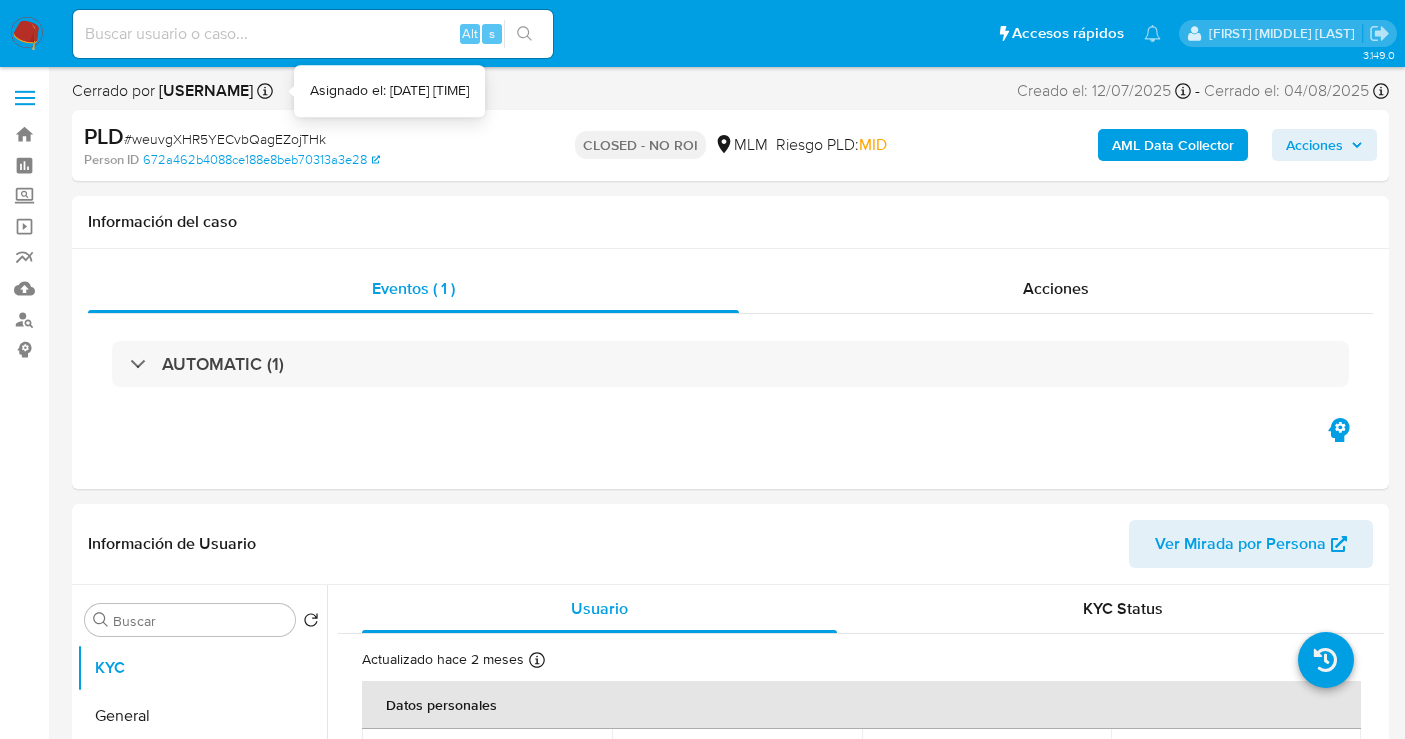 select on "10" 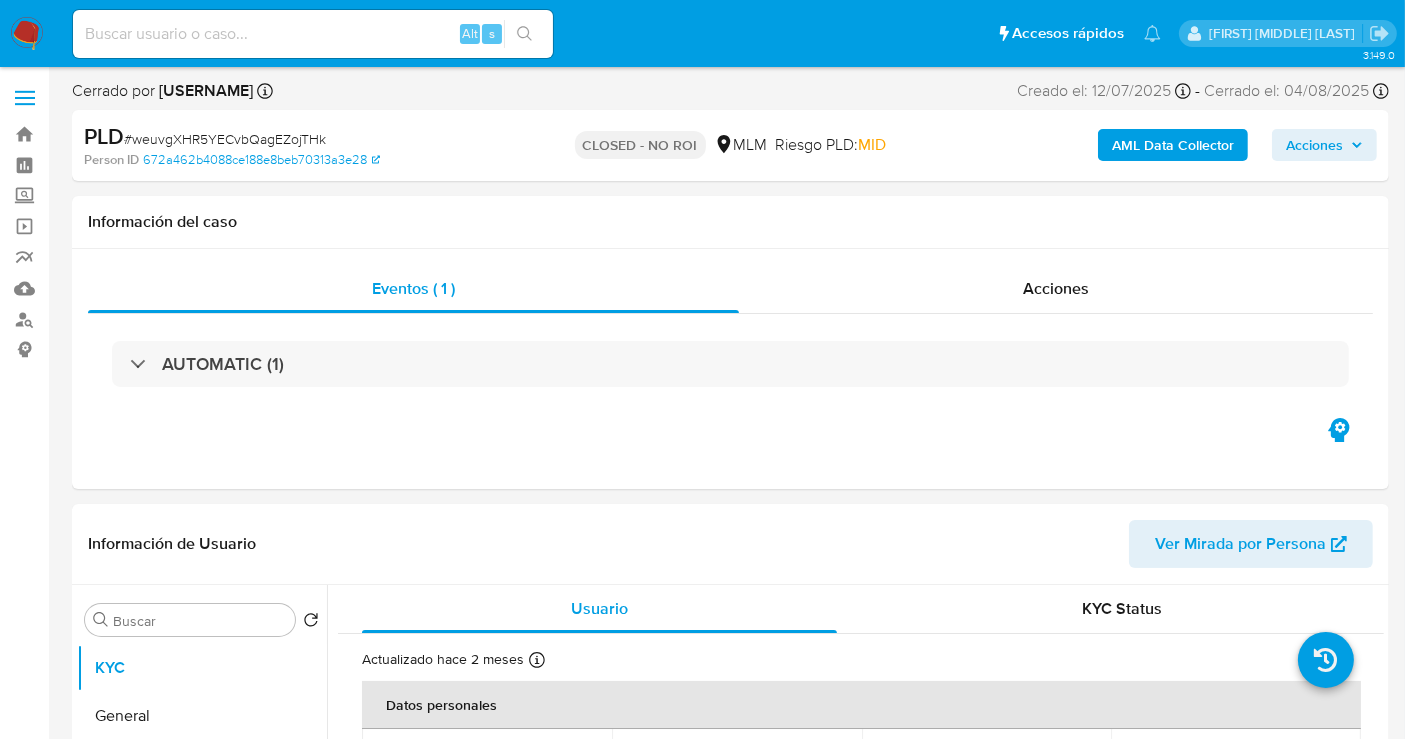 click at bounding box center (27, 34) 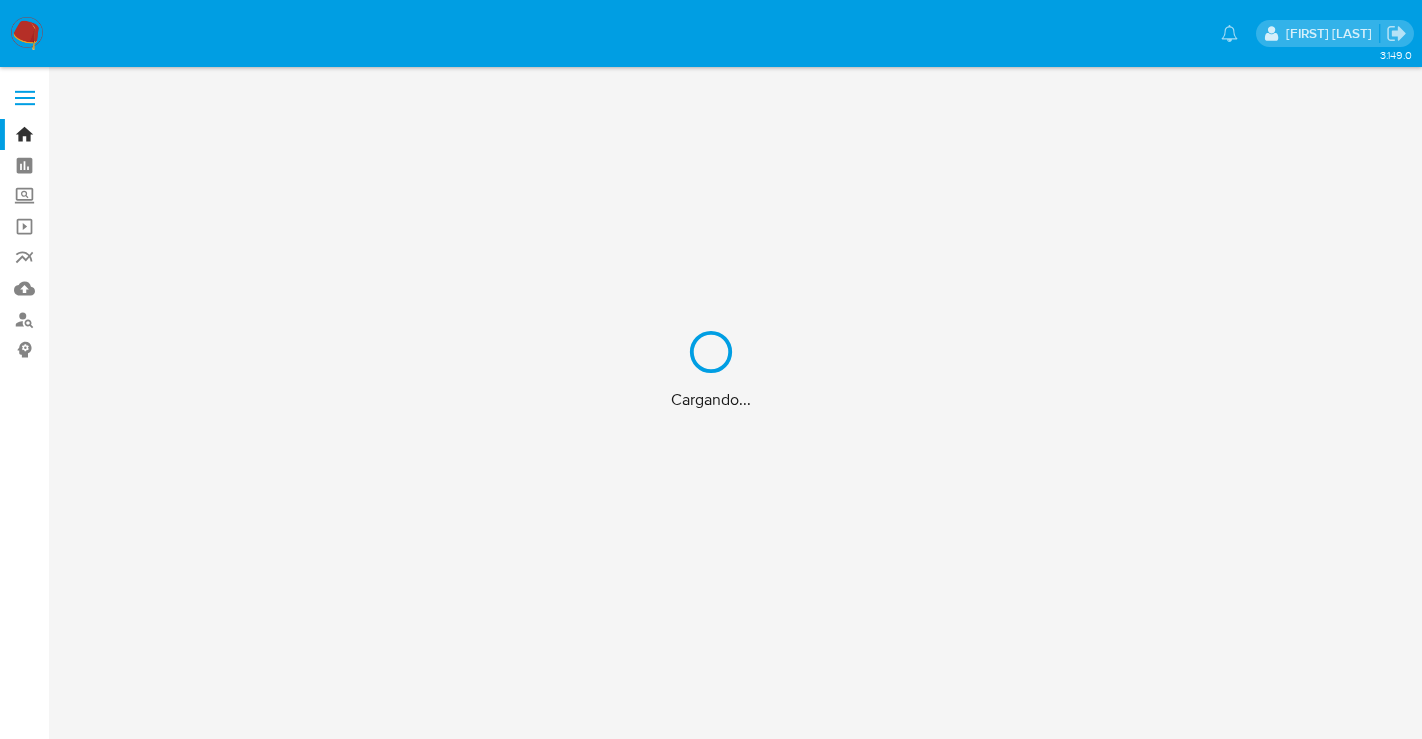 scroll, scrollTop: 0, scrollLeft: 0, axis: both 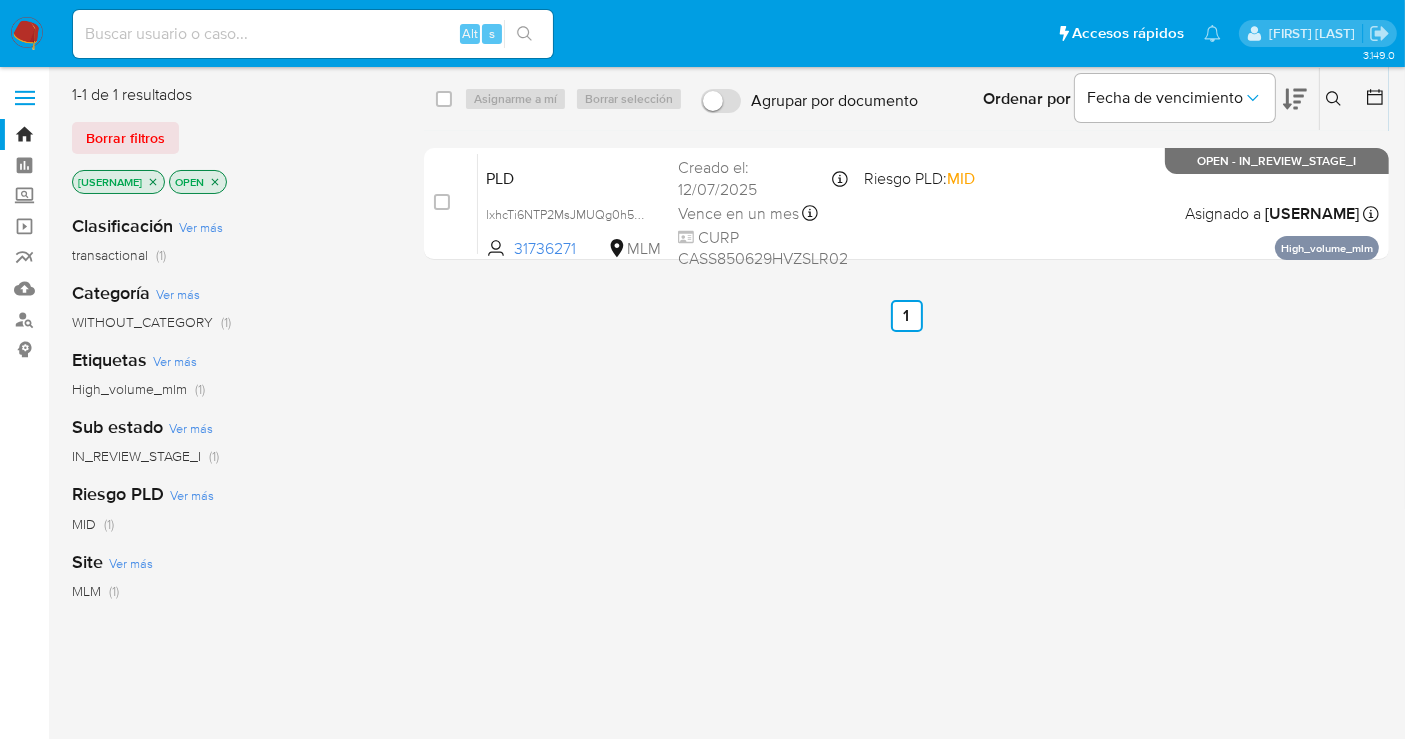 click at bounding box center (1336, 99) 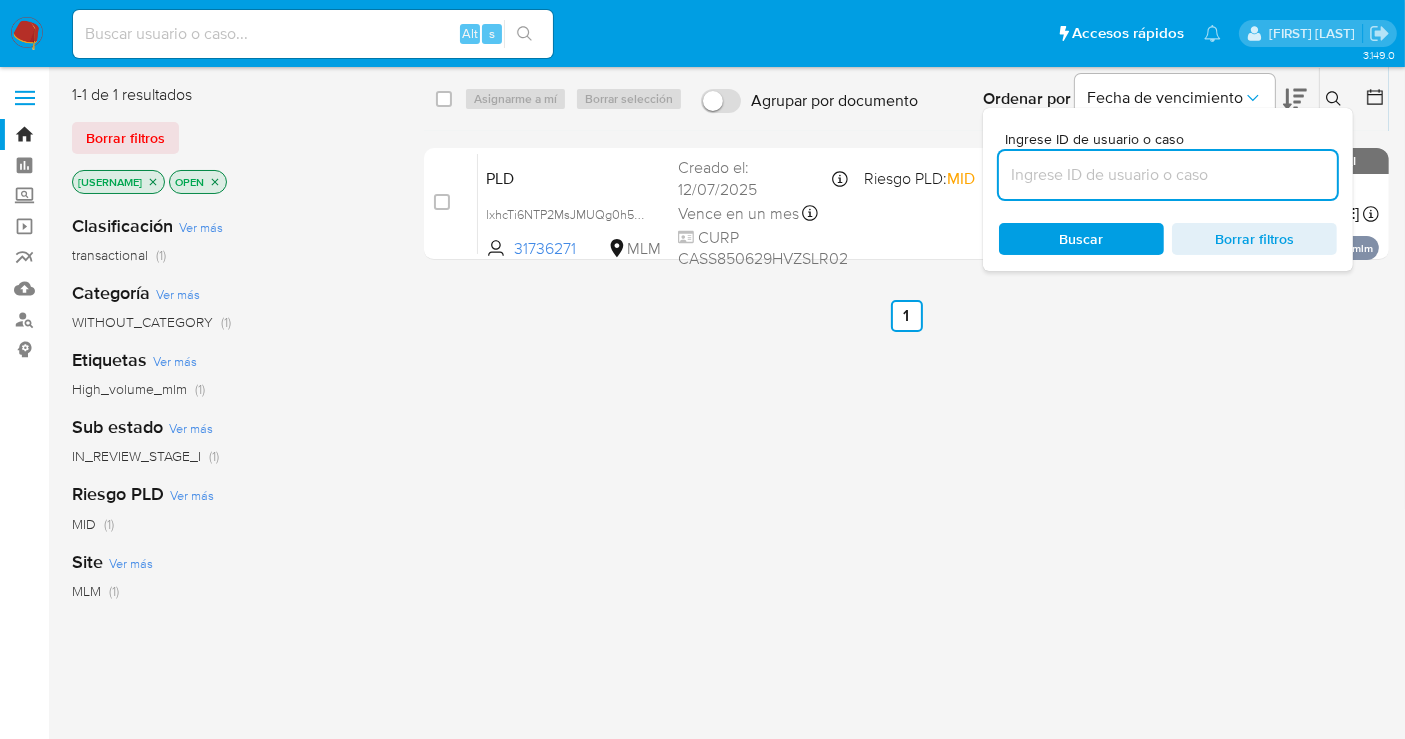 click at bounding box center [1168, 175] 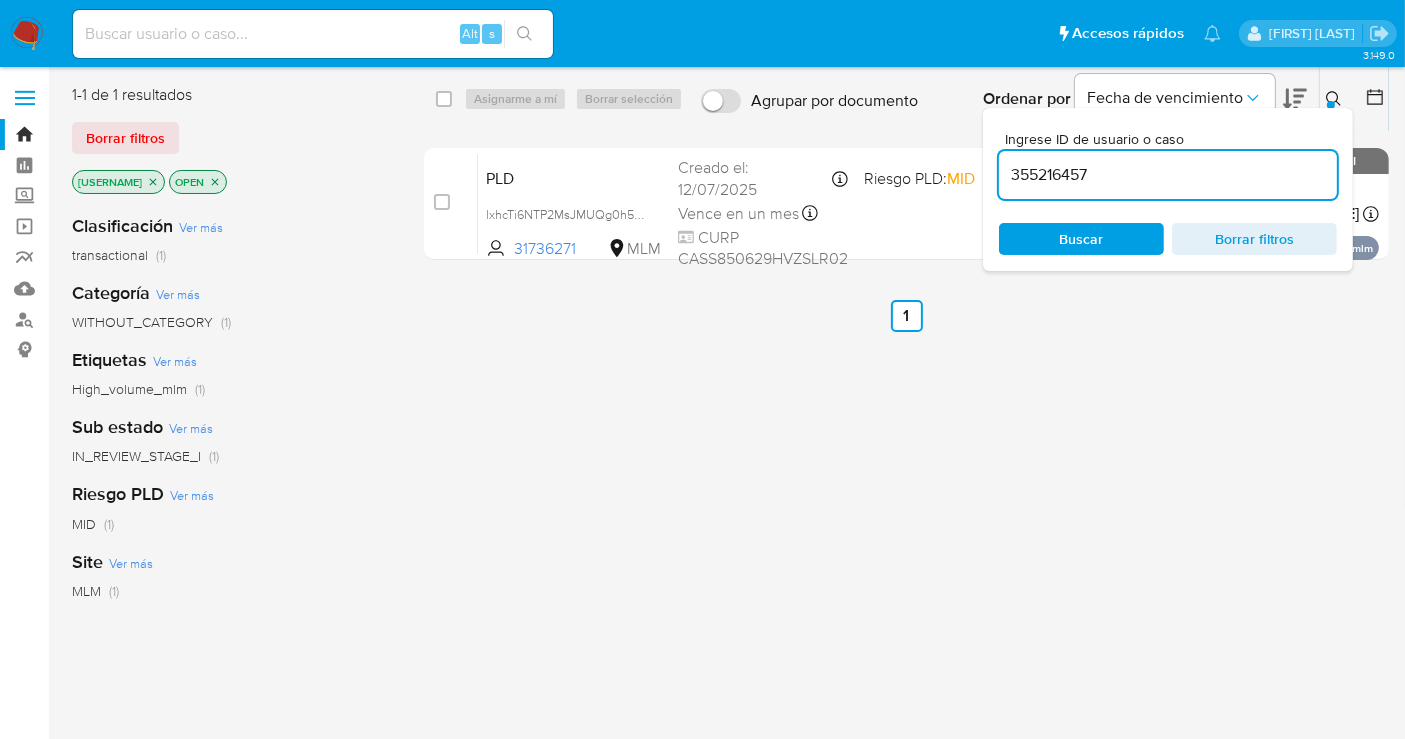 type on "355216457" 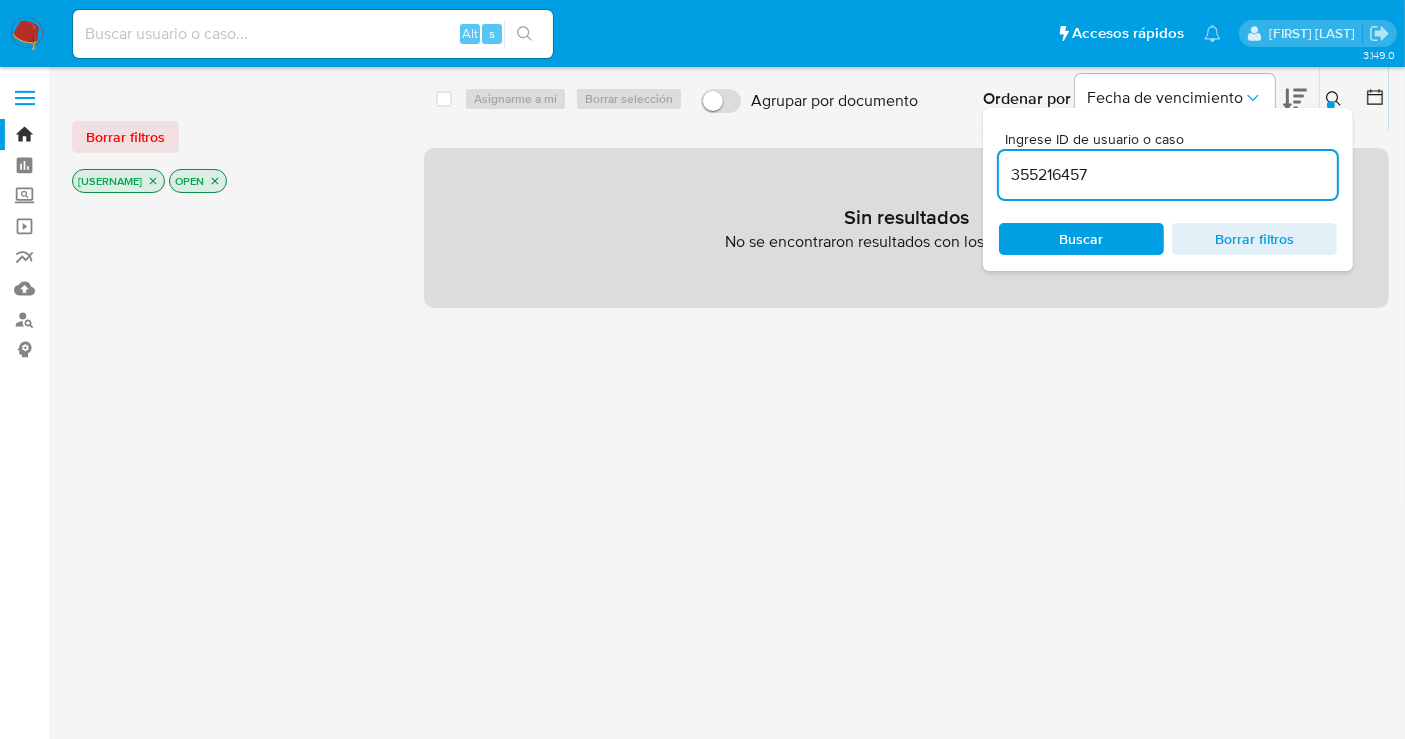 click 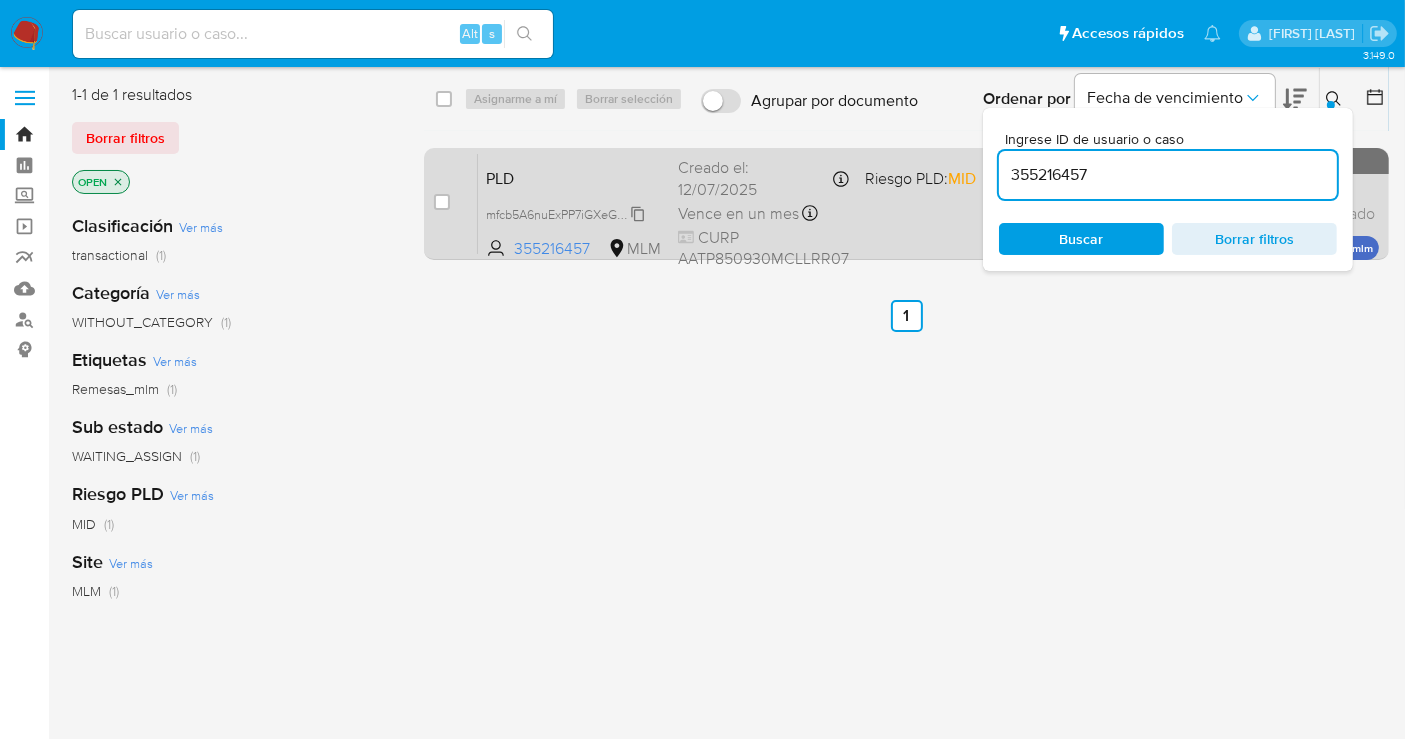 click on "mfcb5A6nuExPP7iGXeGwJ19g" at bounding box center (568, 213) 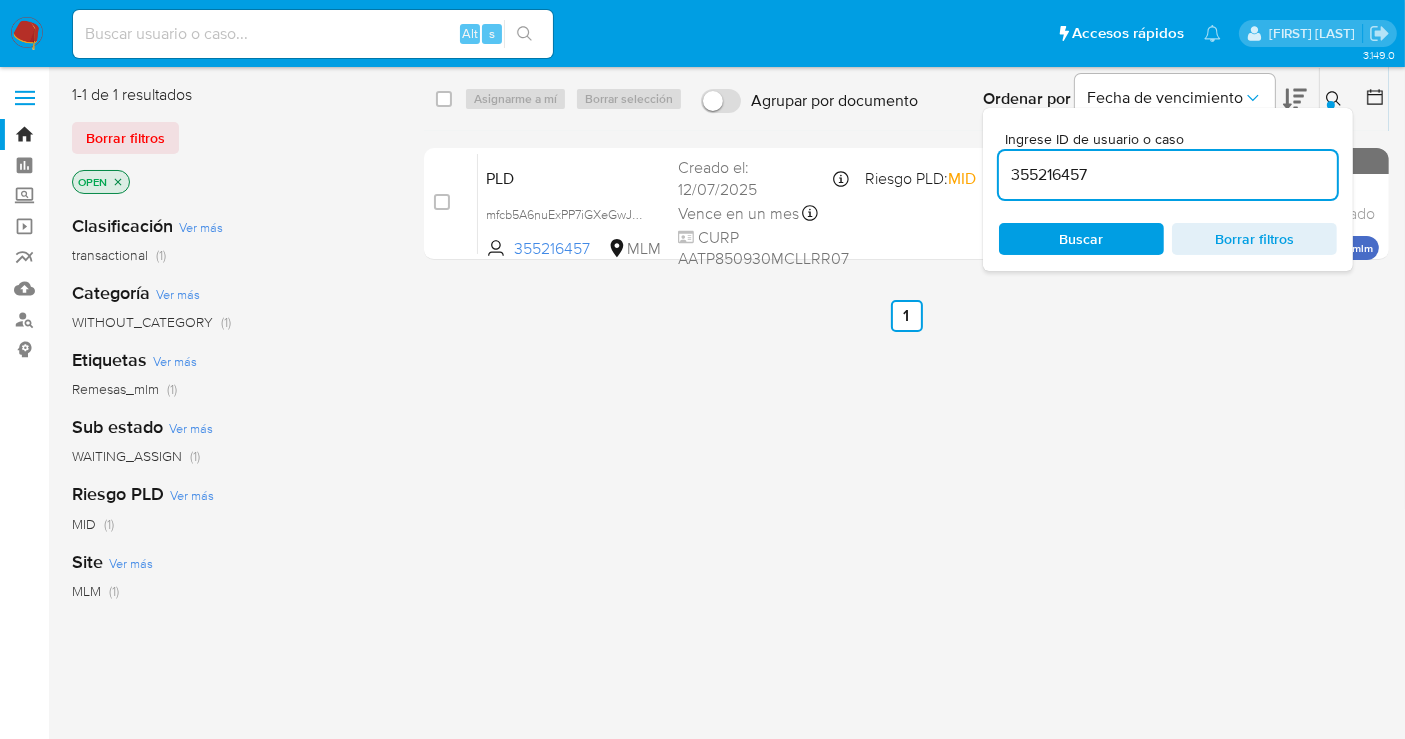 click 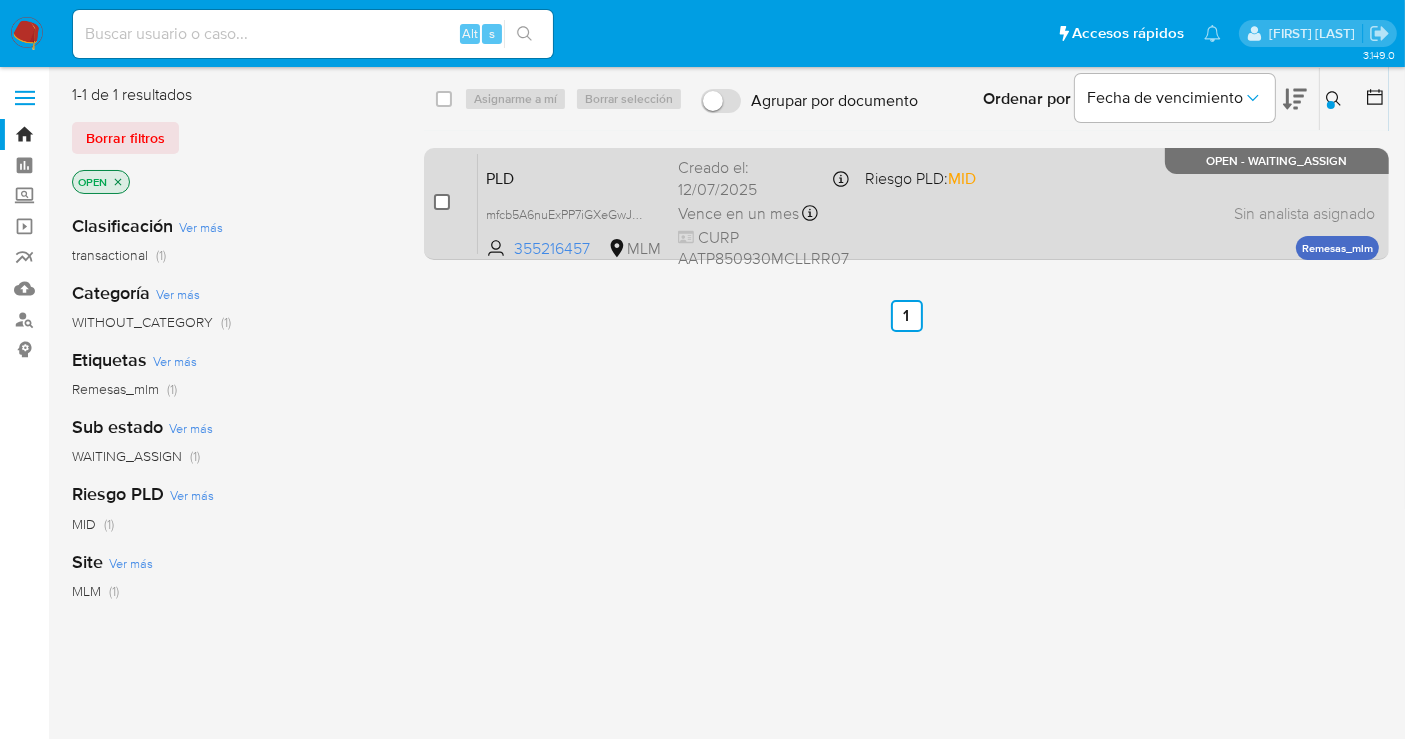 click at bounding box center (442, 202) 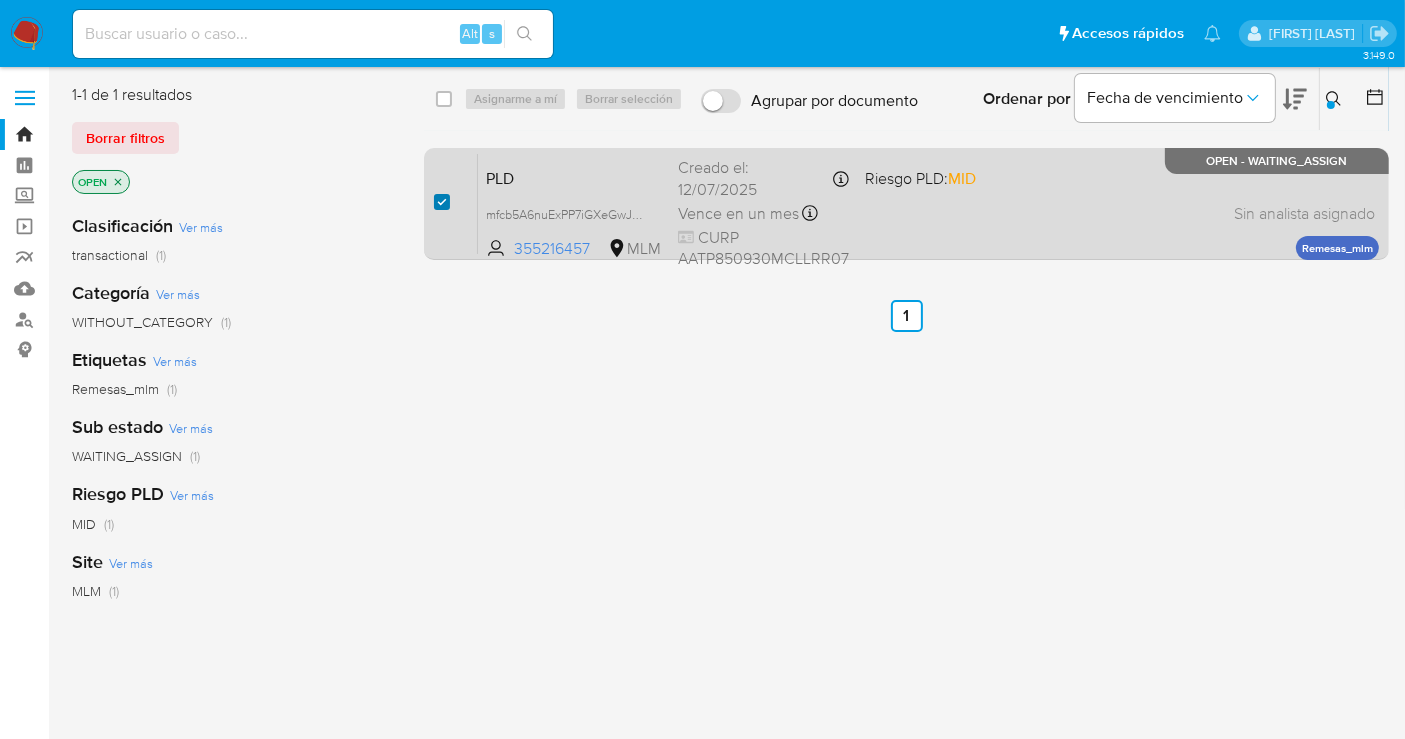 checkbox on "true" 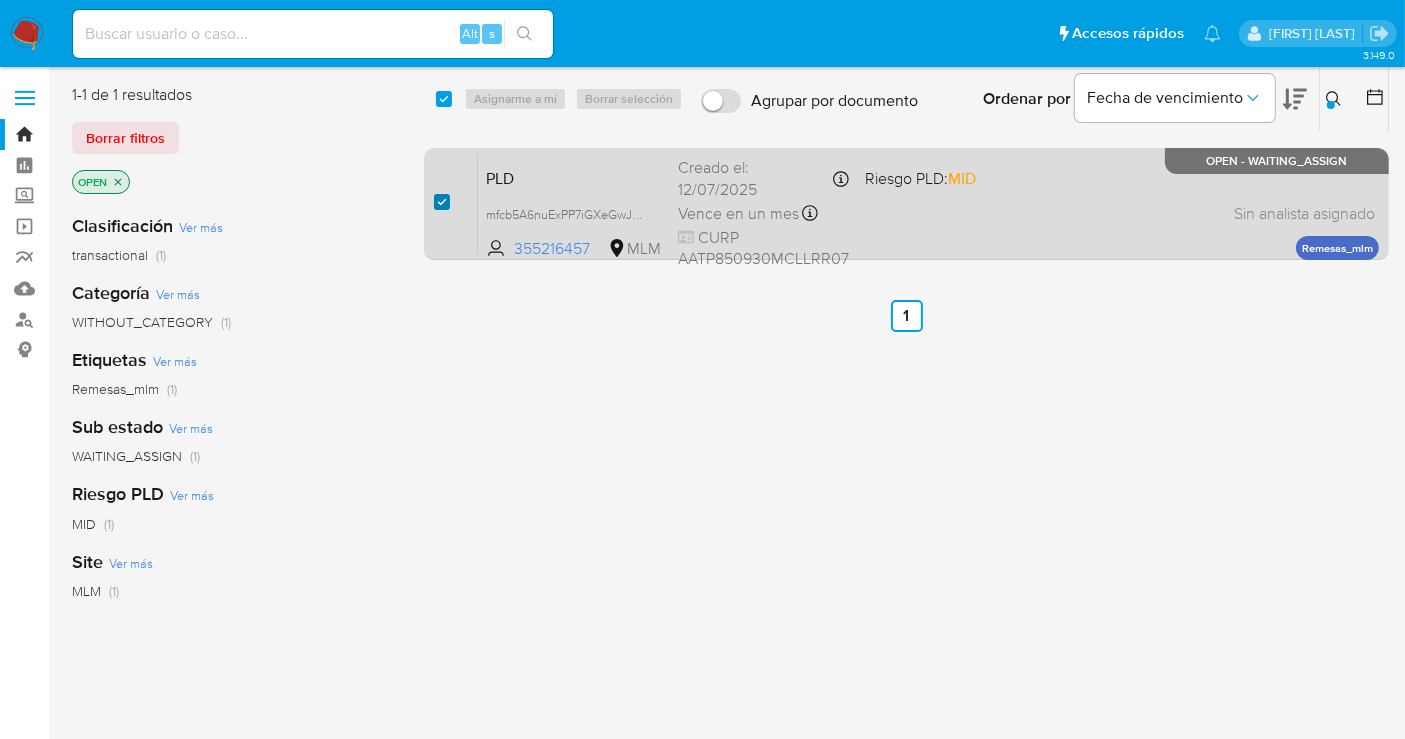 checkbox on "true" 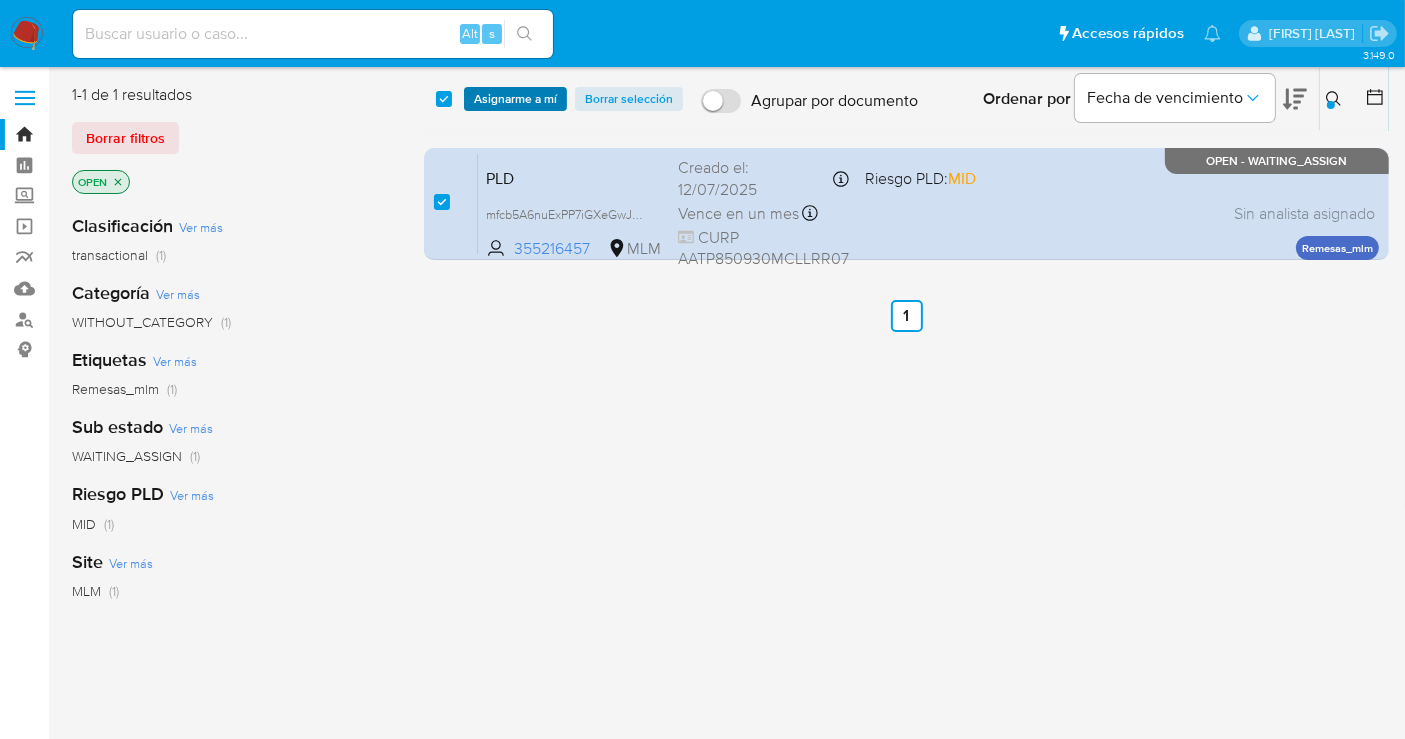 click on "Asignarme a mí" at bounding box center [515, 99] 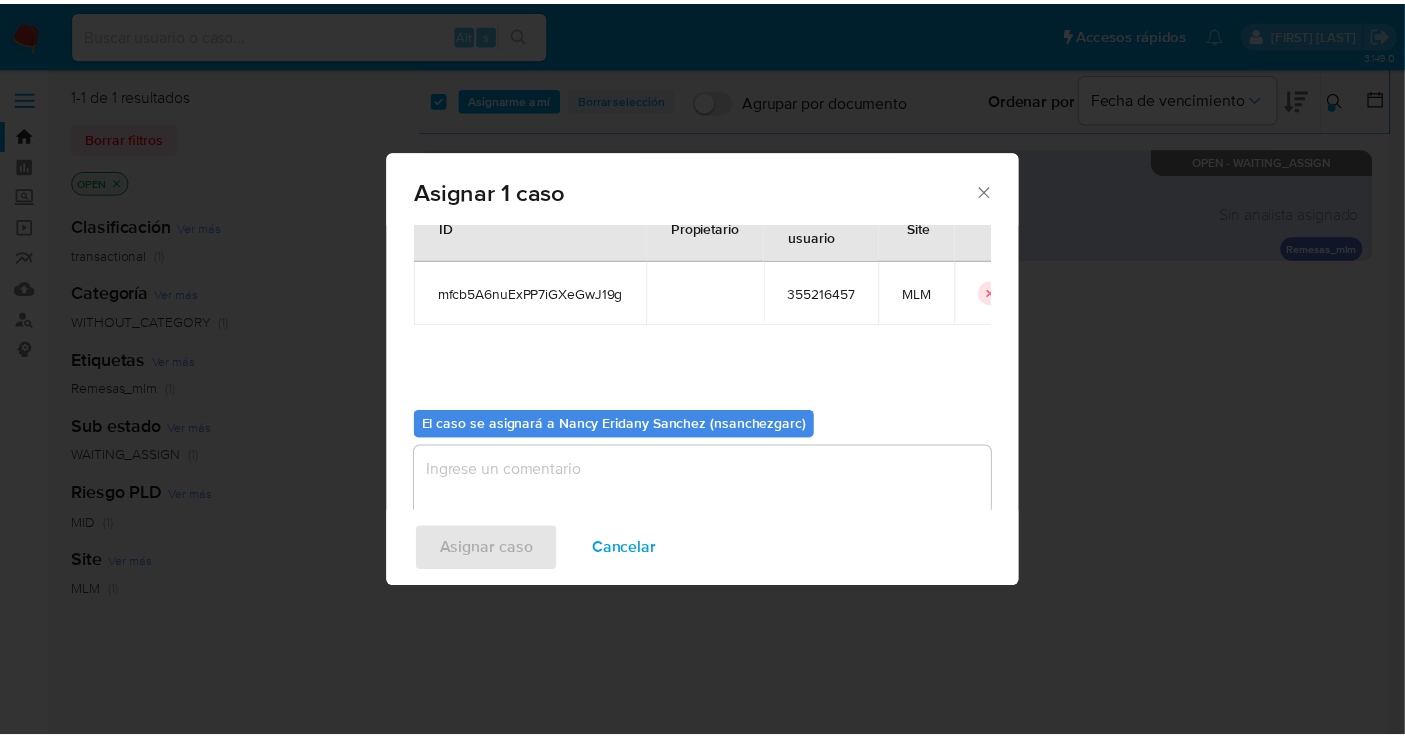 scroll, scrollTop: 102, scrollLeft: 0, axis: vertical 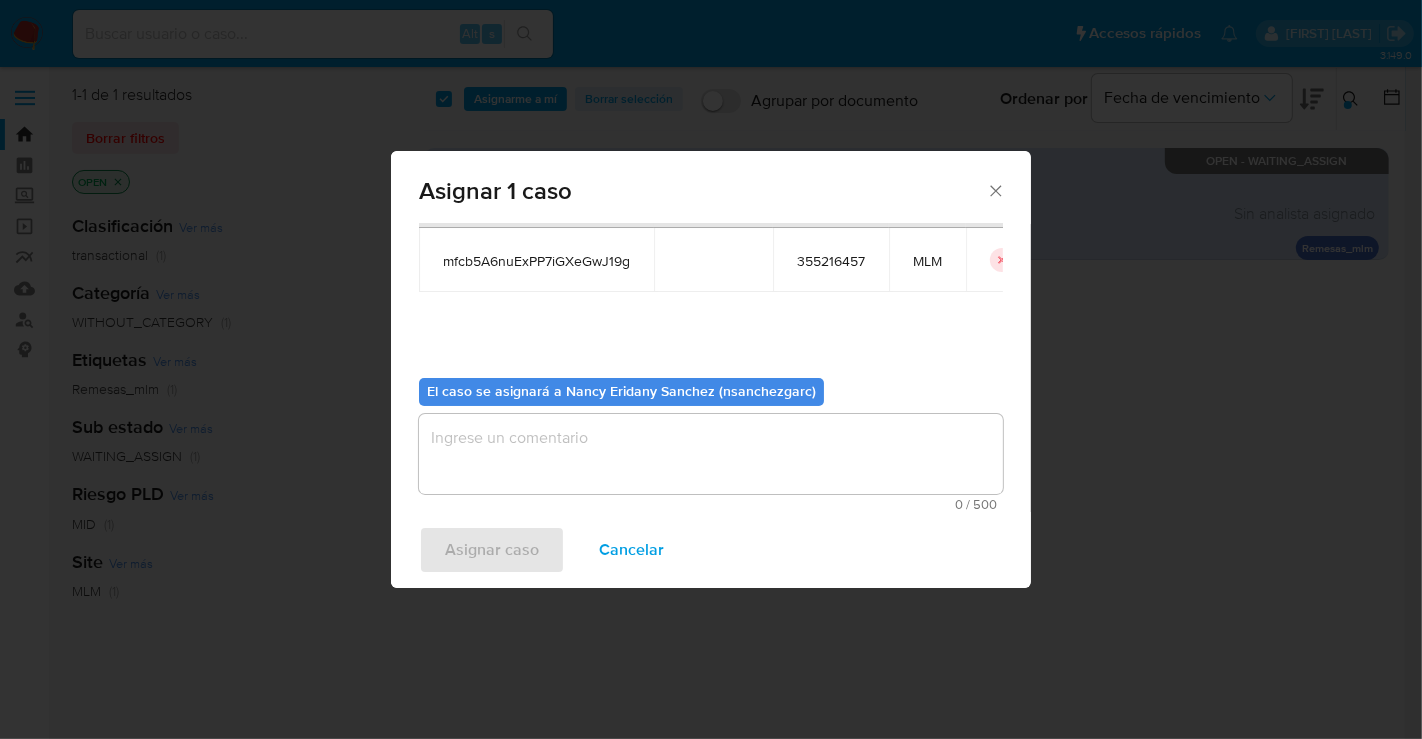 click on "Asignar caso Cancelar" at bounding box center [711, 550] 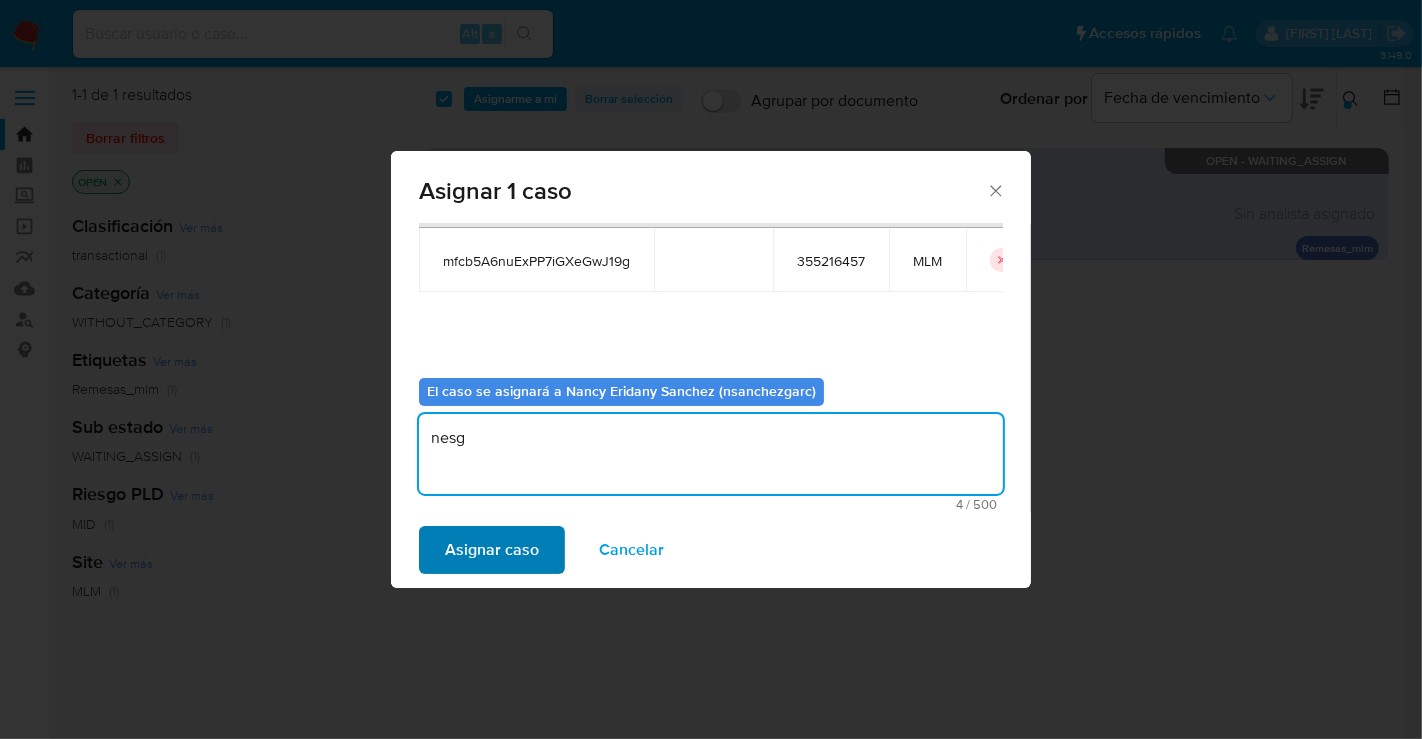 type on "nesg" 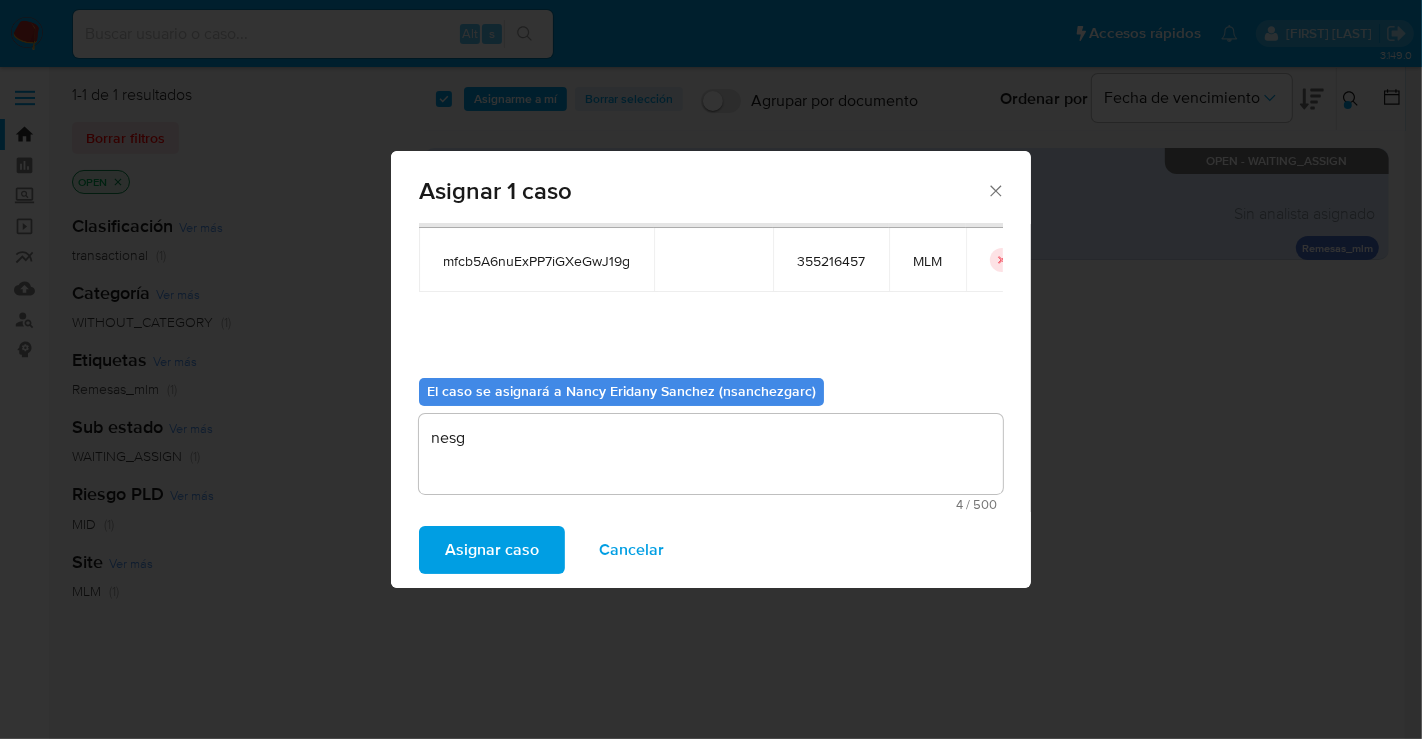 click on "Asignar caso" at bounding box center [492, 550] 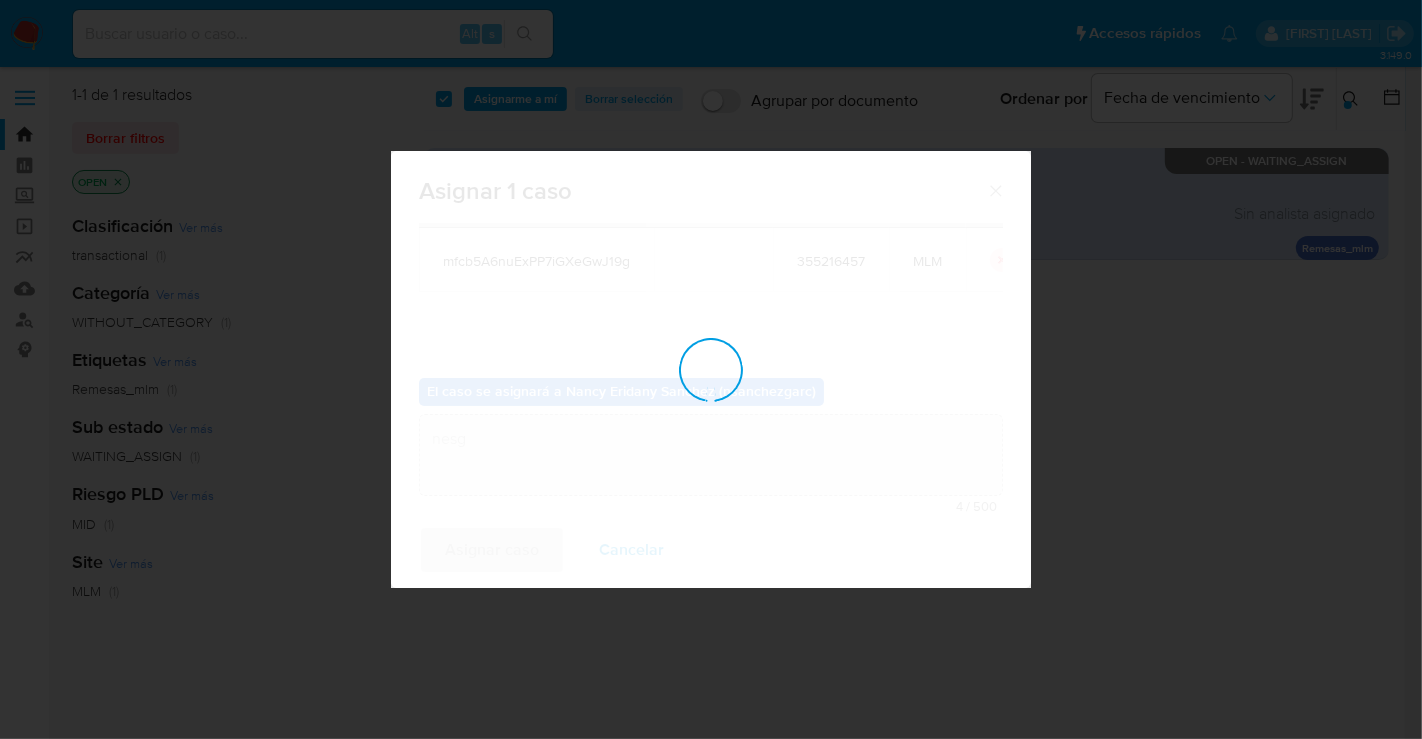 type 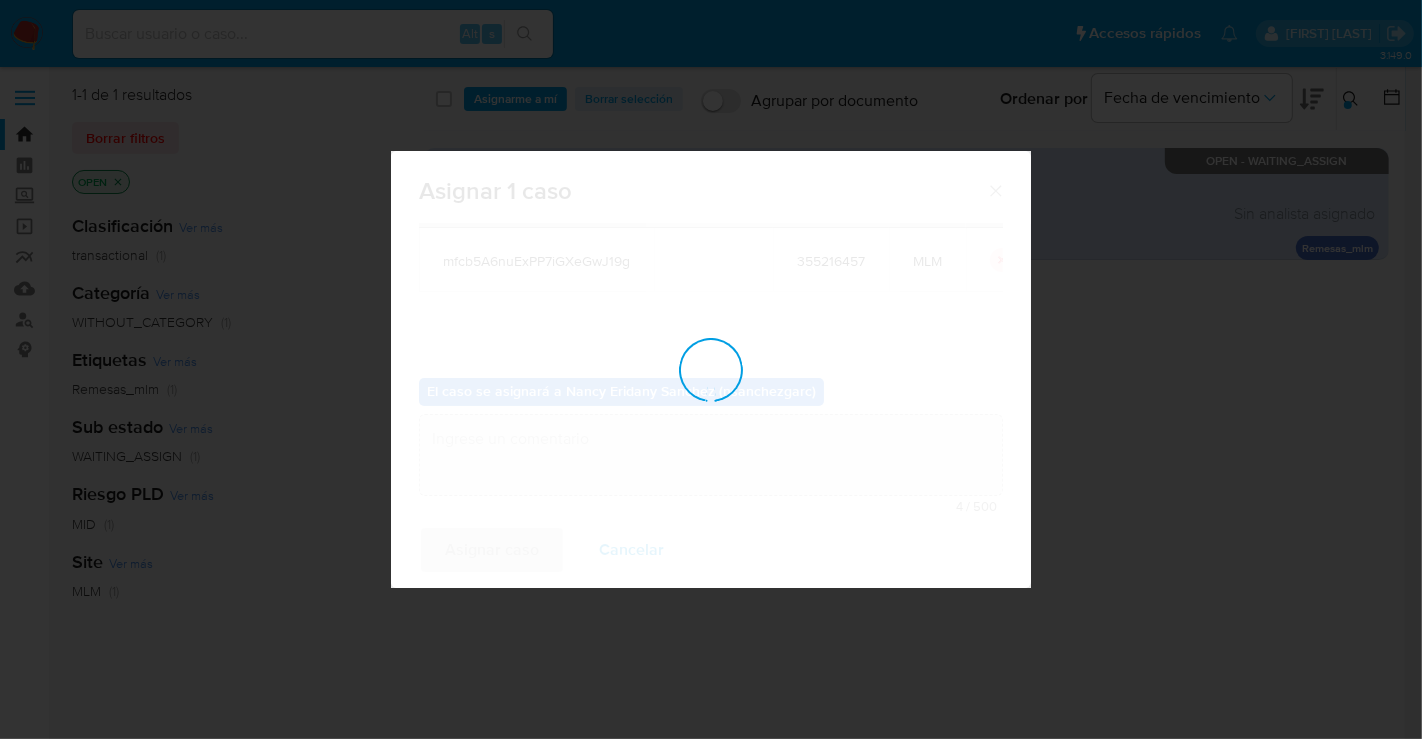 checkbox on "false" 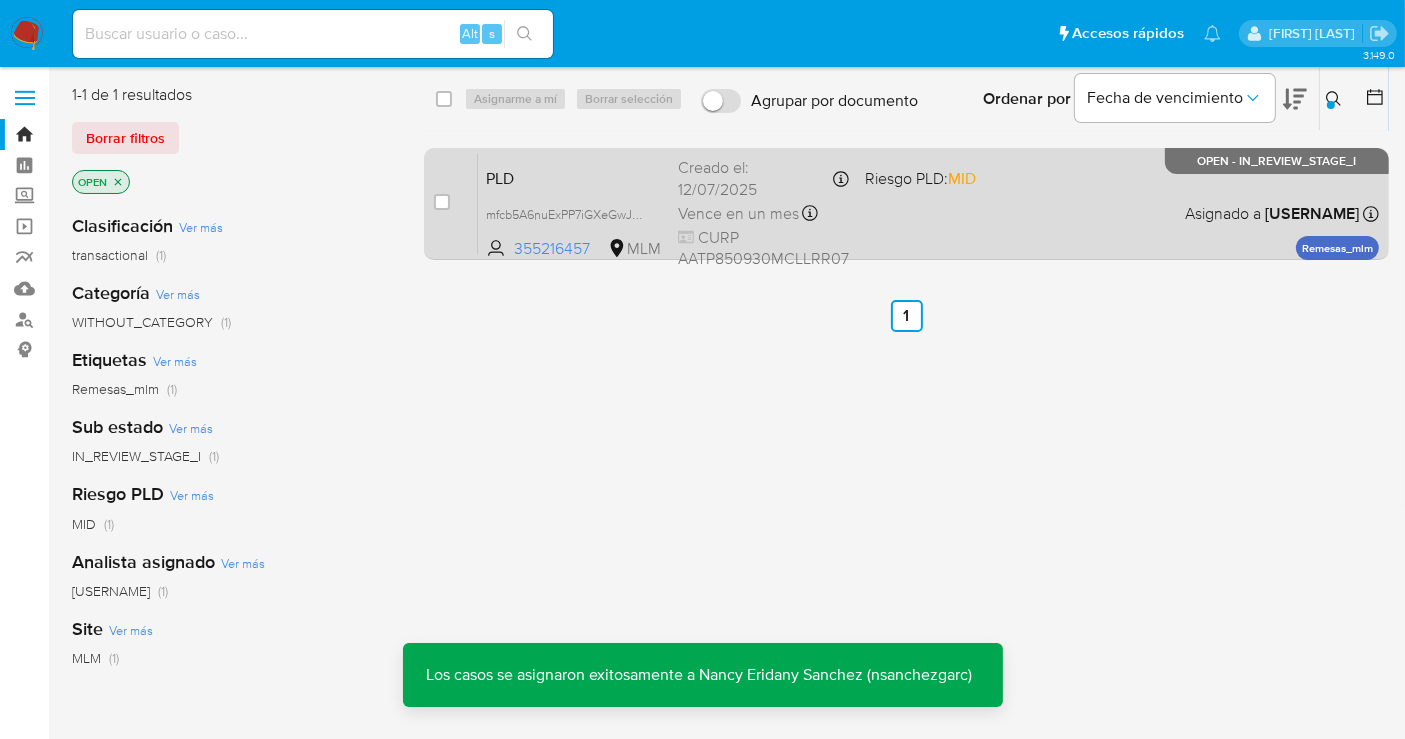 click on "Creado el: 12/07/2025   Creado el: 12/07/2025 02:09:35" at bounding box center (763, 178) 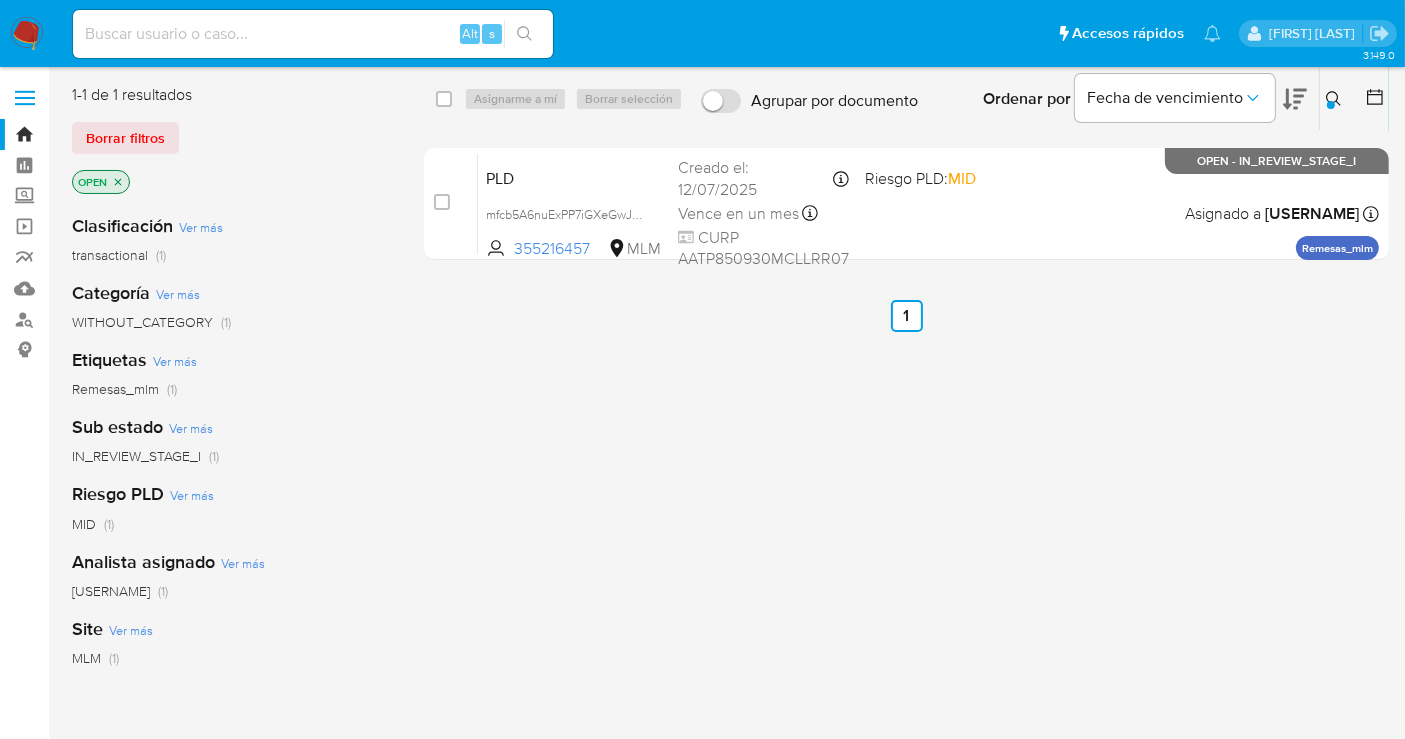 click at bounding box center [27, 34] 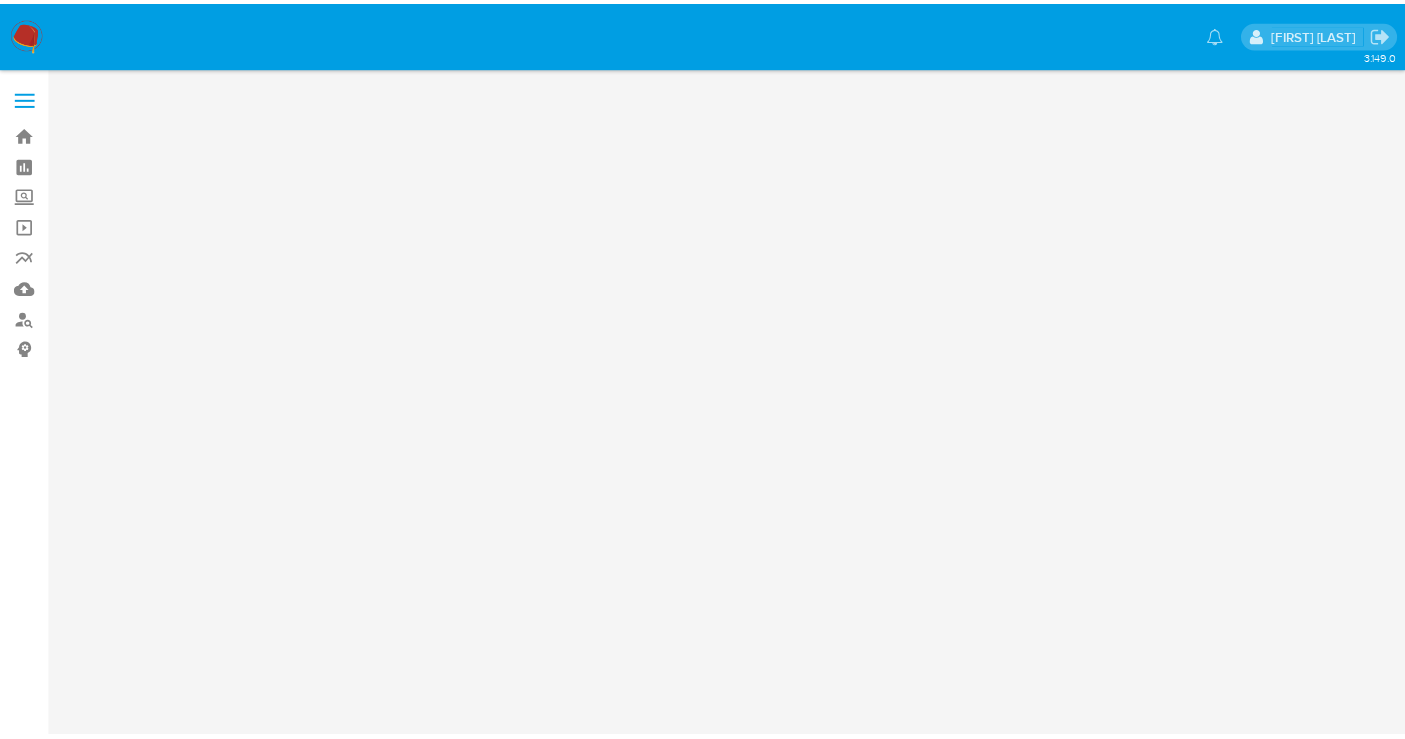 scroll, scrollTop: 0, scrollLeft: 0, axis: both 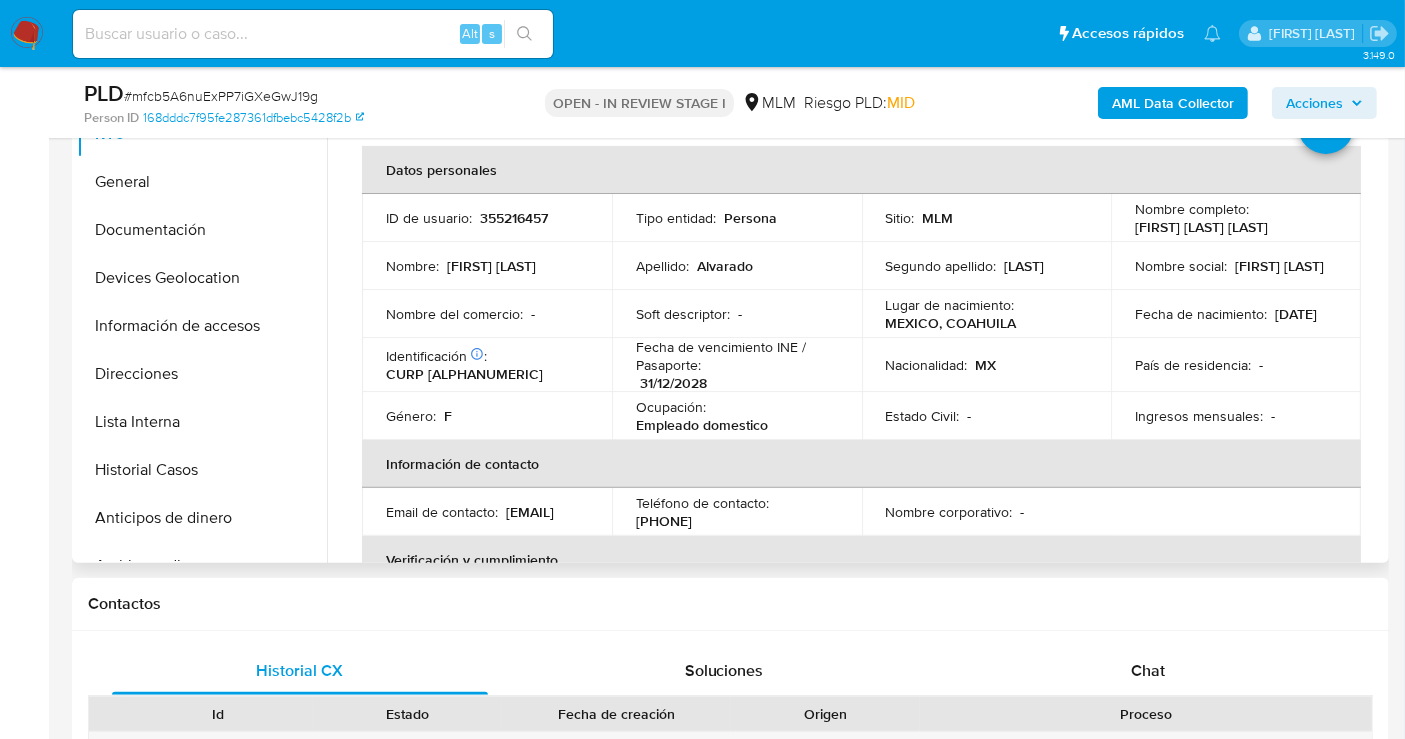 select on "10" 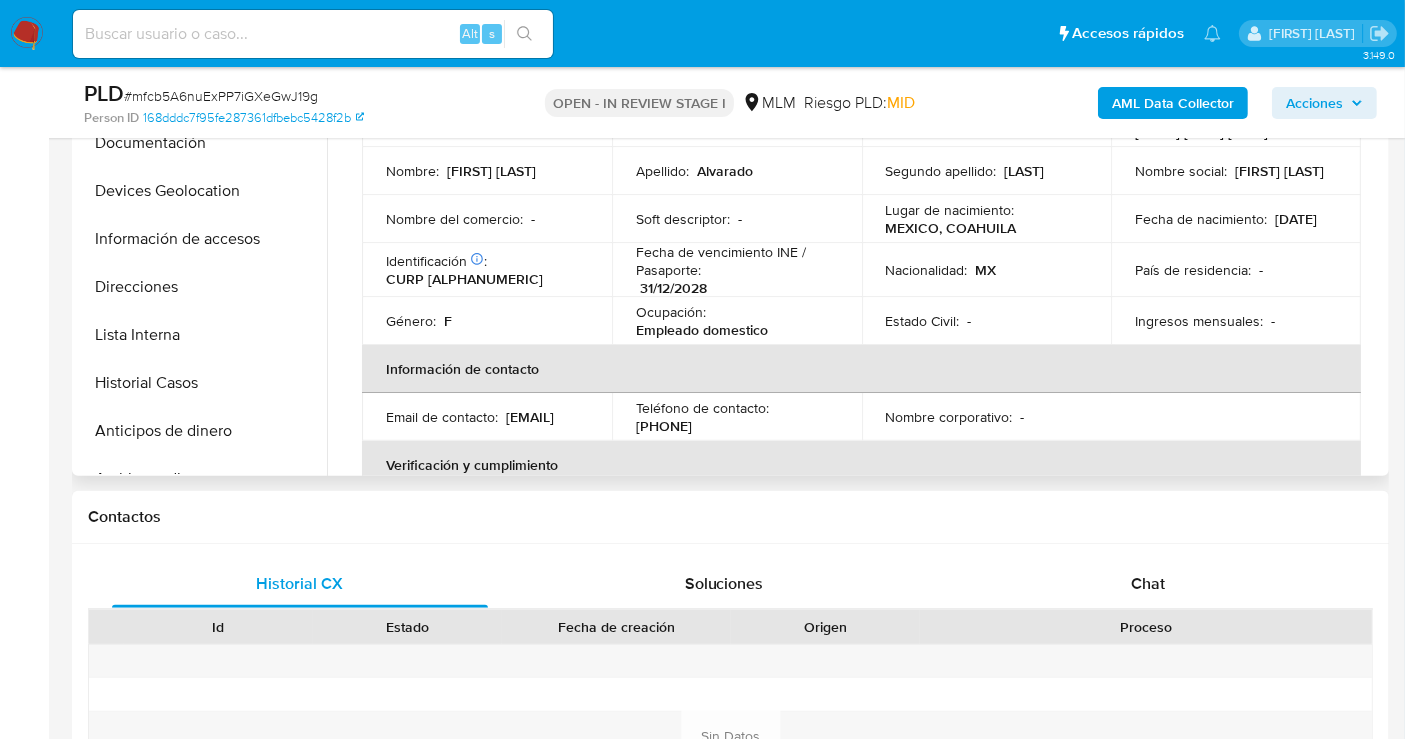 scroll, scrollTop: 0, scrollLeft: 0, axis: both 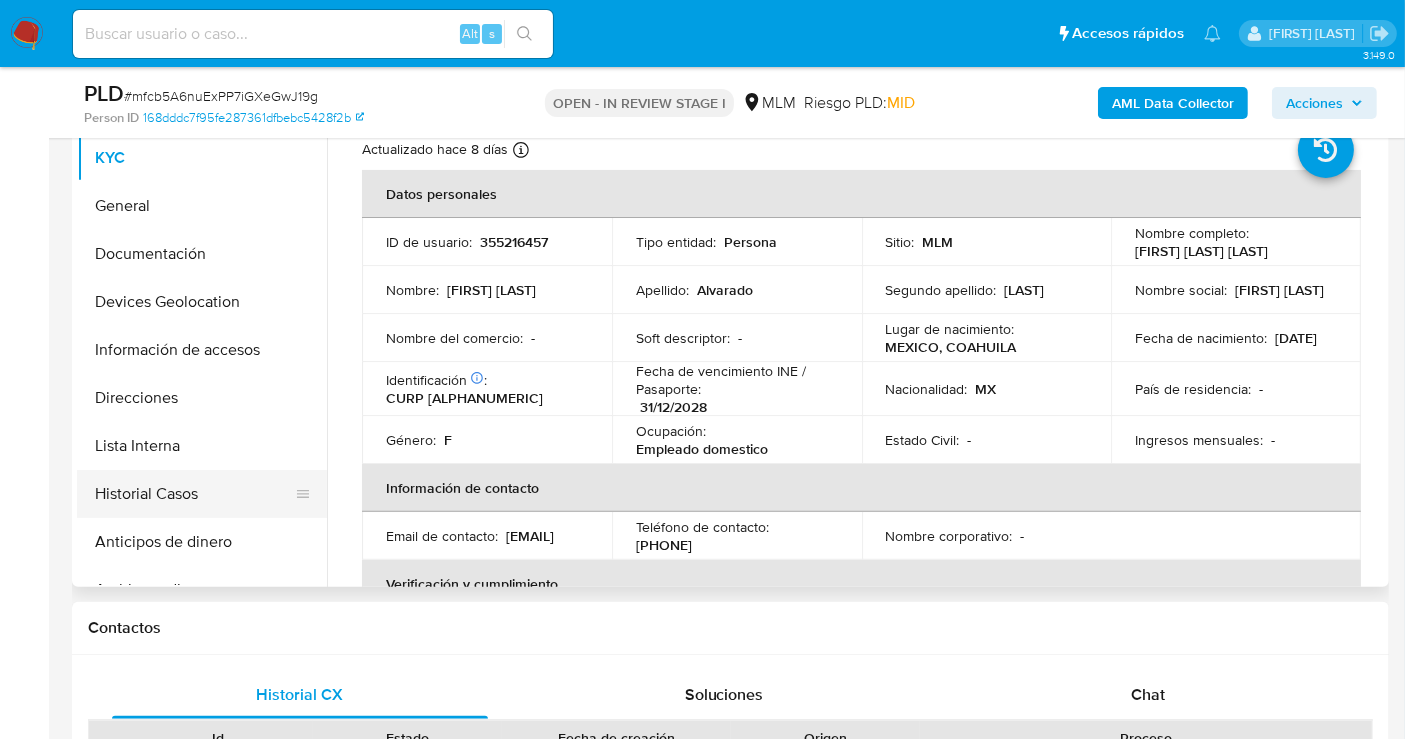 click on "Historial Casos" at bounding box center (194, 494) 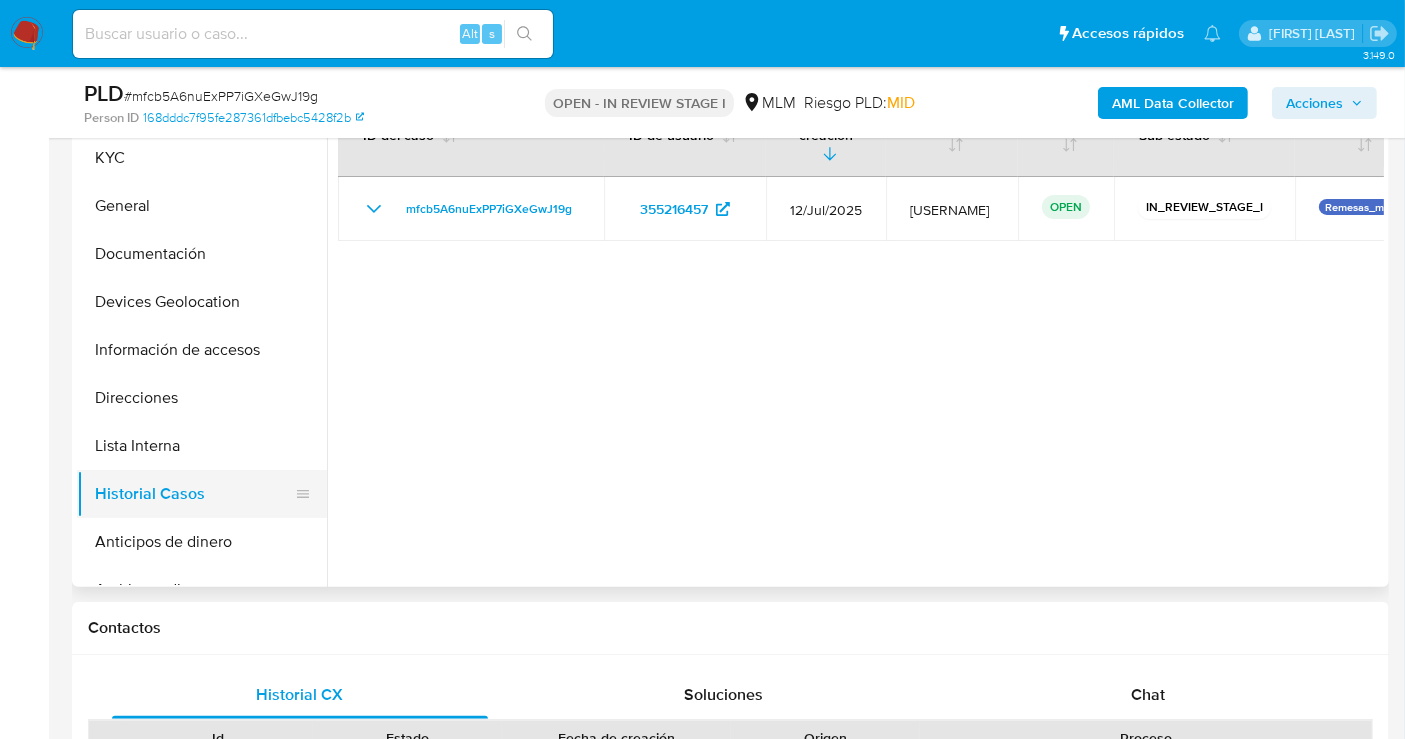 scroll, scrollTop: 333, scrollLeft: 0, axis: vertical 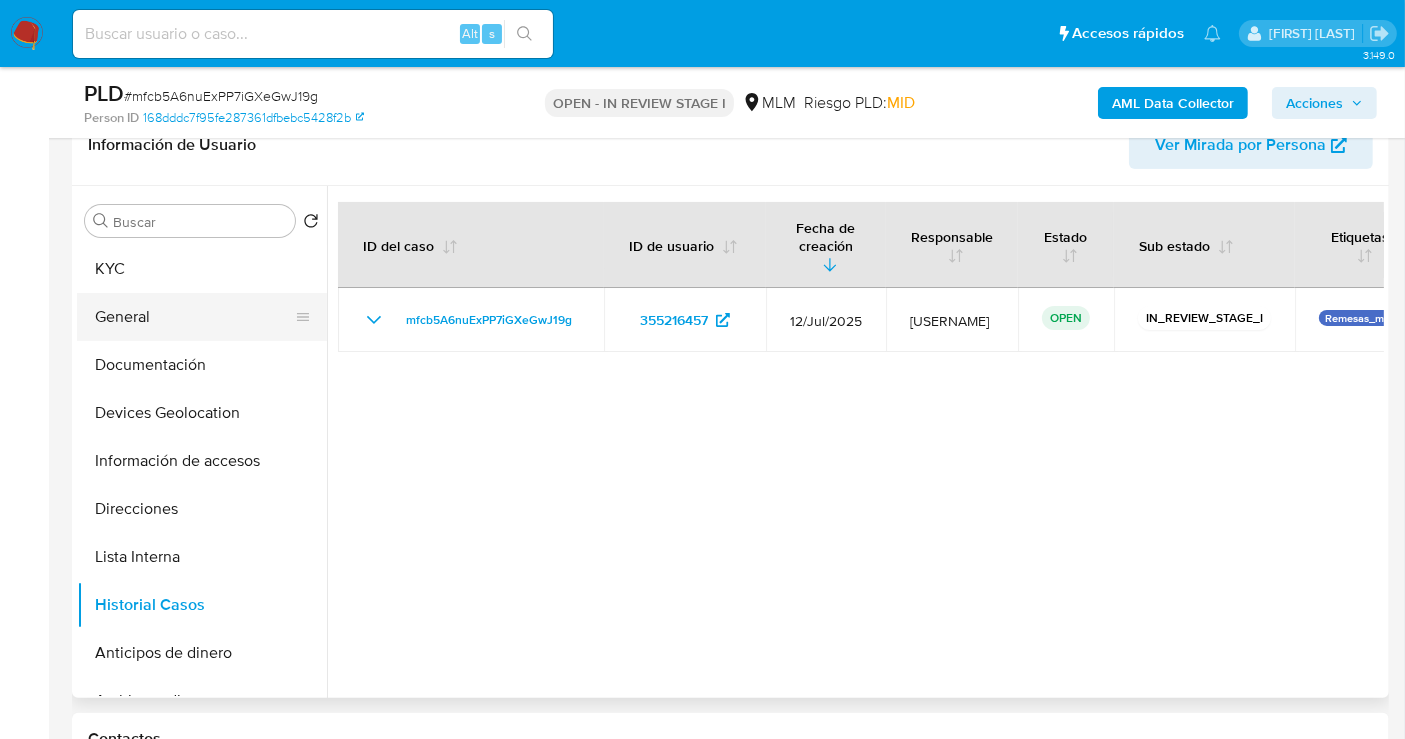 click on "General" at bounding box center (194, 317) 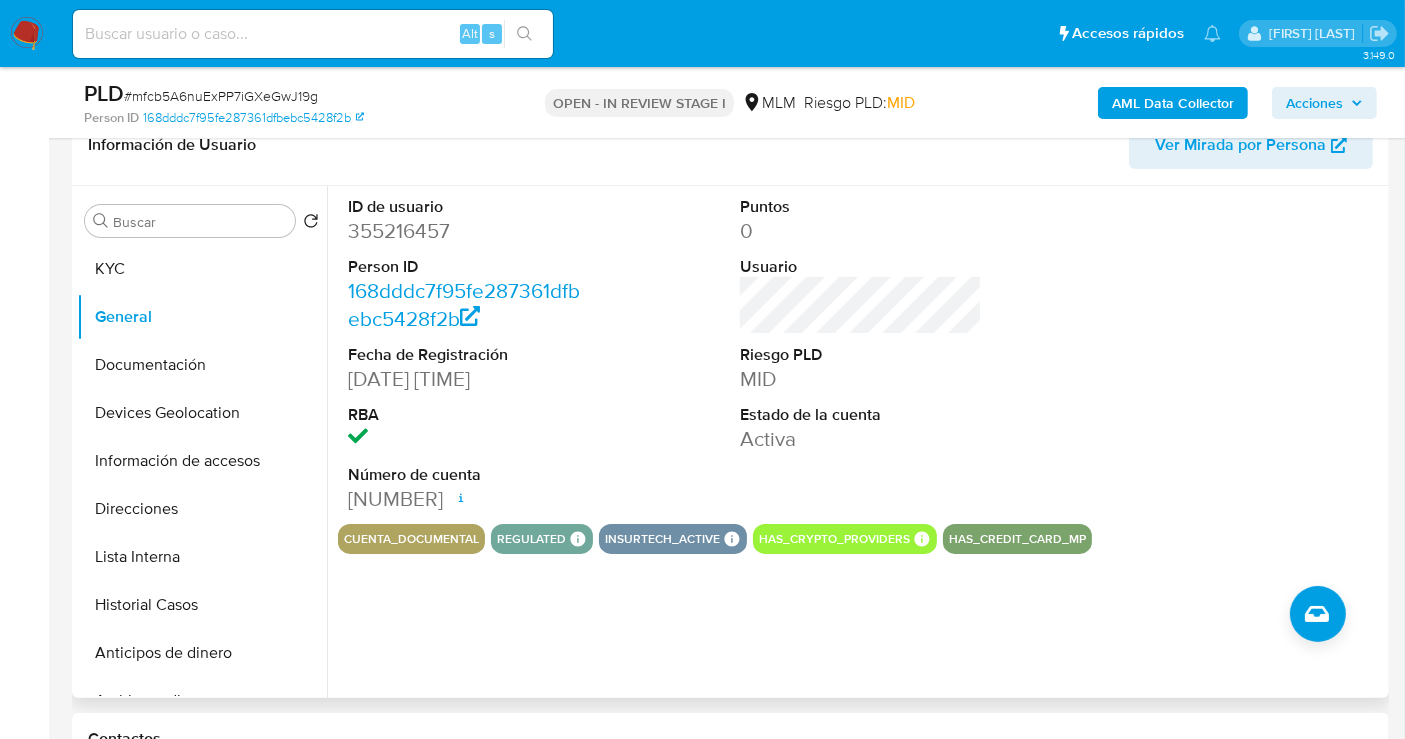 type 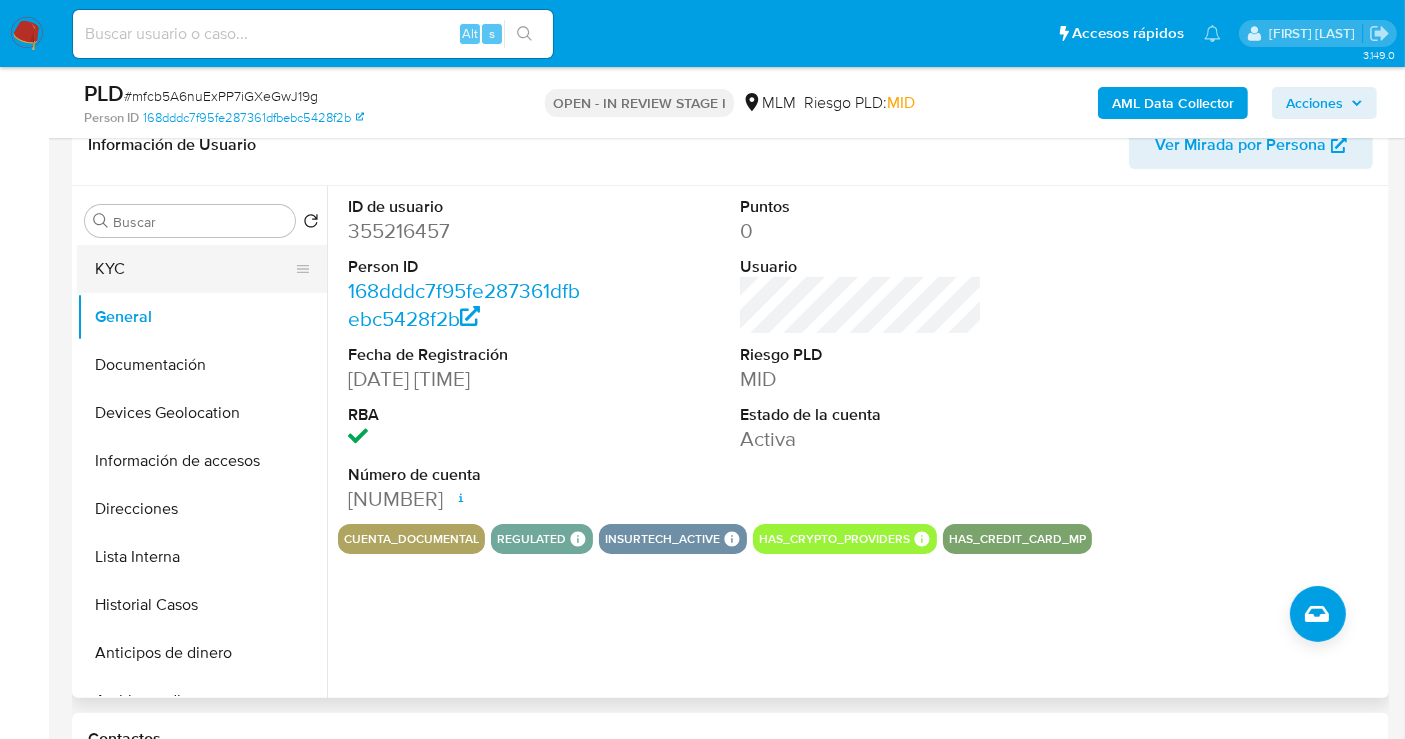 click on "KYC" at bounding box center (194, 269) 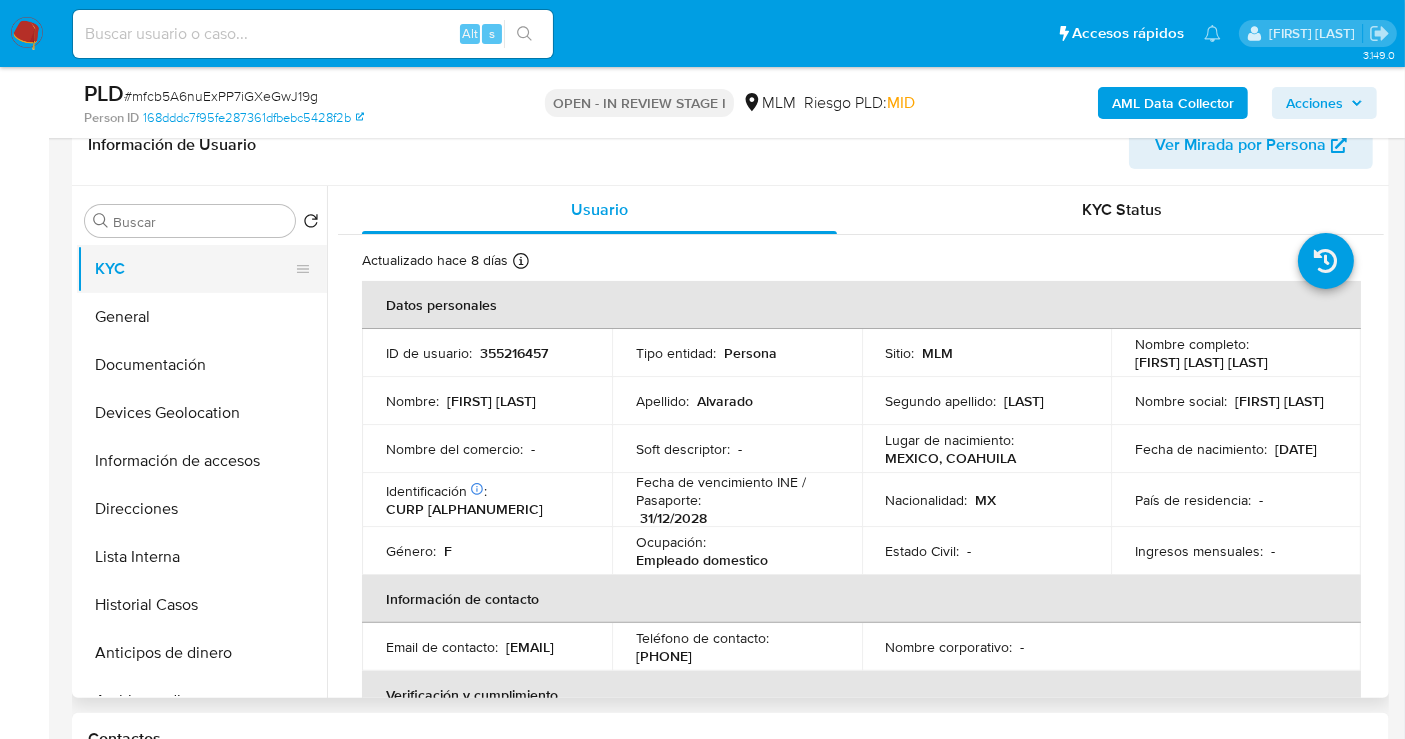 type 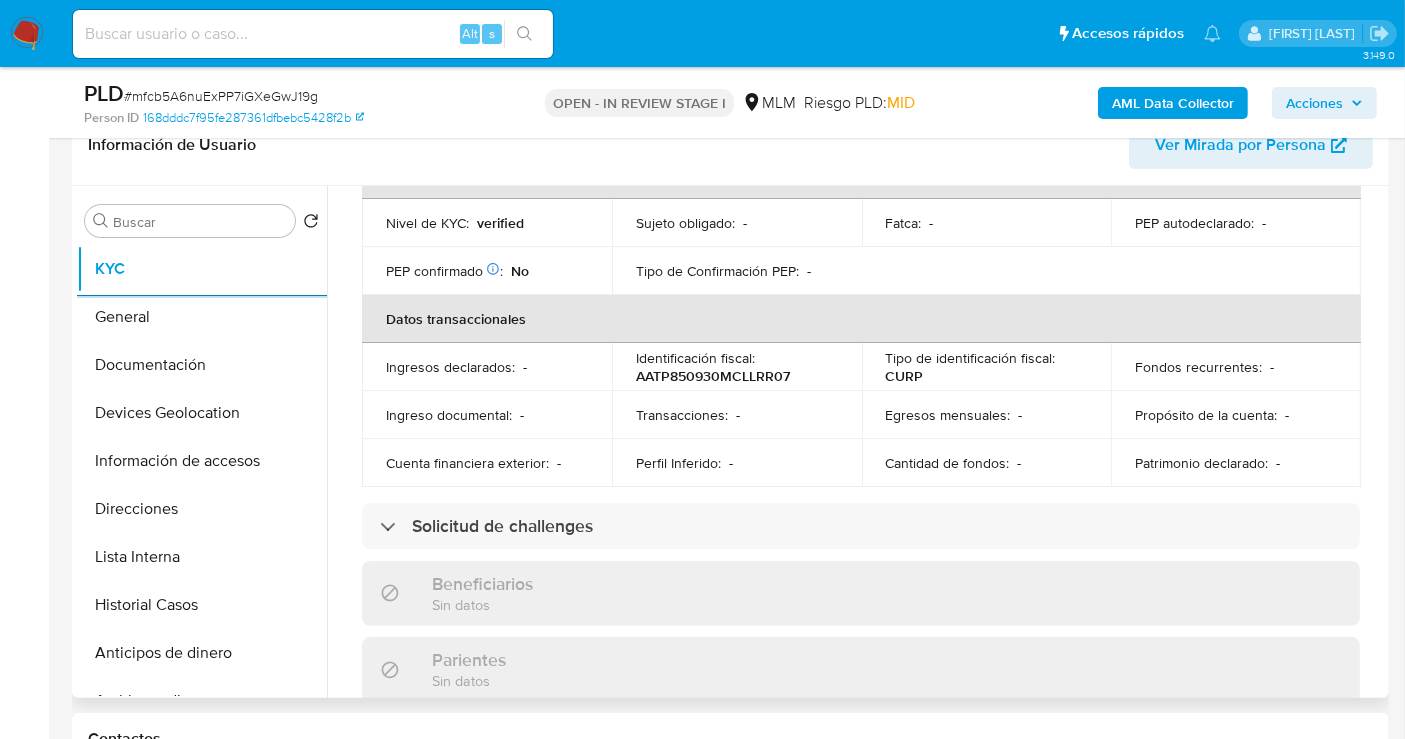 scroll, scrollTop: 555, scrollLeft: 0, axis: vertical 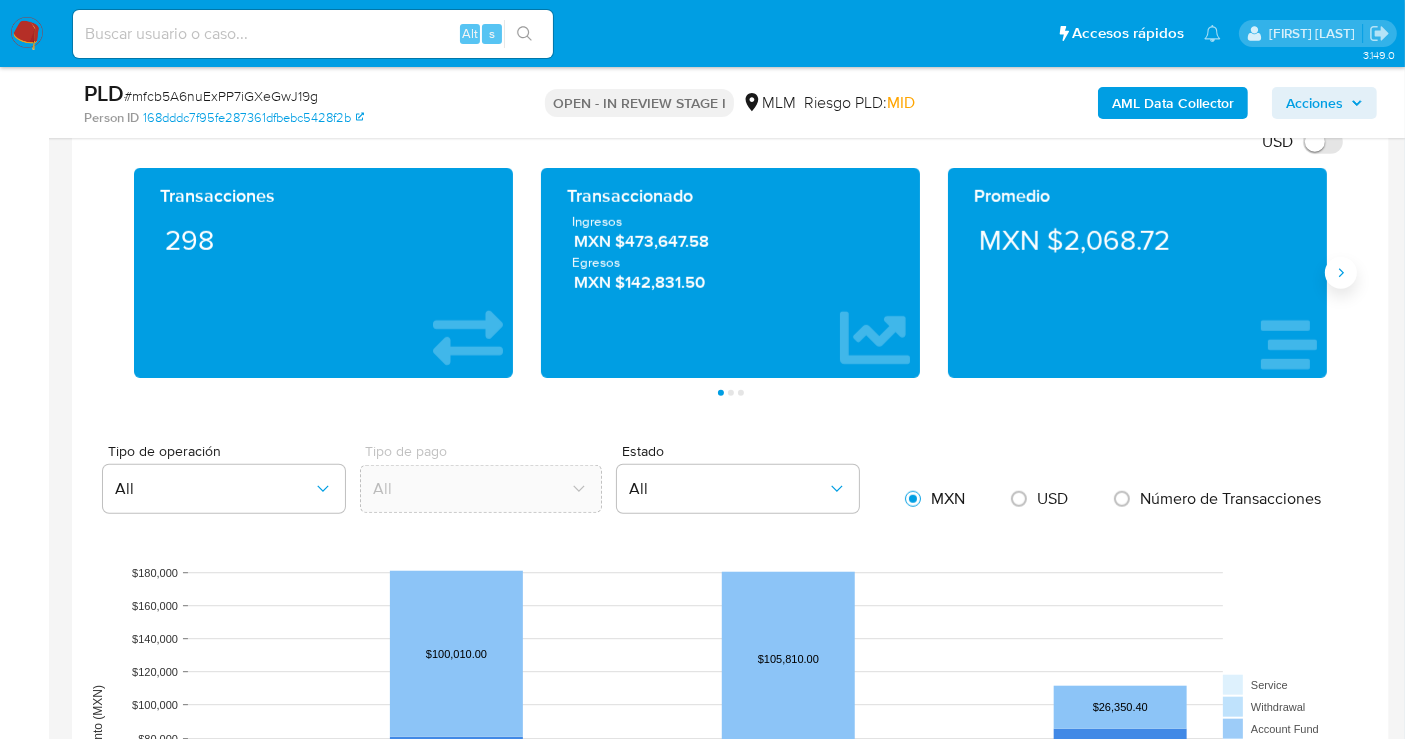 click 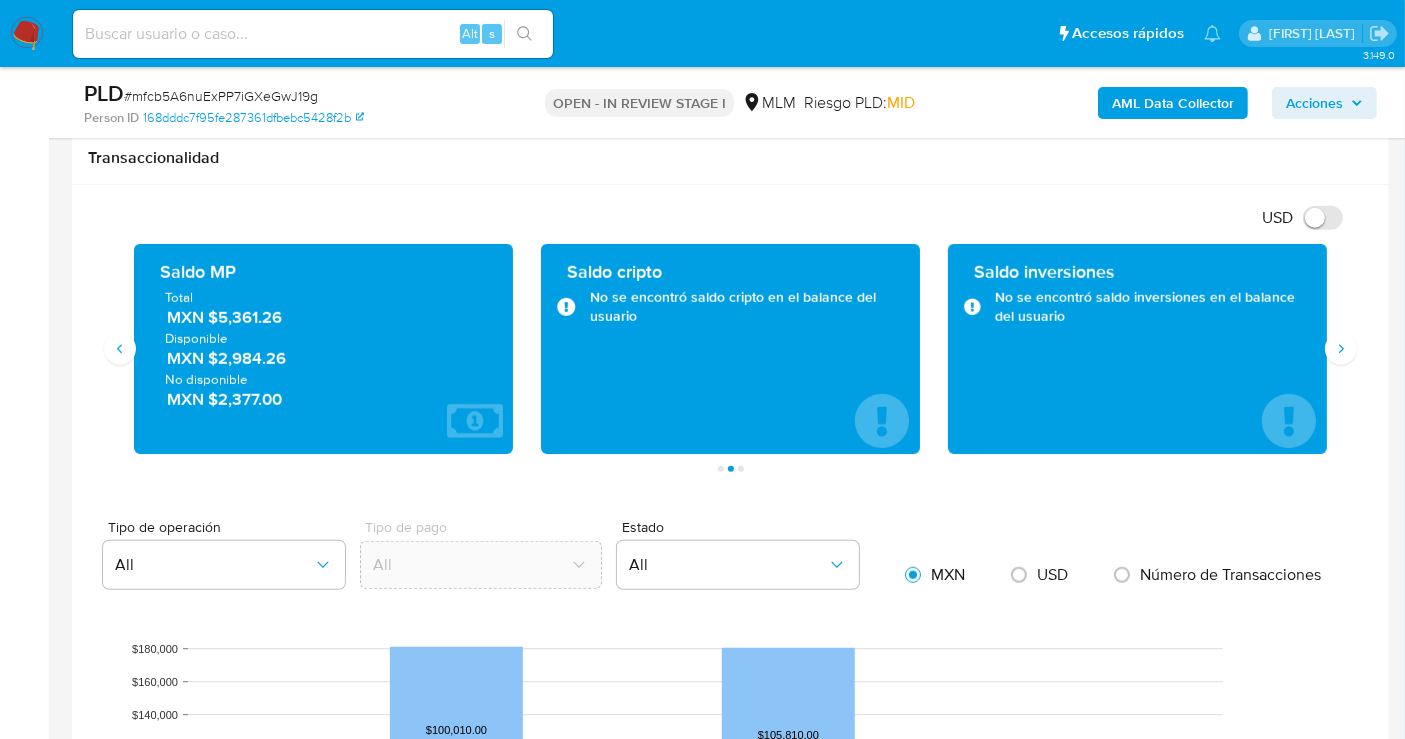 scroll, scrollTop: 1333, scrollLeft: 0, axis: vertical 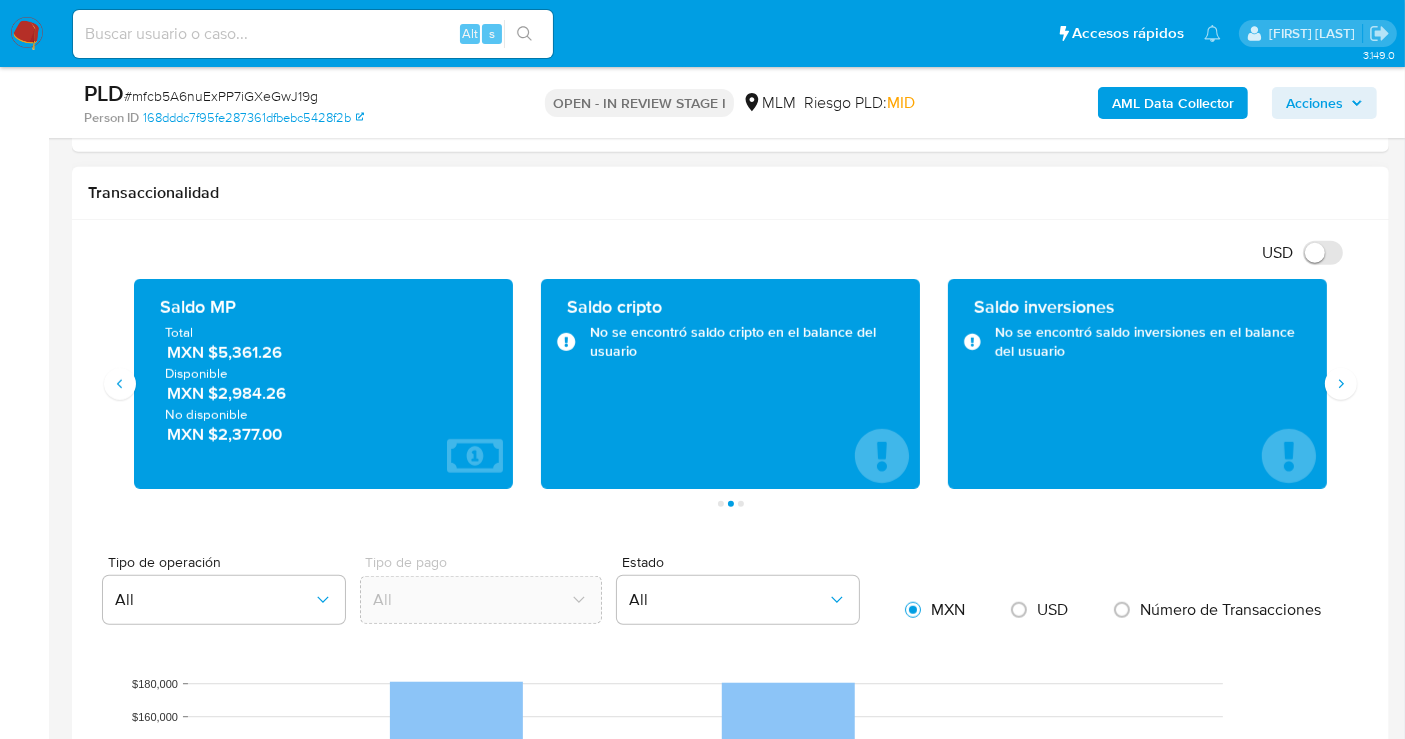 type 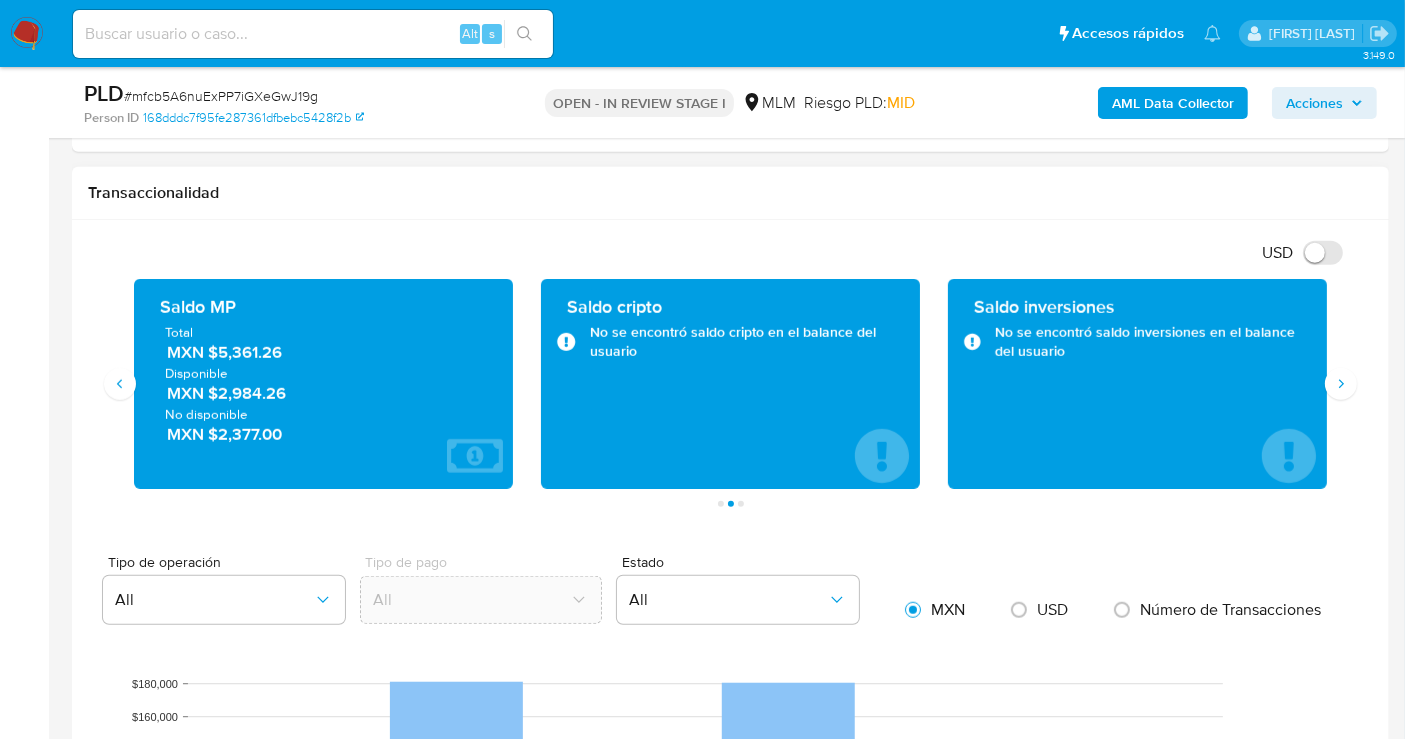 click on "MXN $5,361.26" at bounding box center [324, 352] 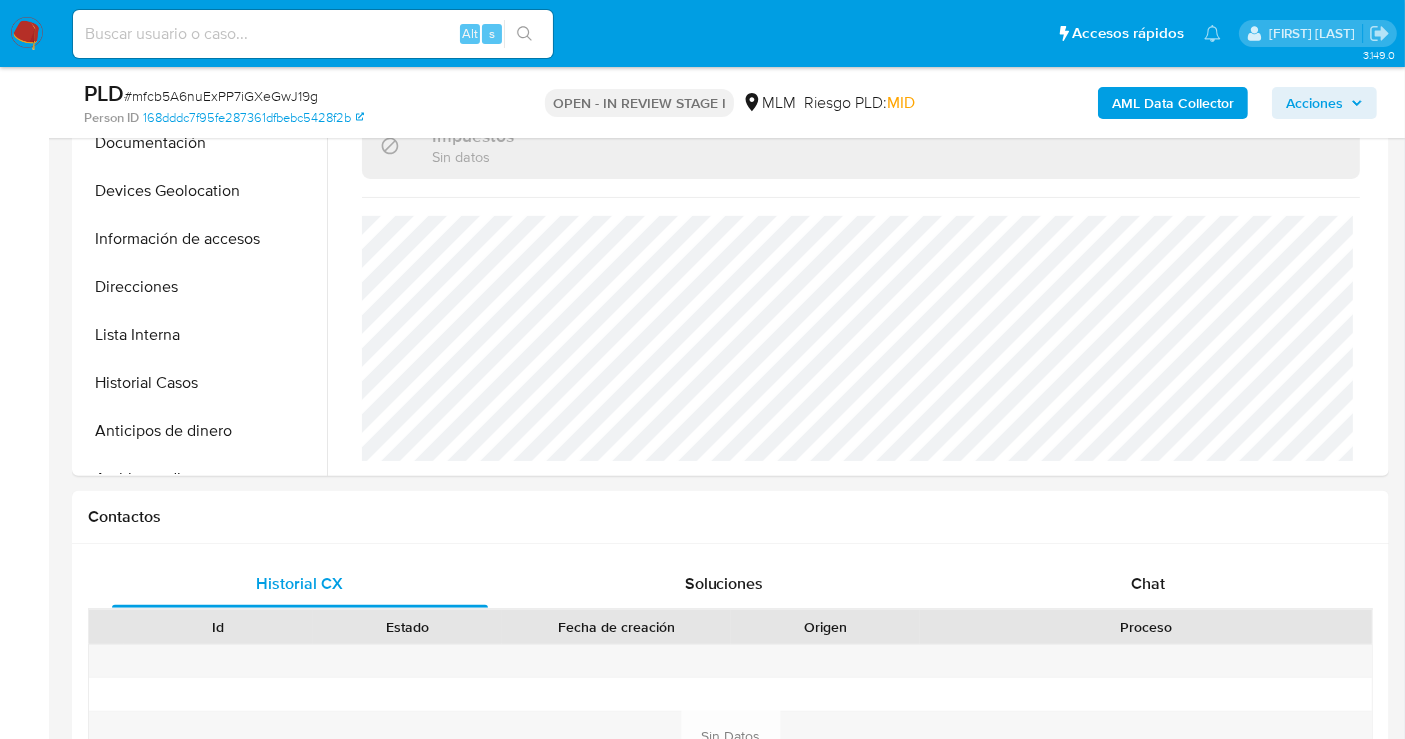 scroll, scrollTop: 222, scrollLeft: 0, axis: vertical 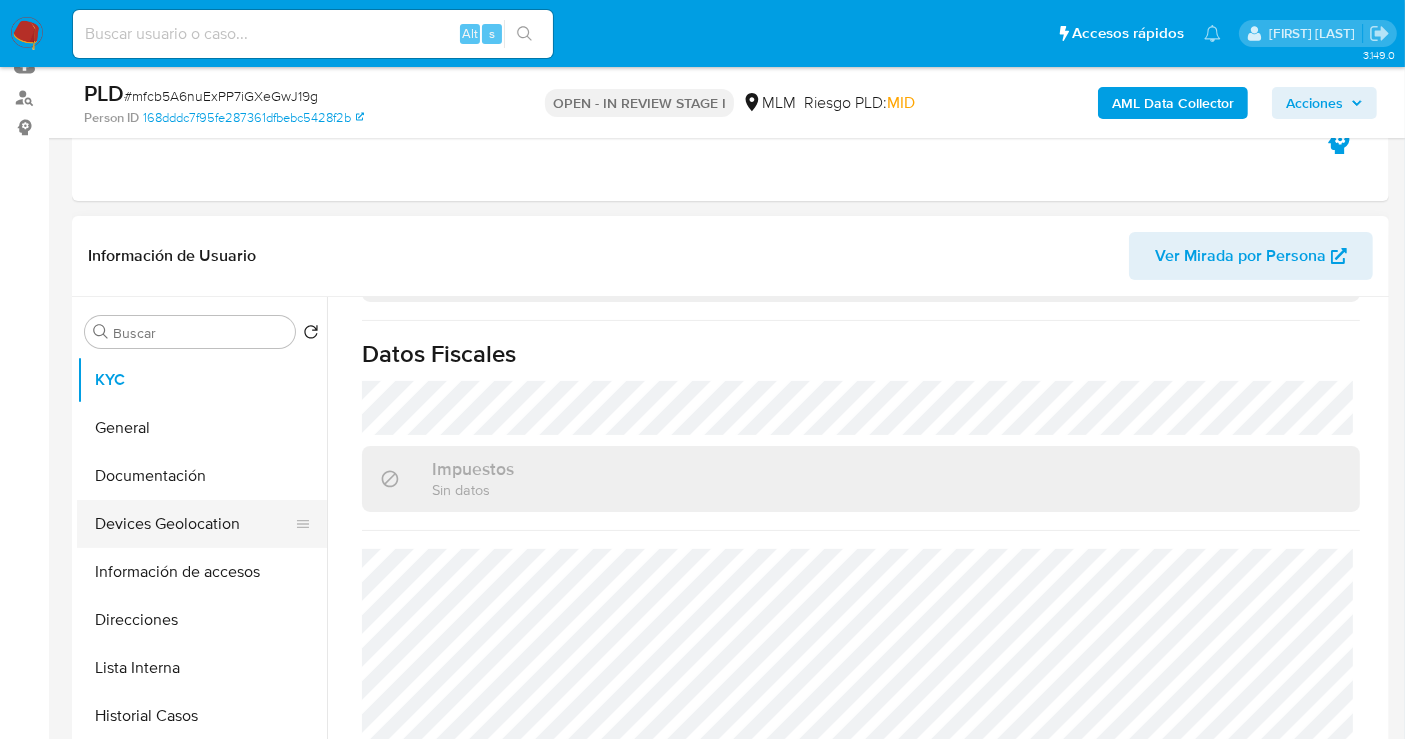 click on "Devices Geolocation" at bounding box center (194, 524) 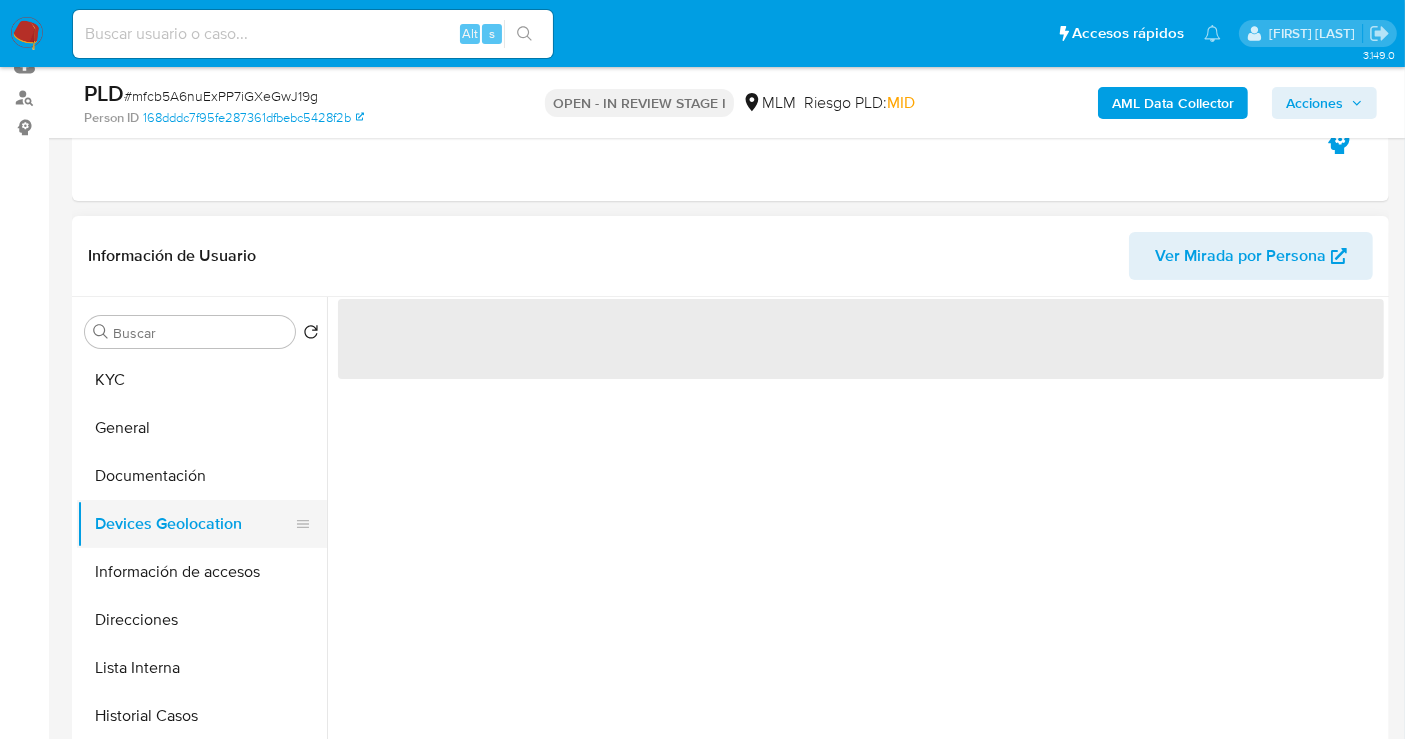 scroll, scrollTop: 0, scrollLeft: 0, axis: both 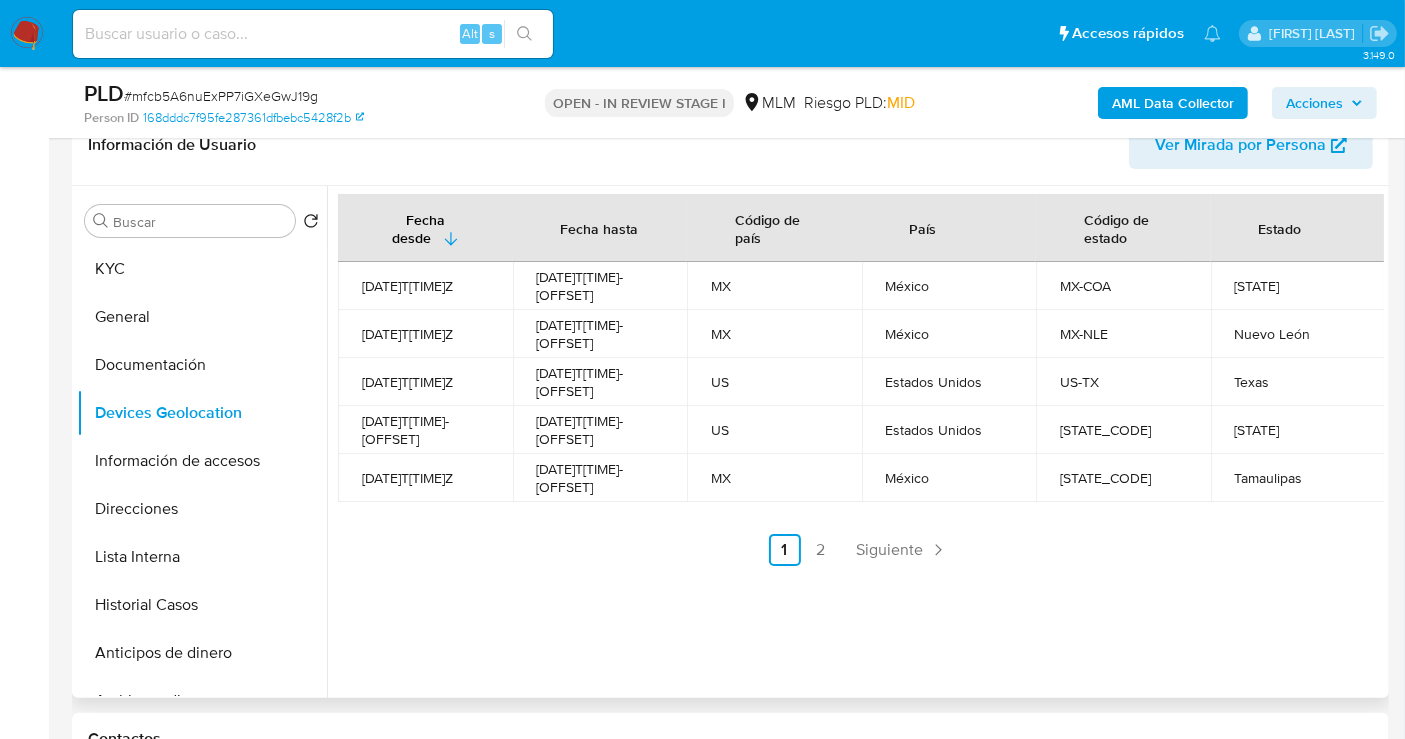 type 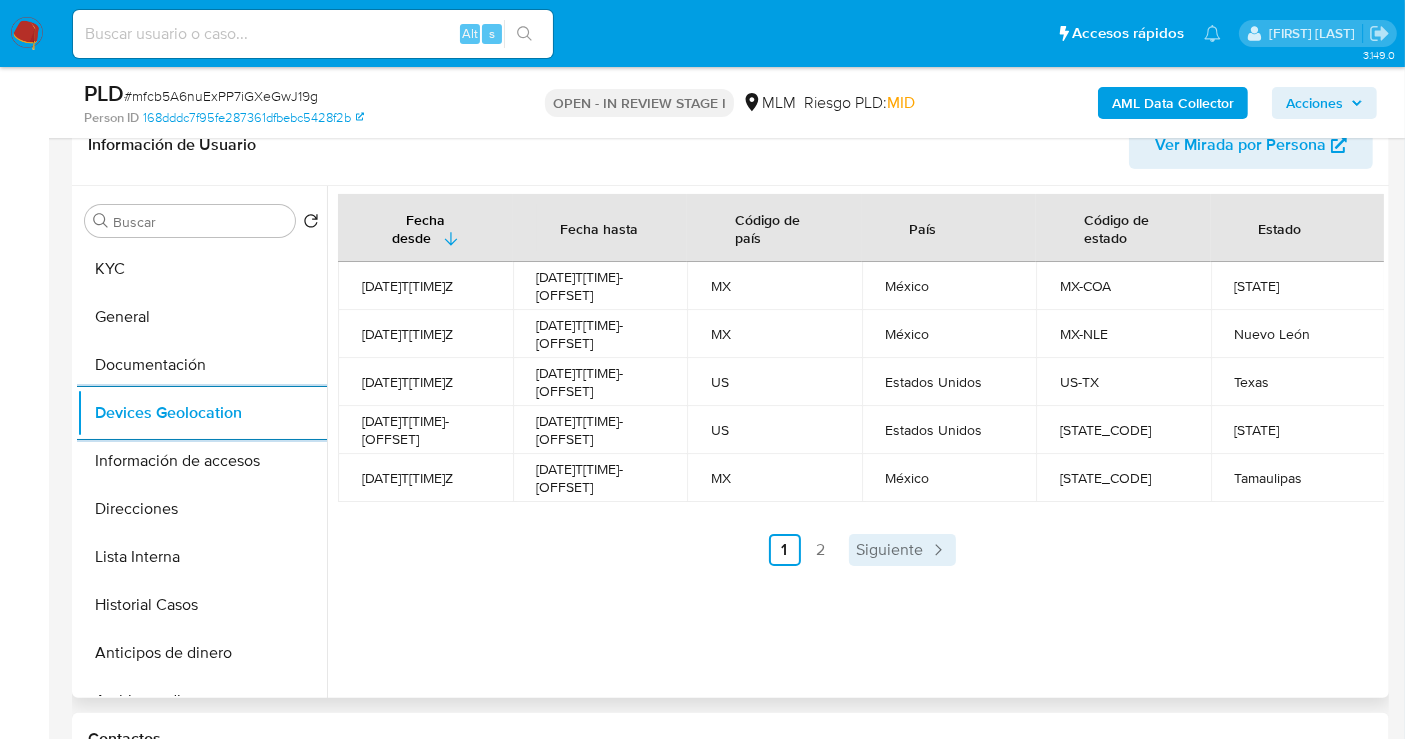 click on "Siguiente" at bounding box center (890, 550) 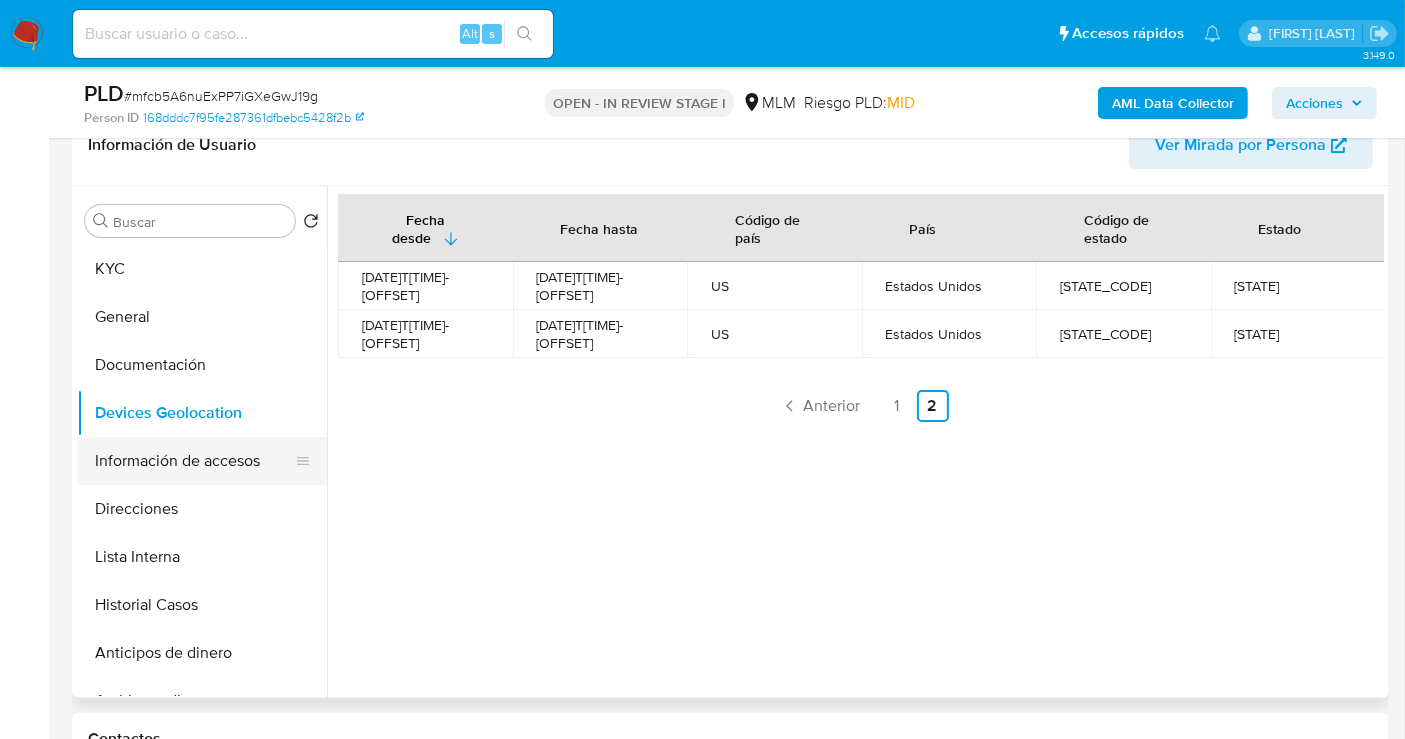 click on "Información de accesos" at bounding box center [194, 461] 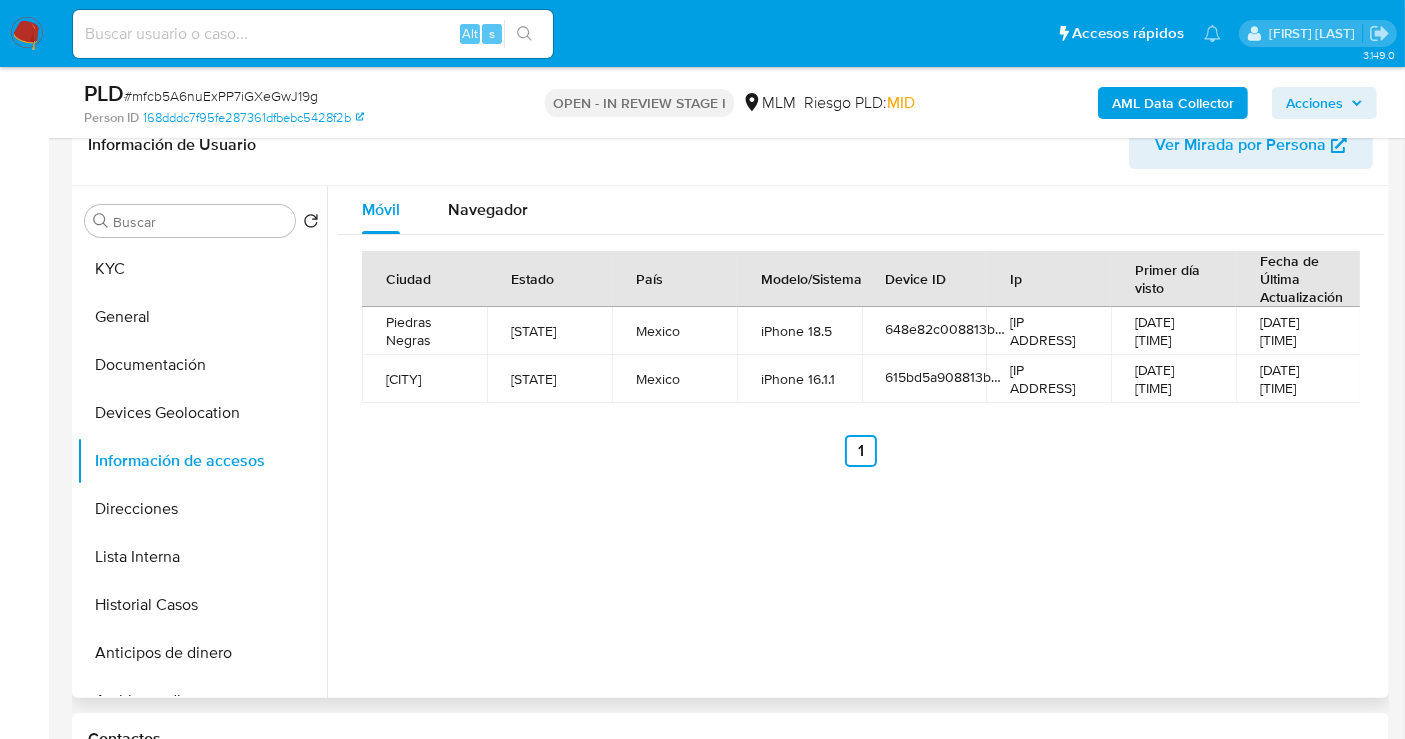 type 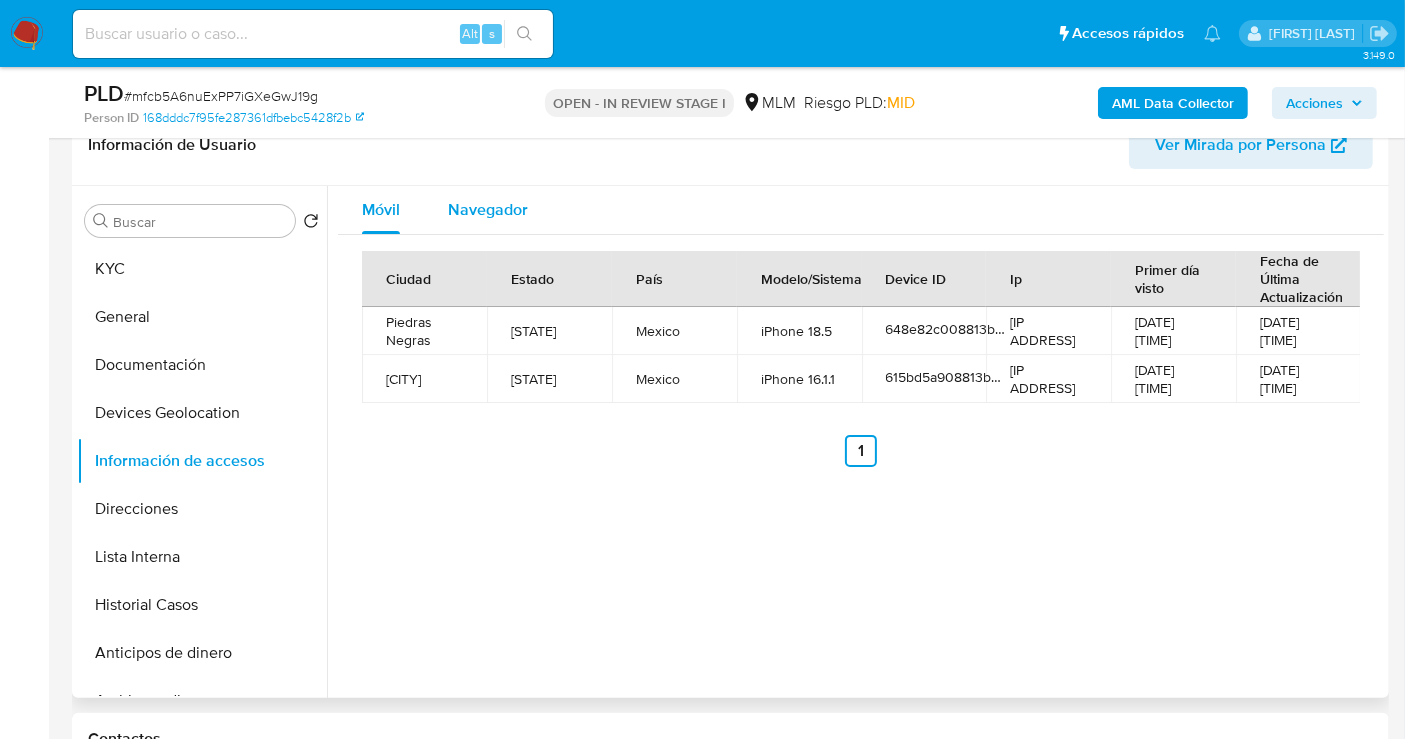 click on "Navegador" at bounding box center [488, 209] 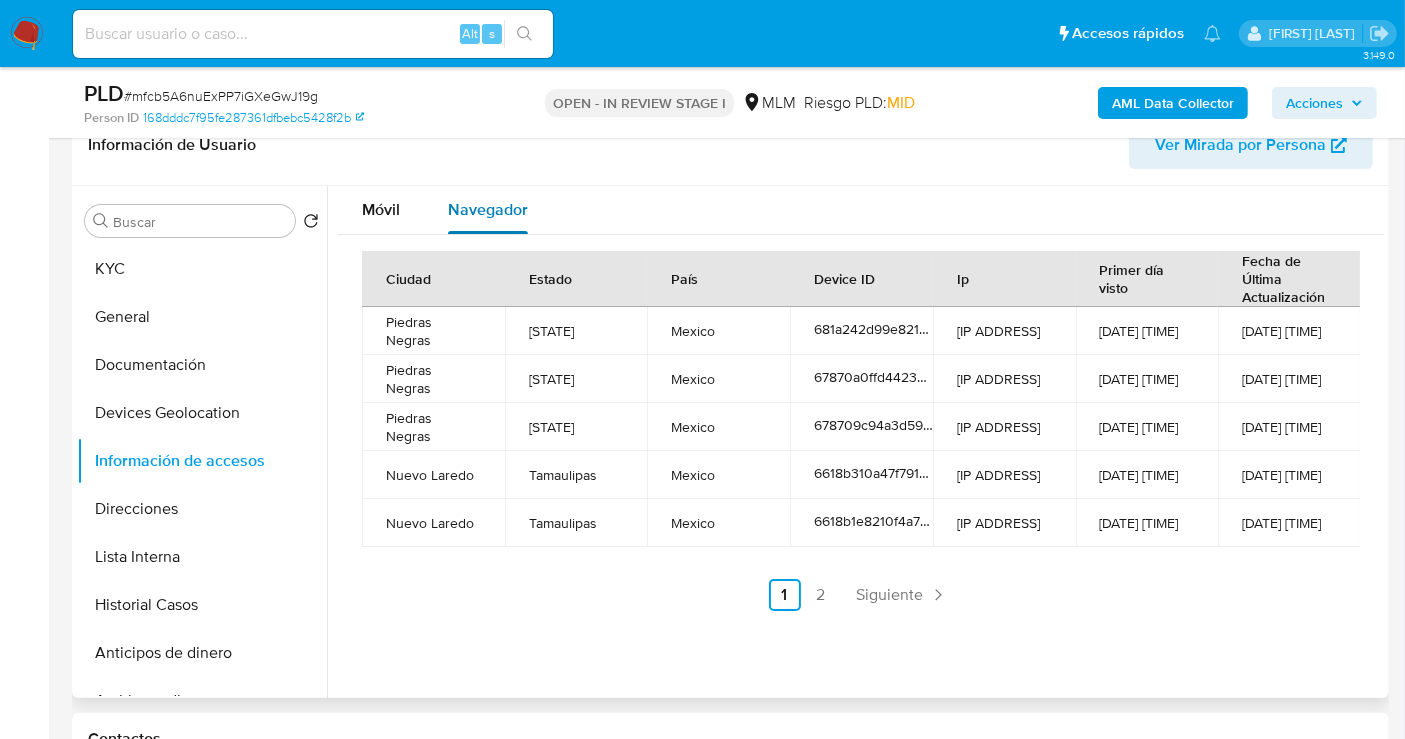 type 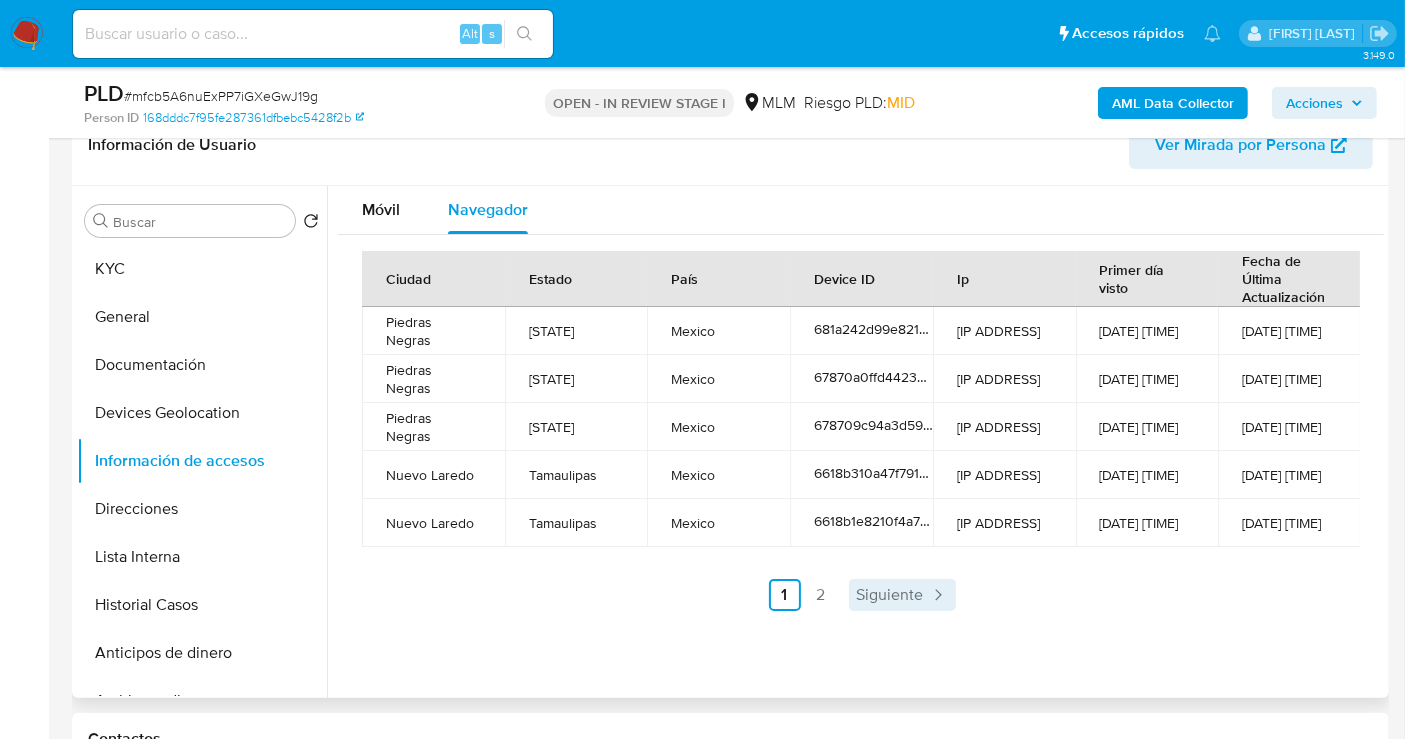 click on "Siguiente" at bounding box center [890, 595] 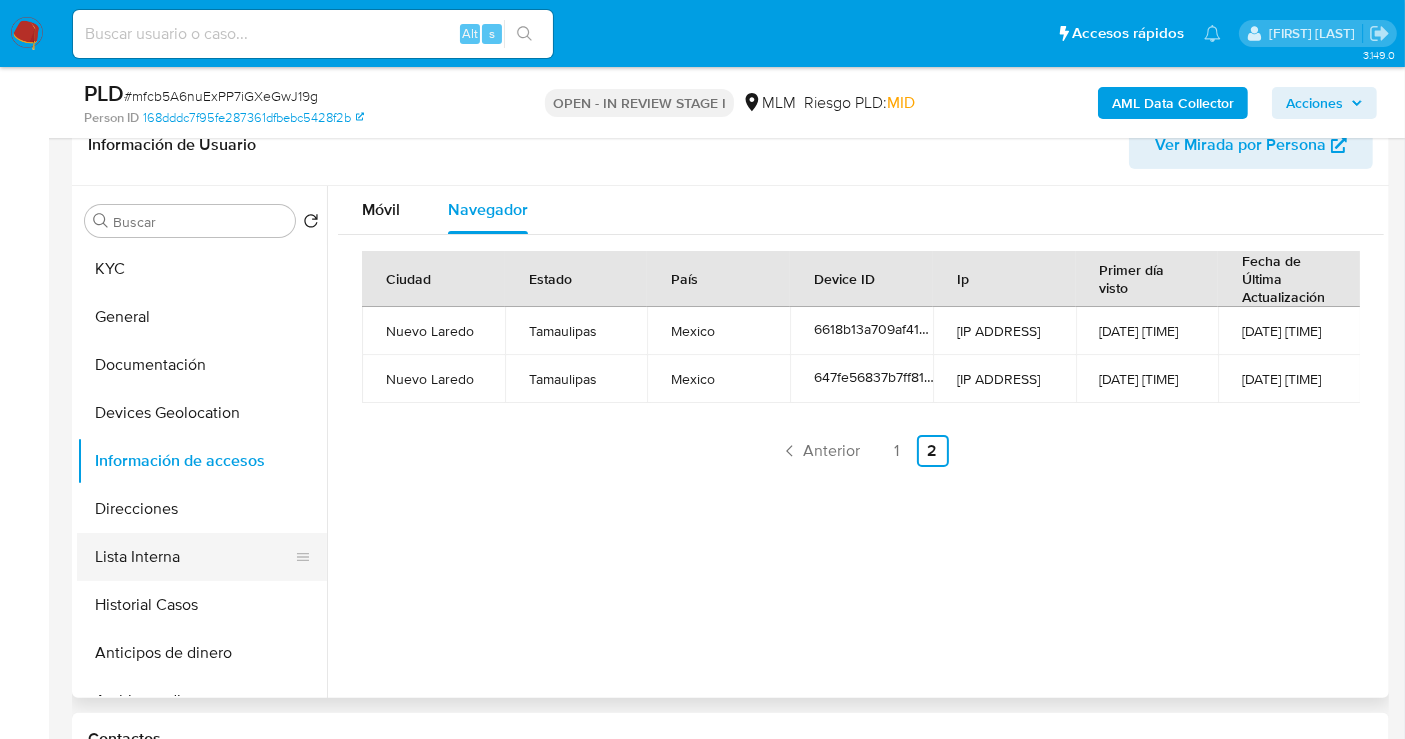 click on "Lista Interna" at bounding box center [194, 557] 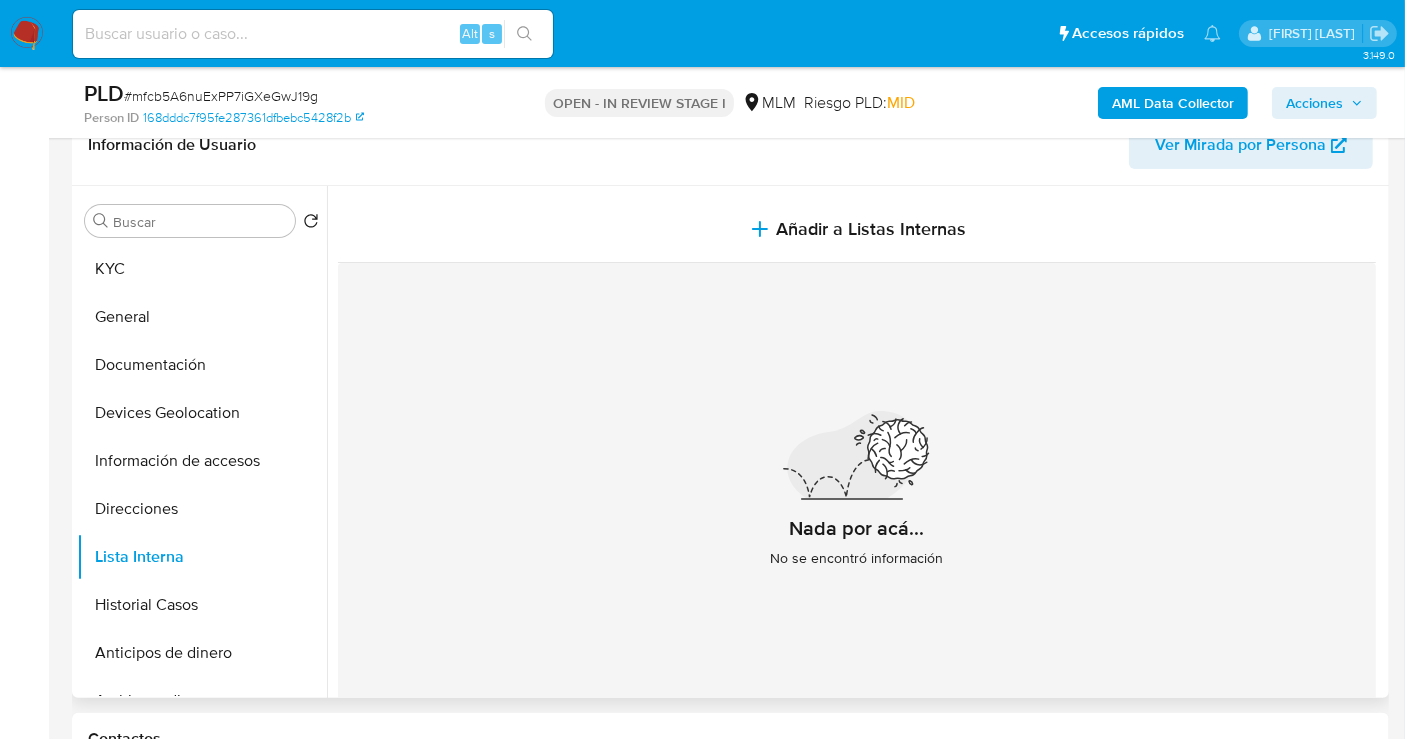 type 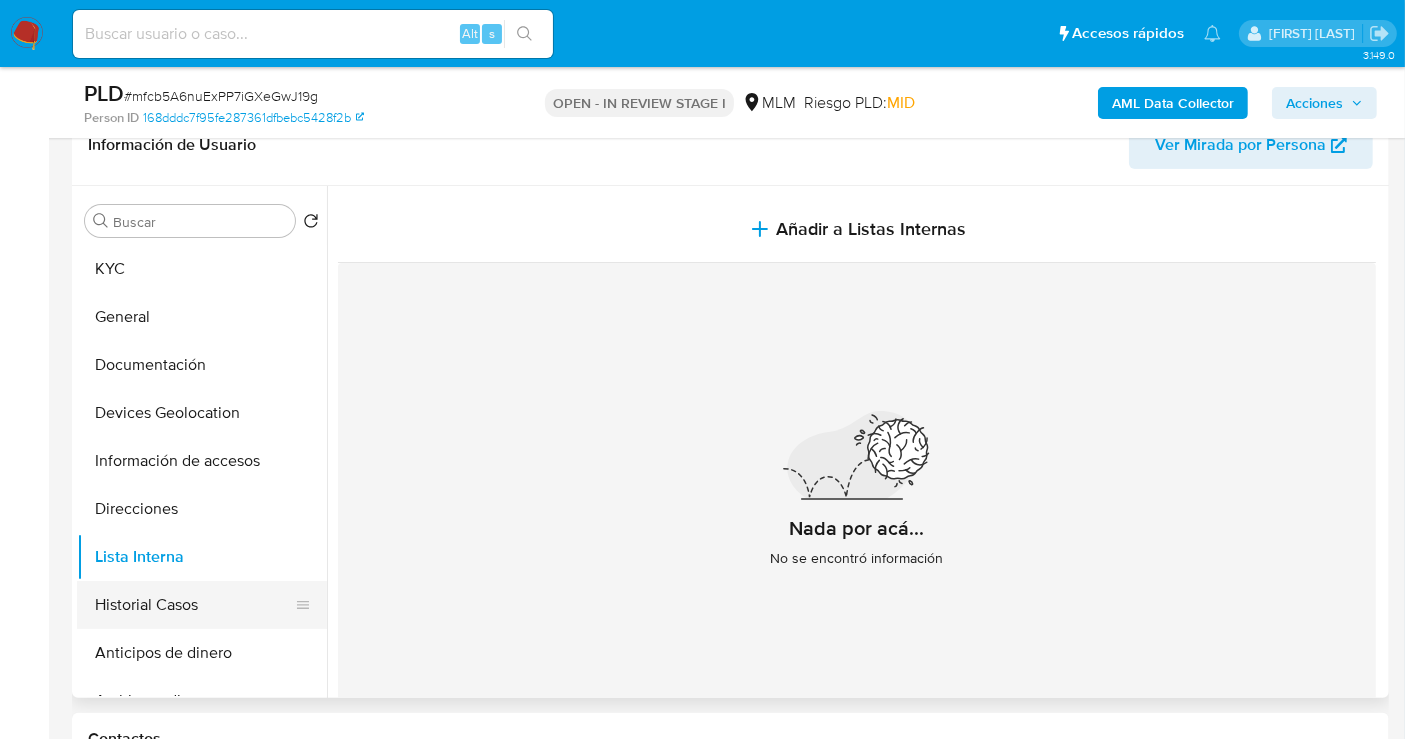 click on "Historial Casos" at bounding box center (194, 605) 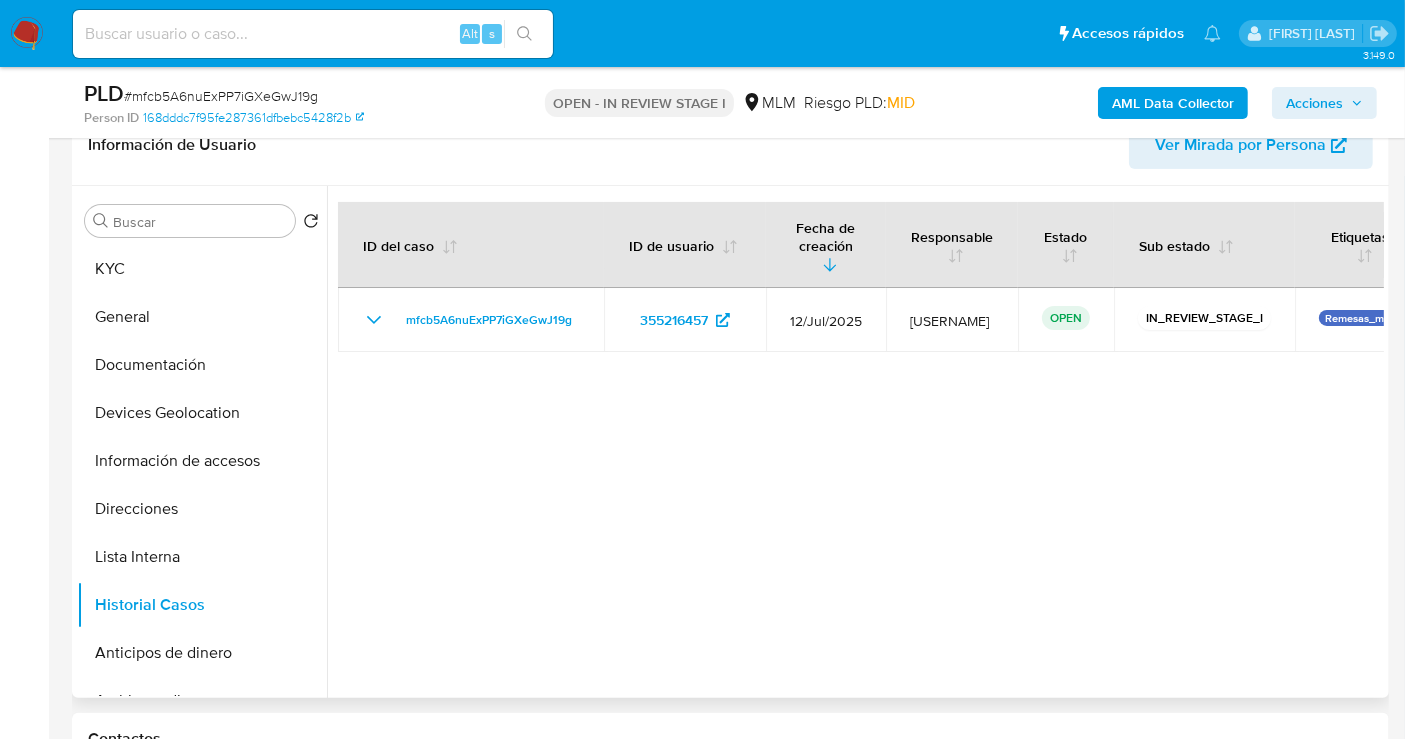 type 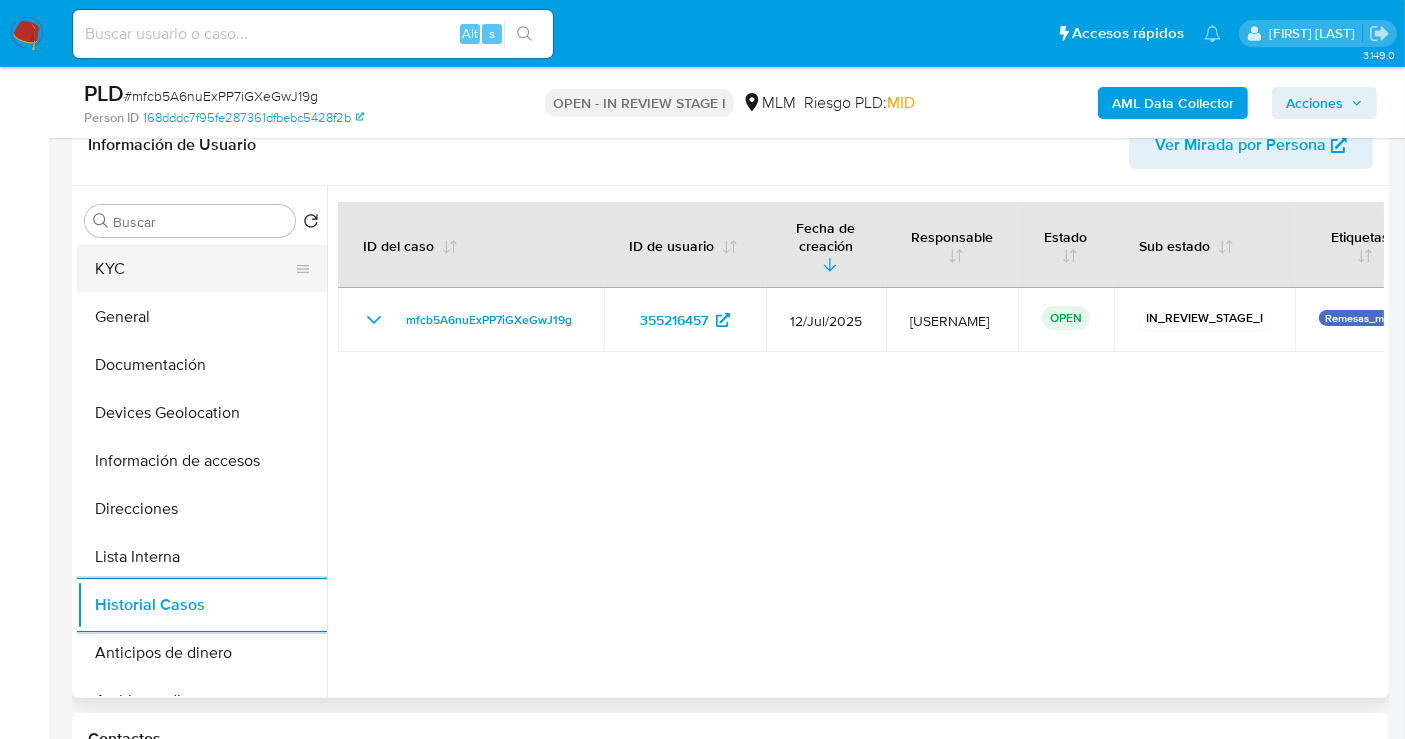 click on "KYC" at bounding box center [194, 269] 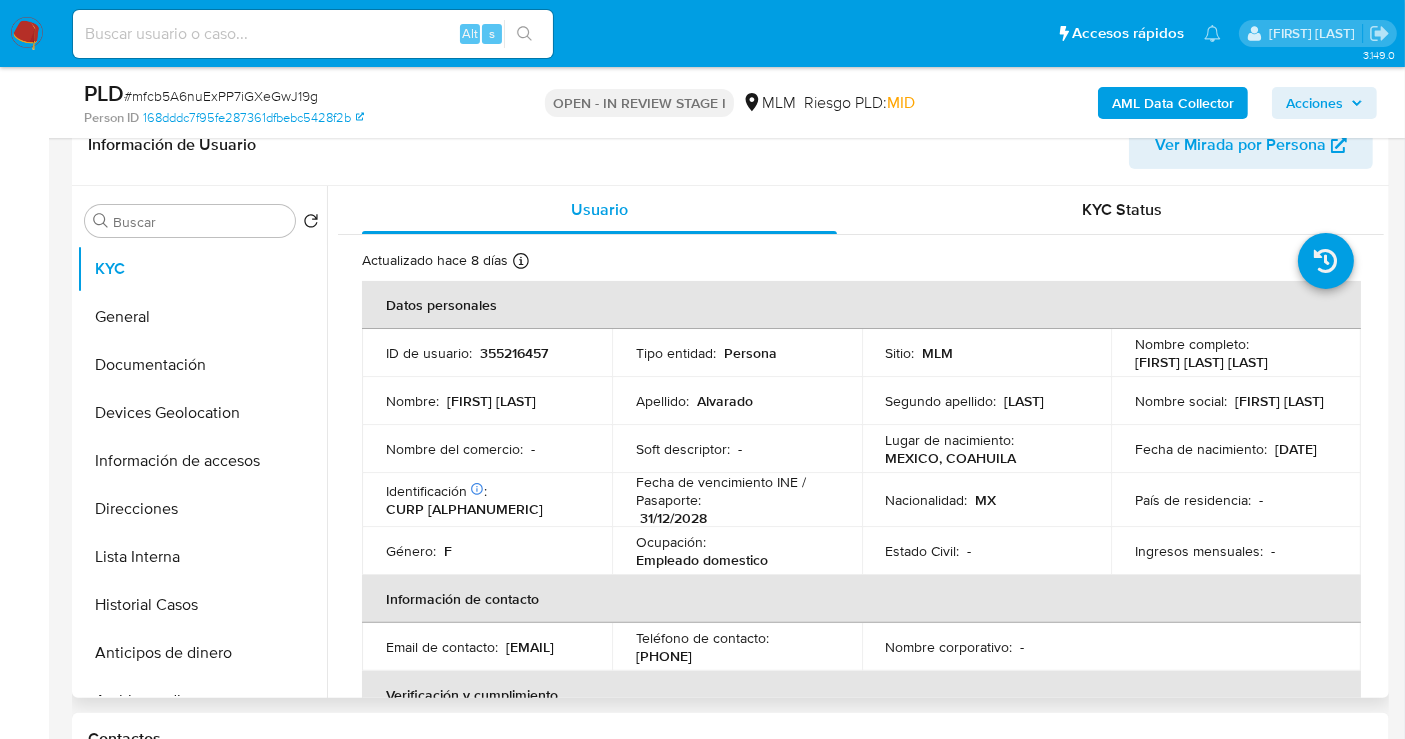 click on "perlaa837@gmail.com" at bounding box center (530, 647) 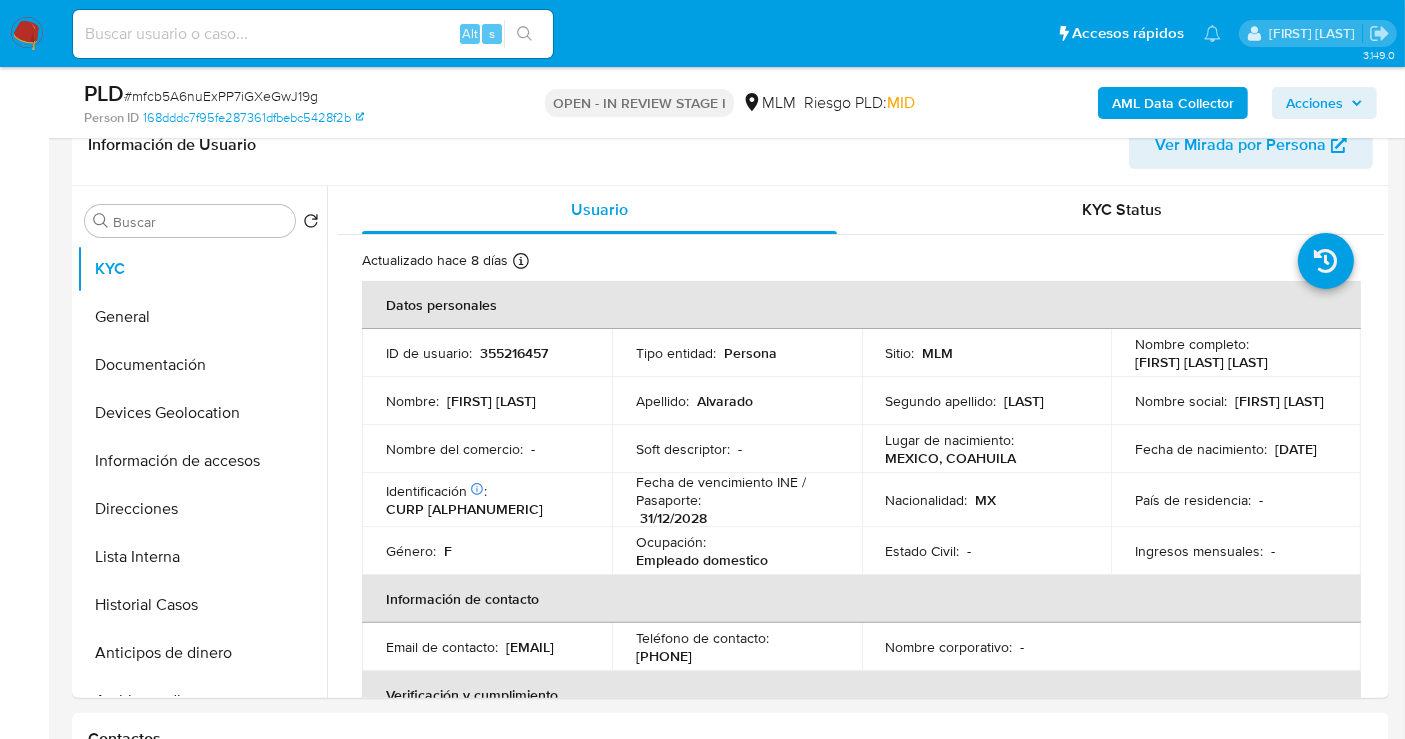 copy on "[EMAIL]" 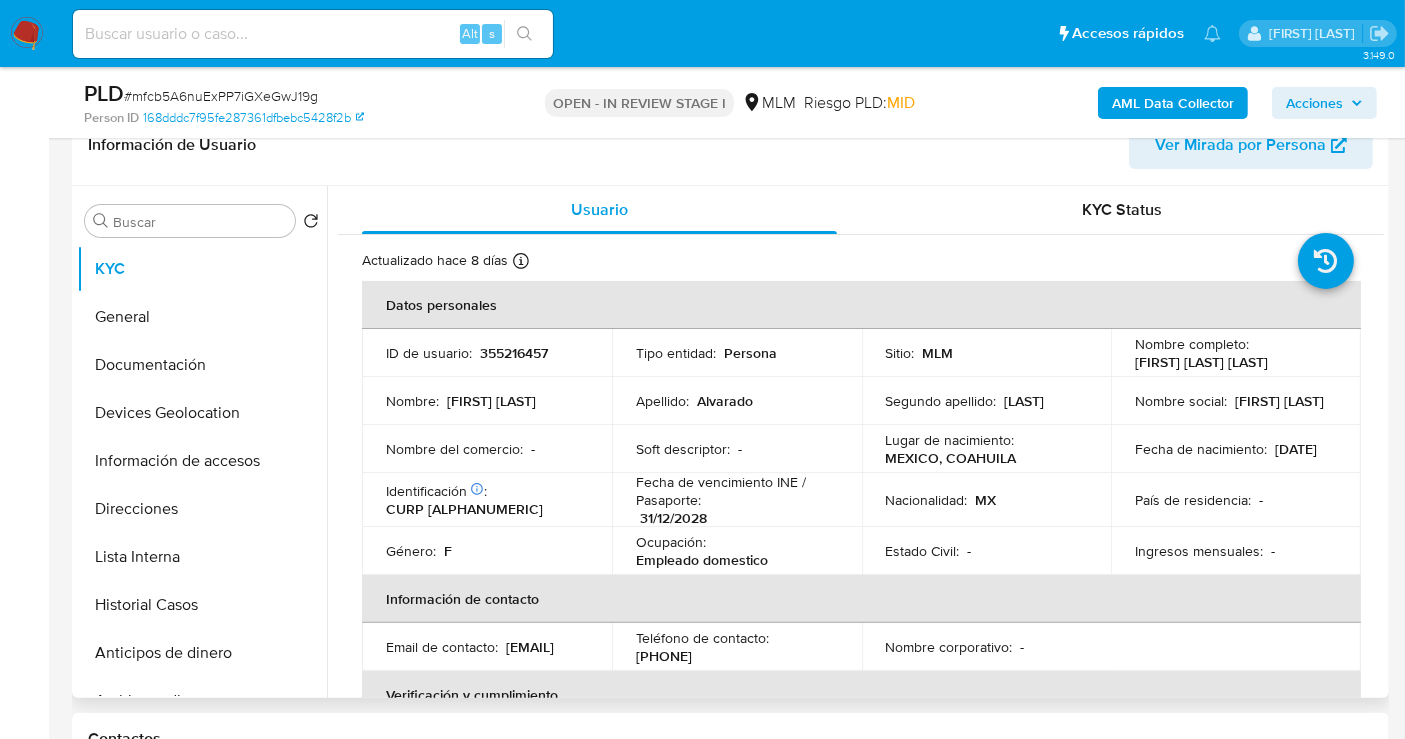click on "[PHONE]" at bounding box center (664, 656) 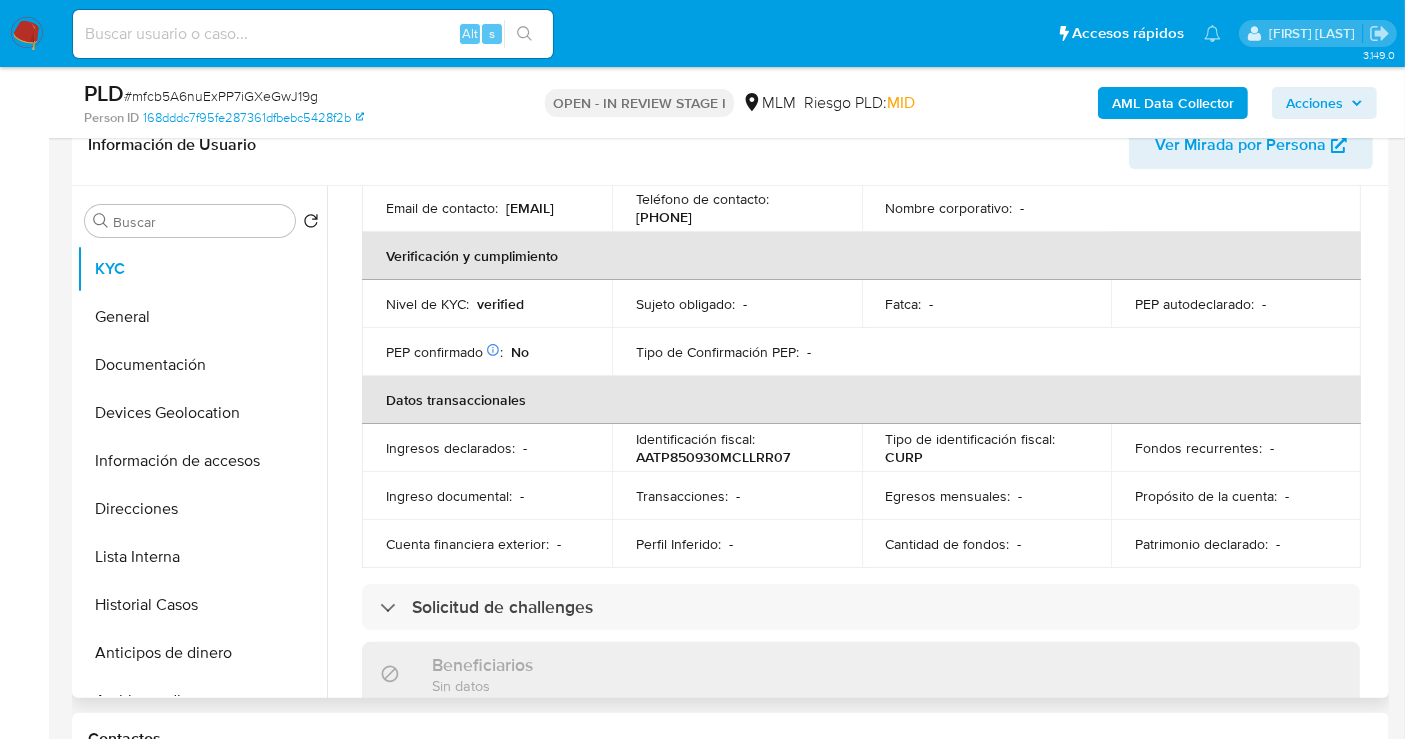 scroll, scrollTop: 444, scrollLeft: 0, axis: vertical 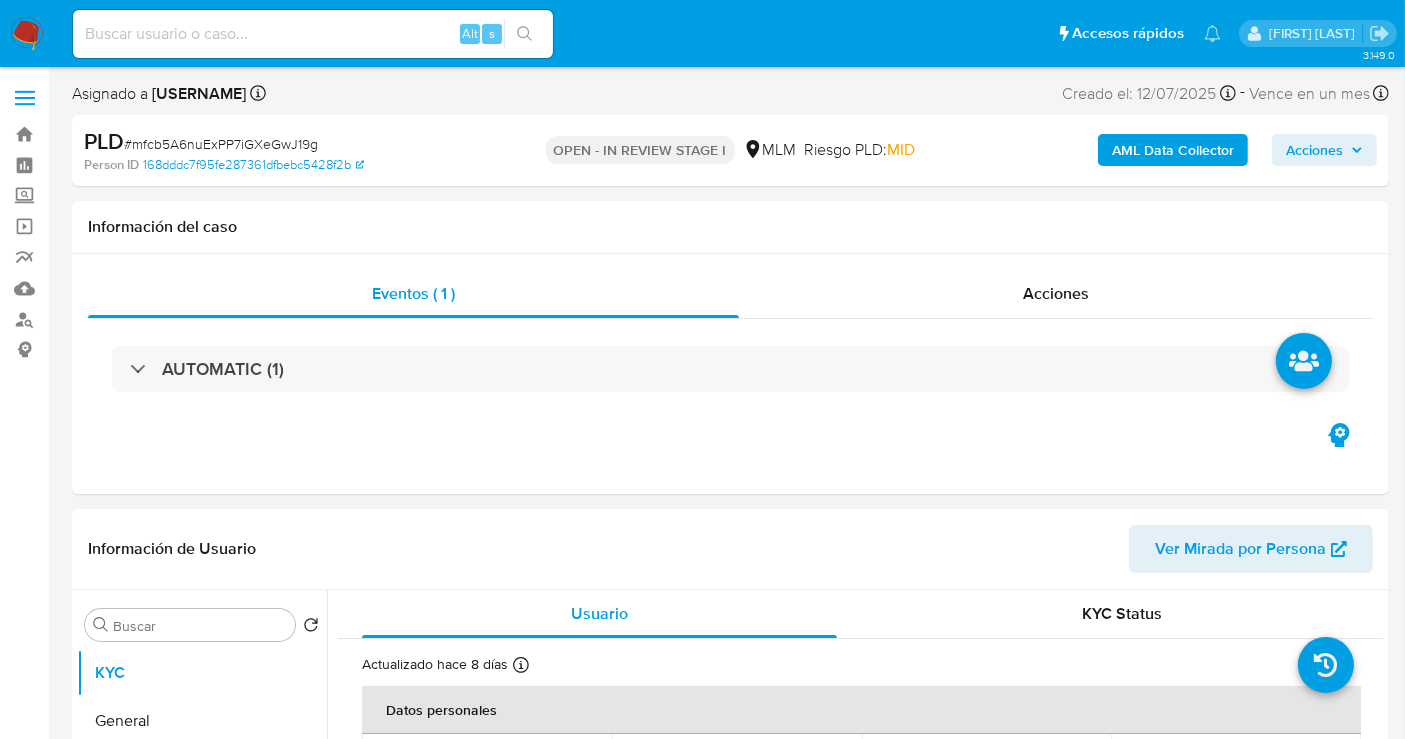 select on "10" 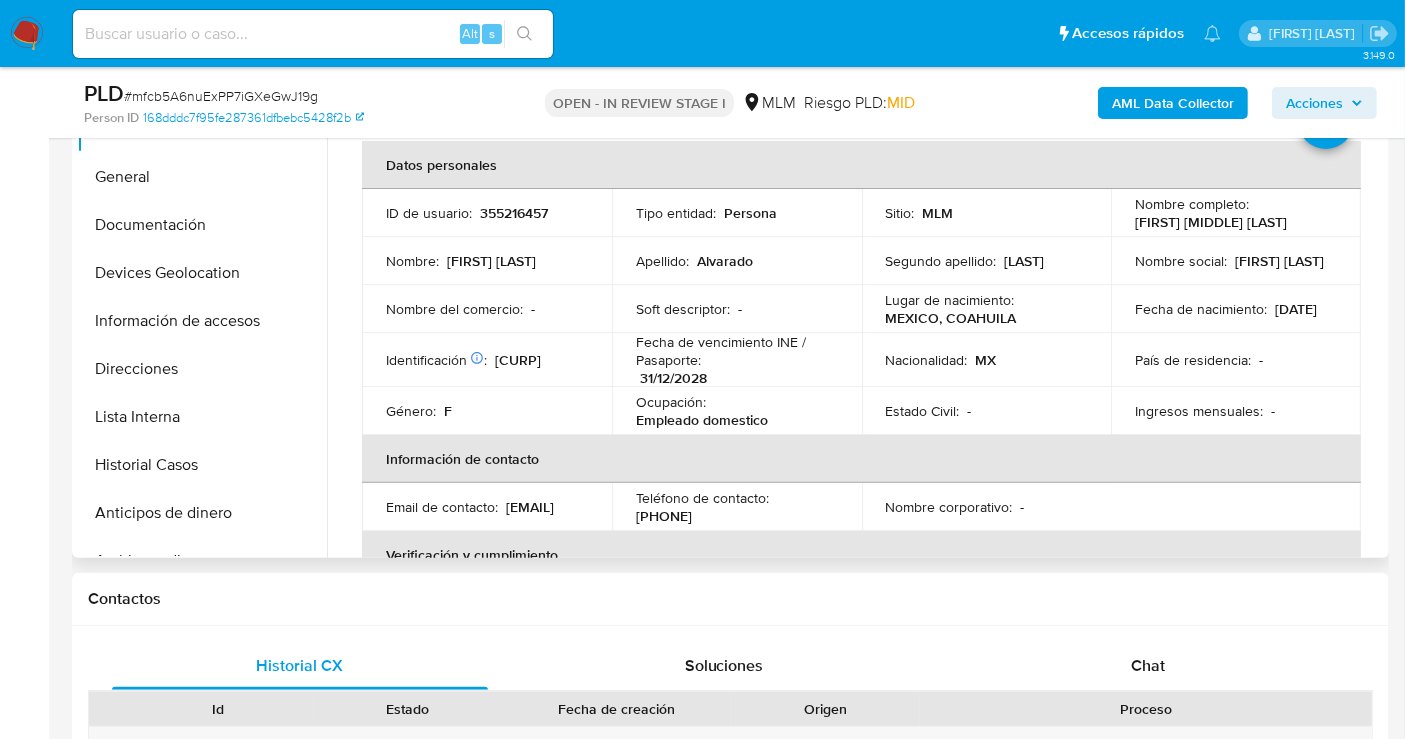 scroll, scrollTop: 333, scrollLeft: 0, axis: vertical 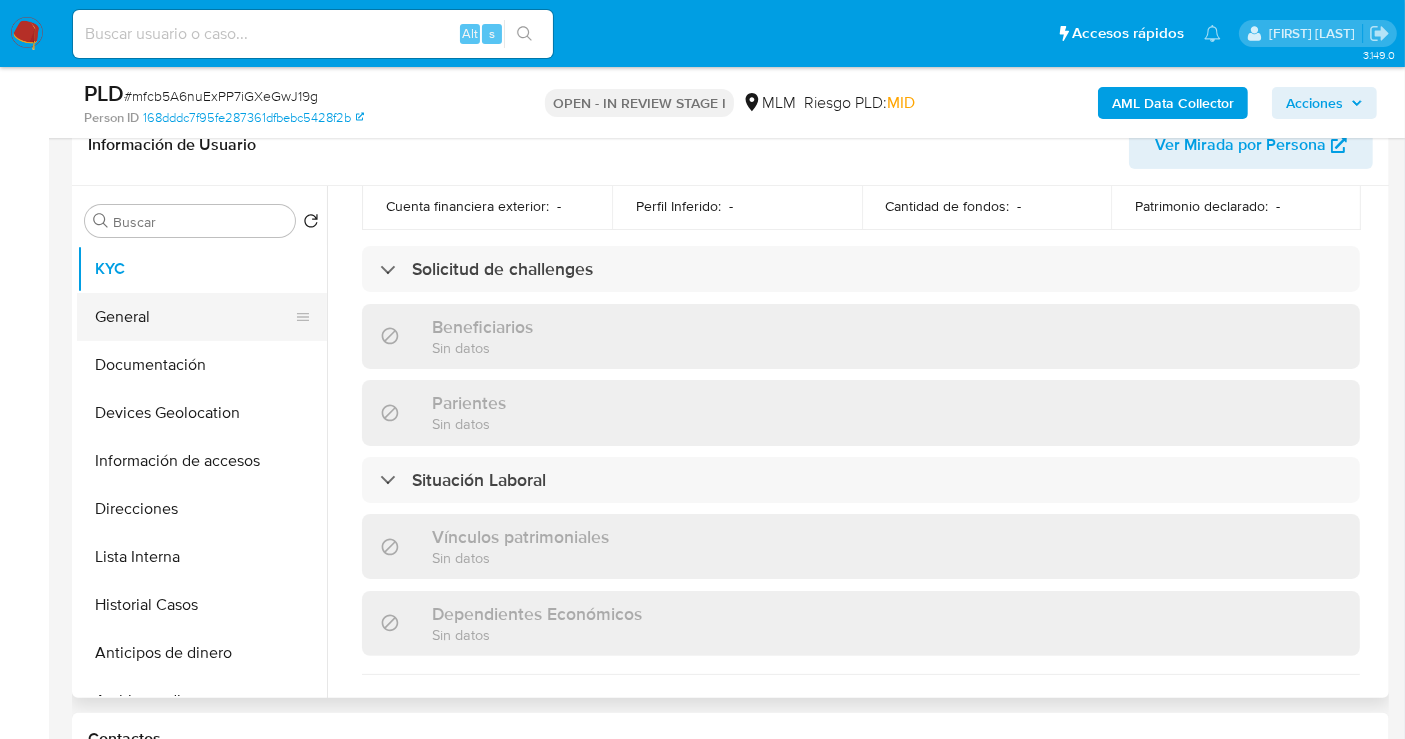 click on "General" at bounding box center (194, 317) 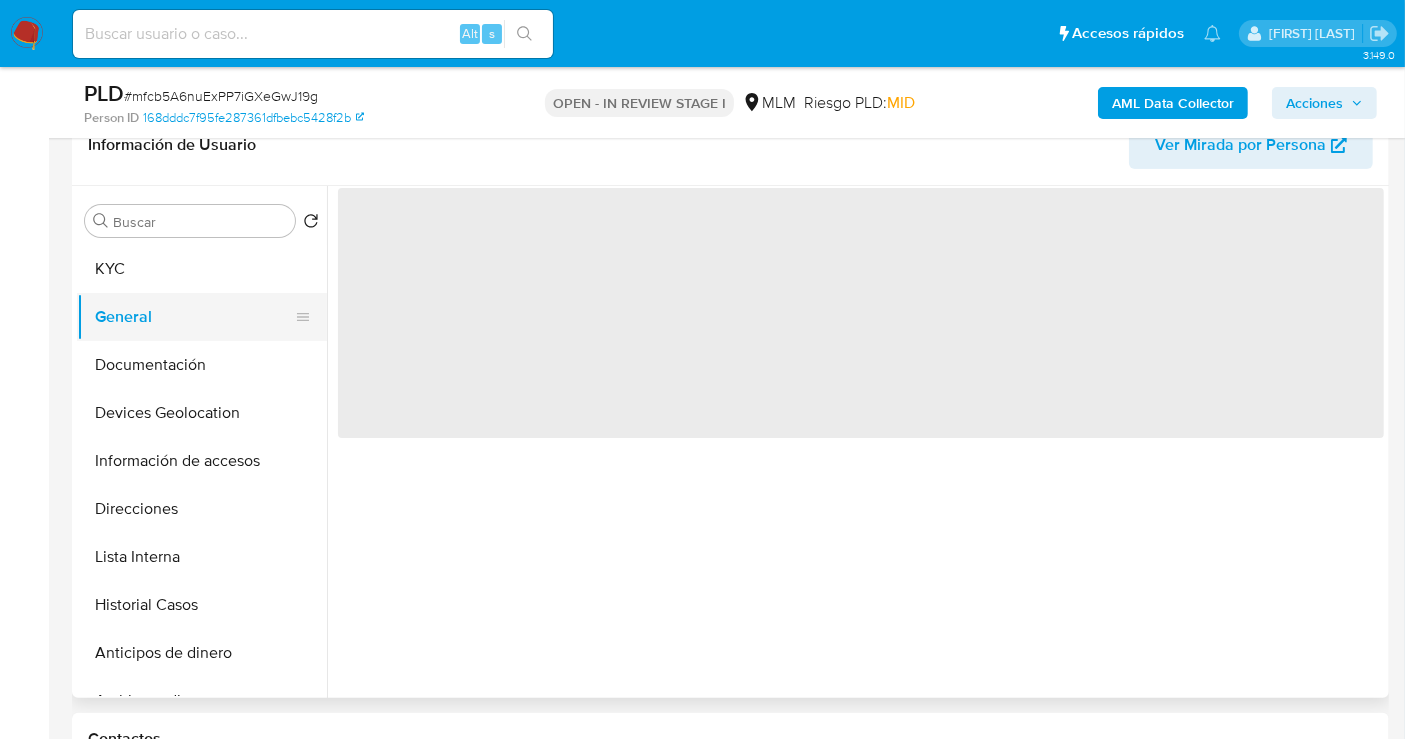 scroll, scrollTop: 0, scrollLeft: 0, axis: both 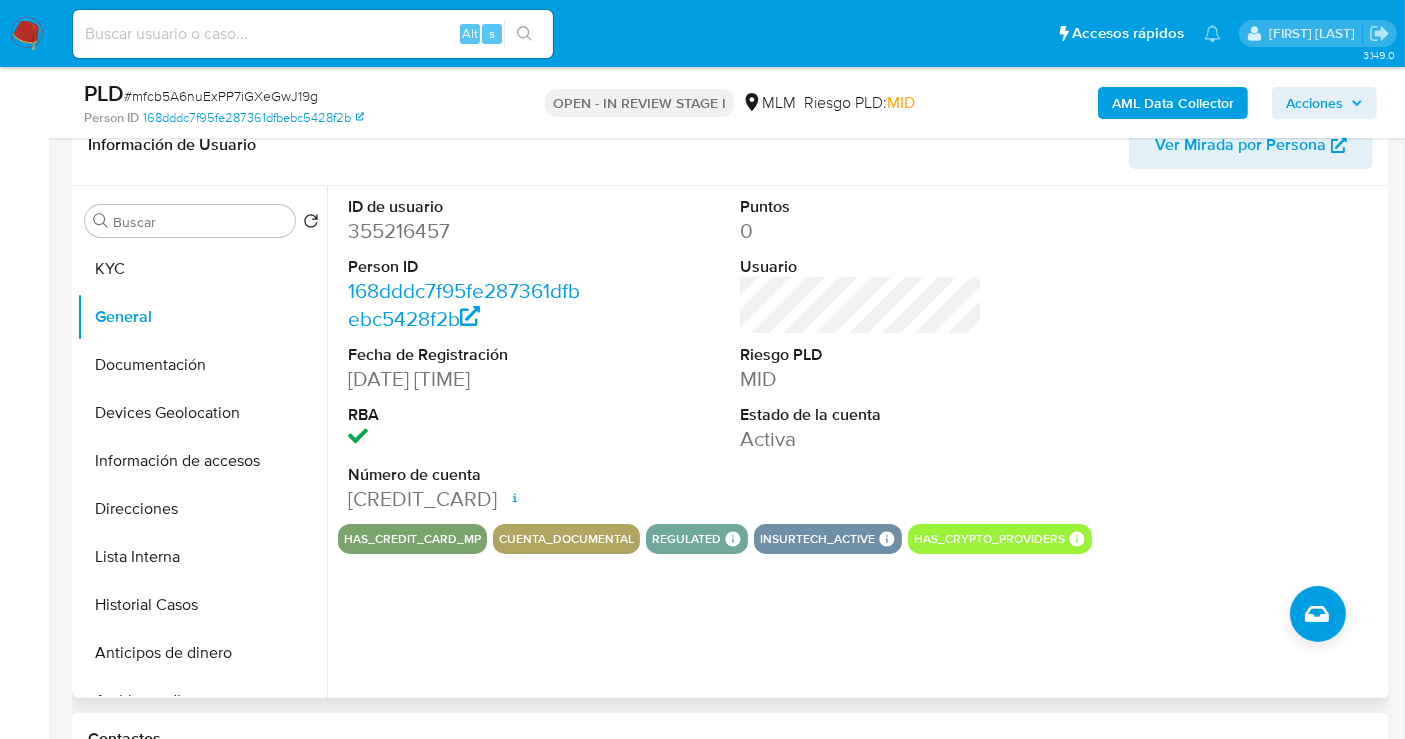 drag, startPoint x: 392, startPoint y: 492, endPoint x: 586, endPoint y: 502, distance: 194.25757 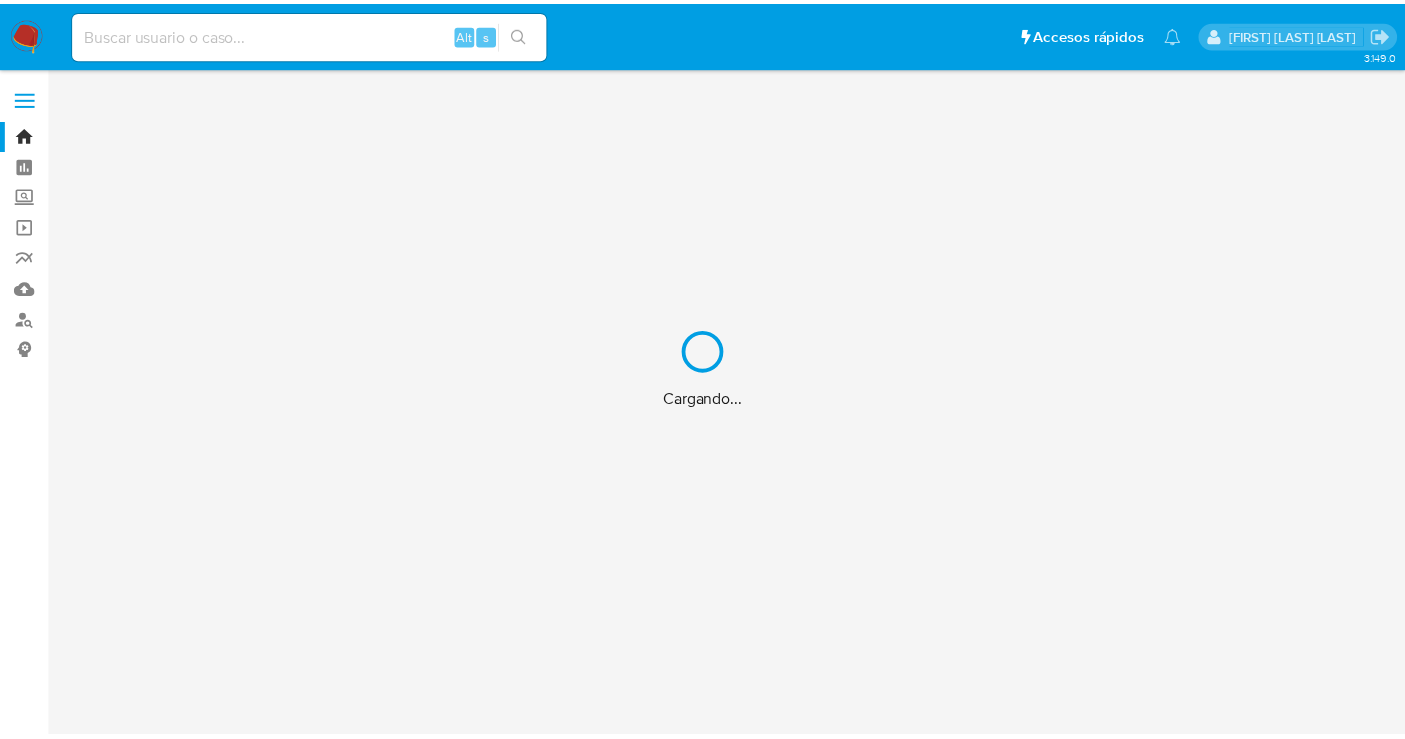 scroll, scrollTop: 0, scrollLeft: 0, axis: both 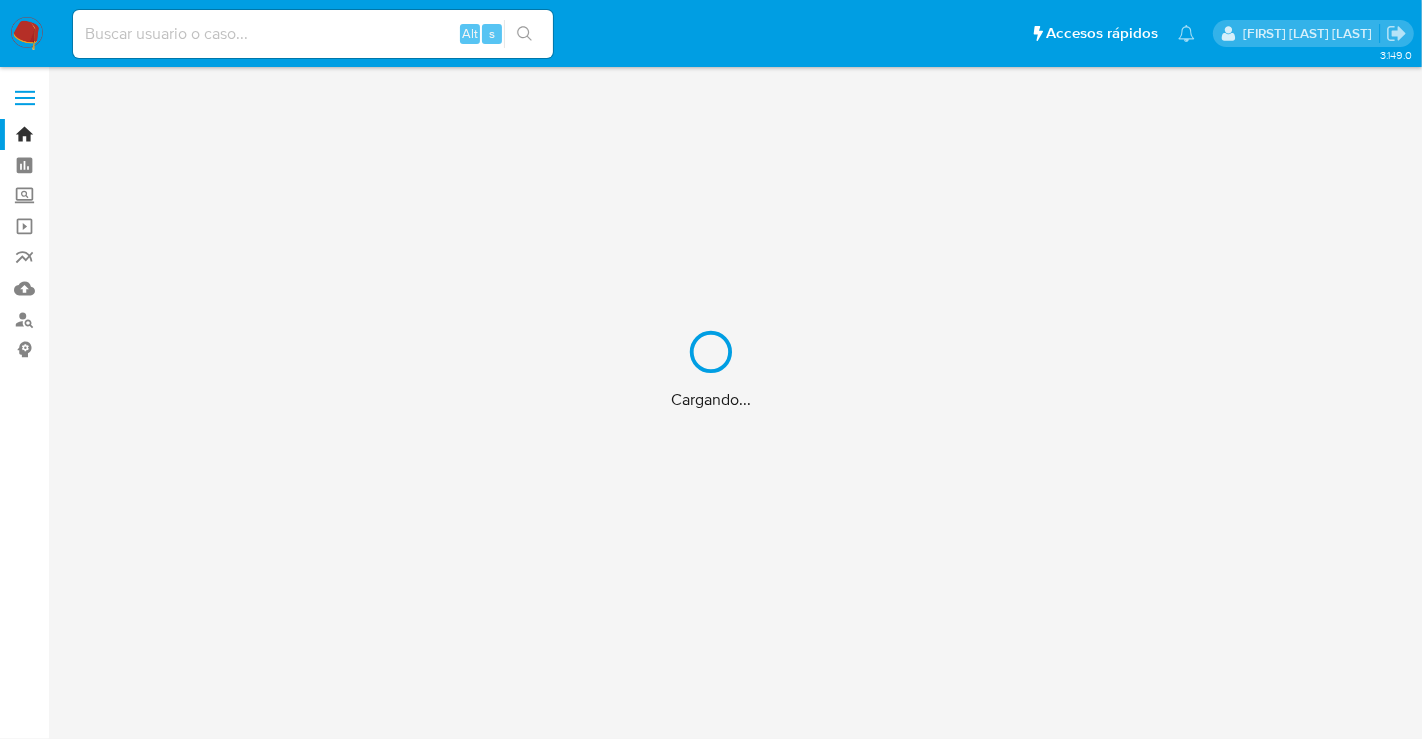 click on "Cargando..." at bounding box center (711, 369) 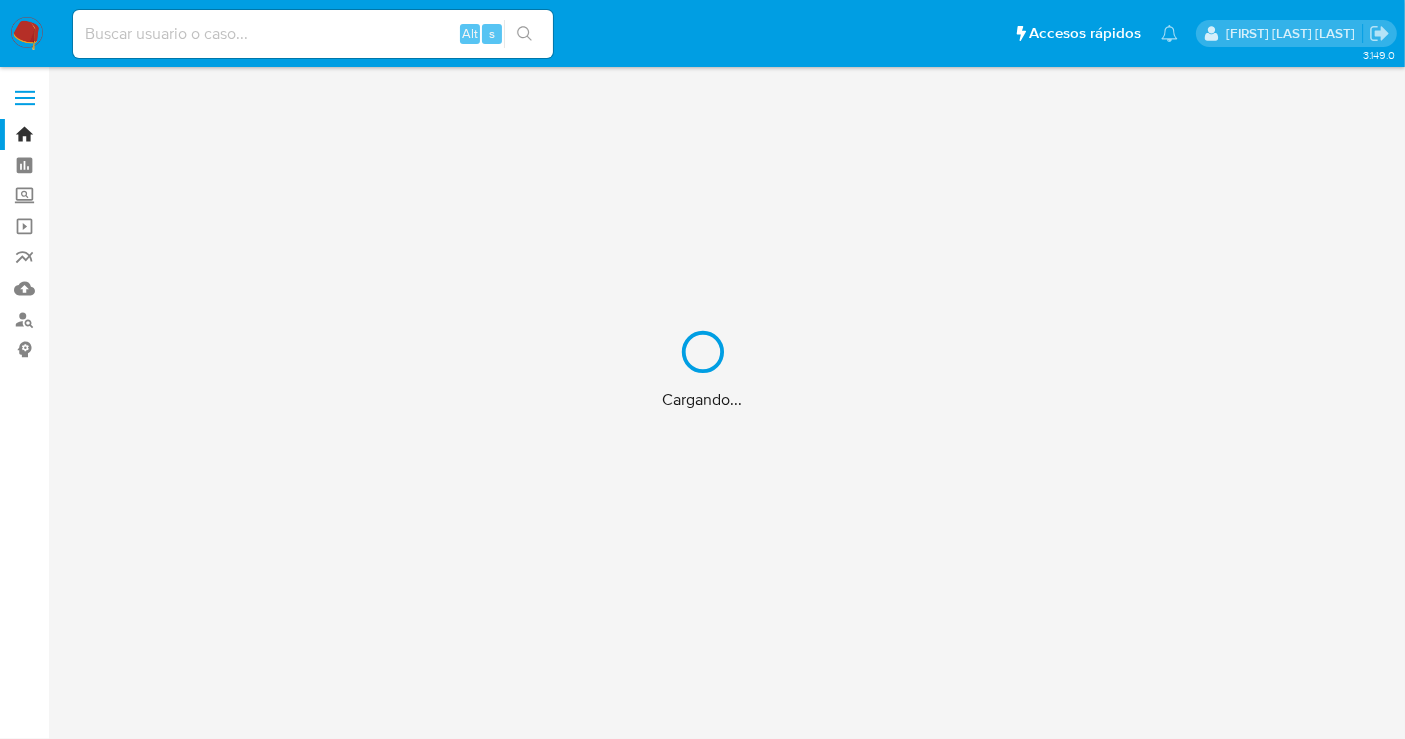 click on "Screening" at bounding box center (119, 196) 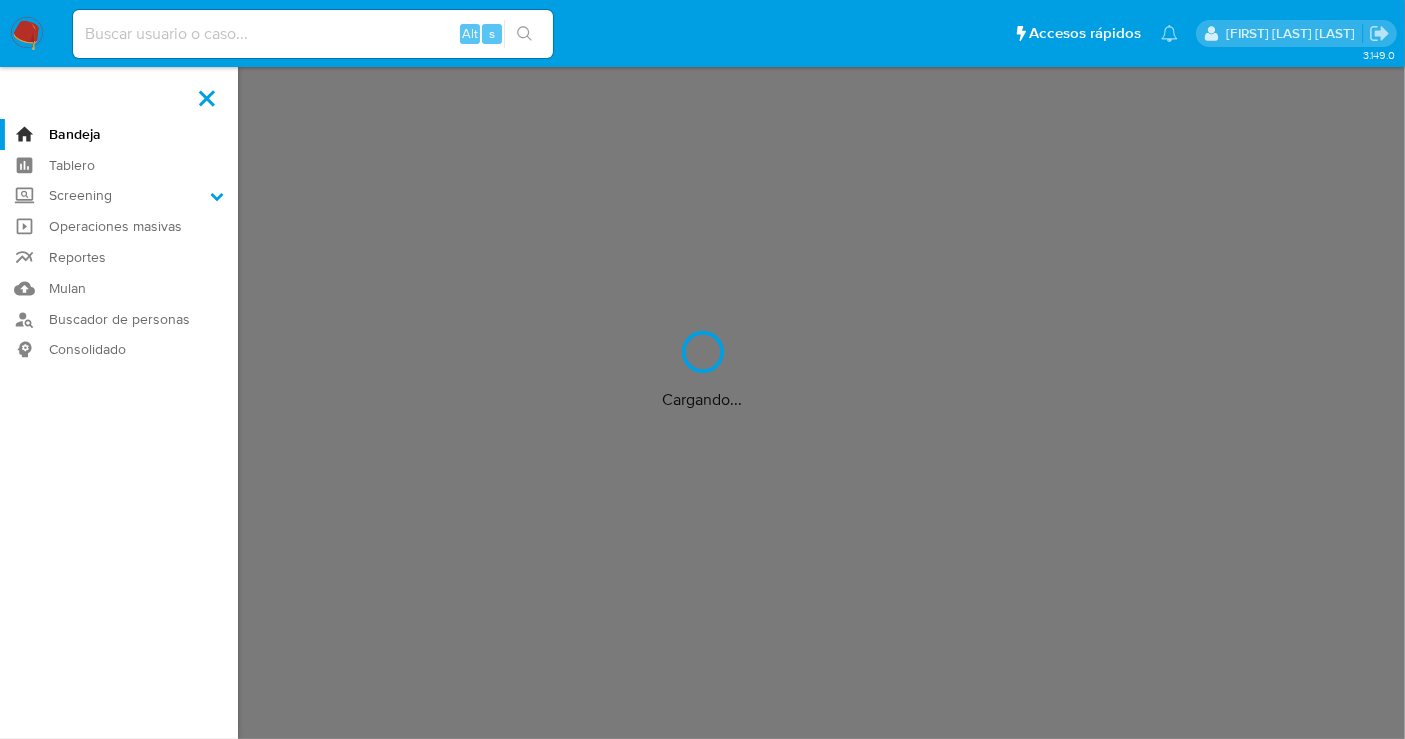 click on "Screening" at bounding box center [0, 0] 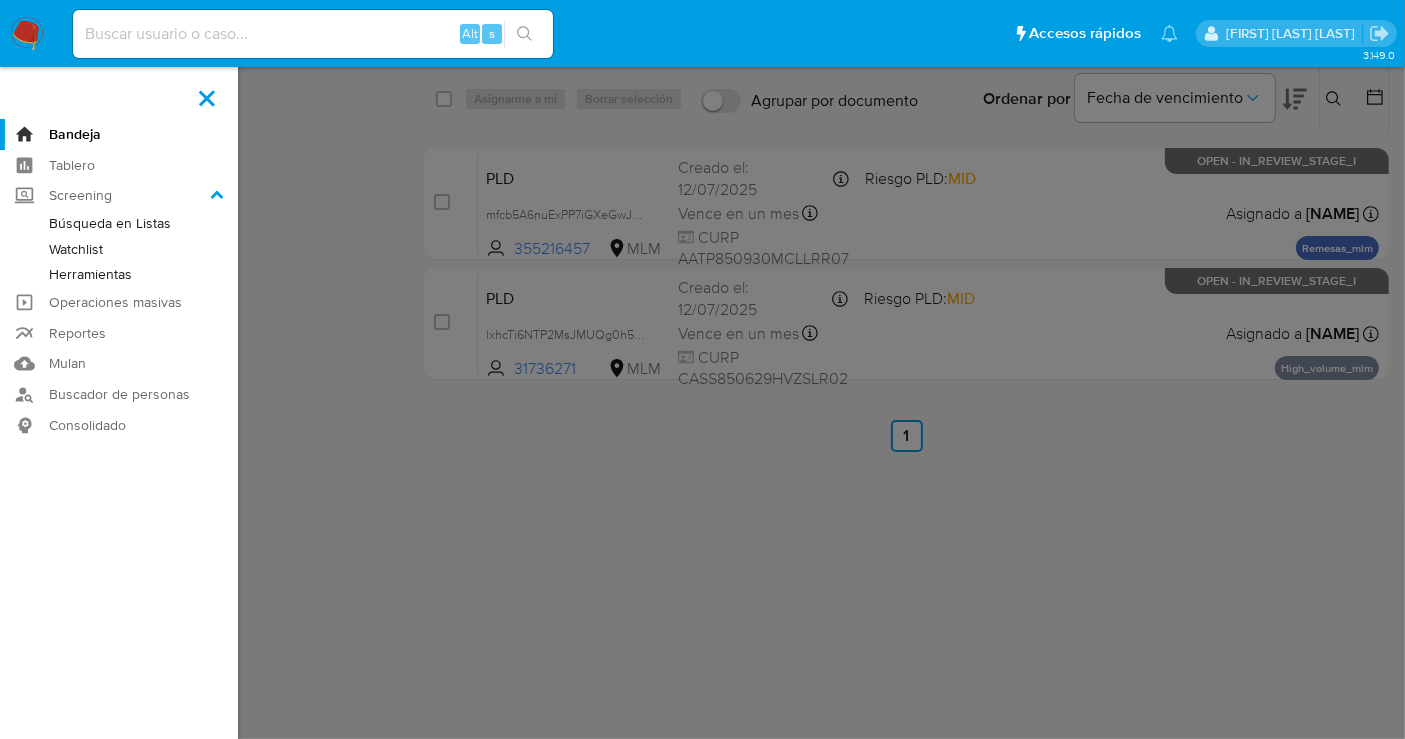 click on "Herramientas" at bounding box center (119, 274) 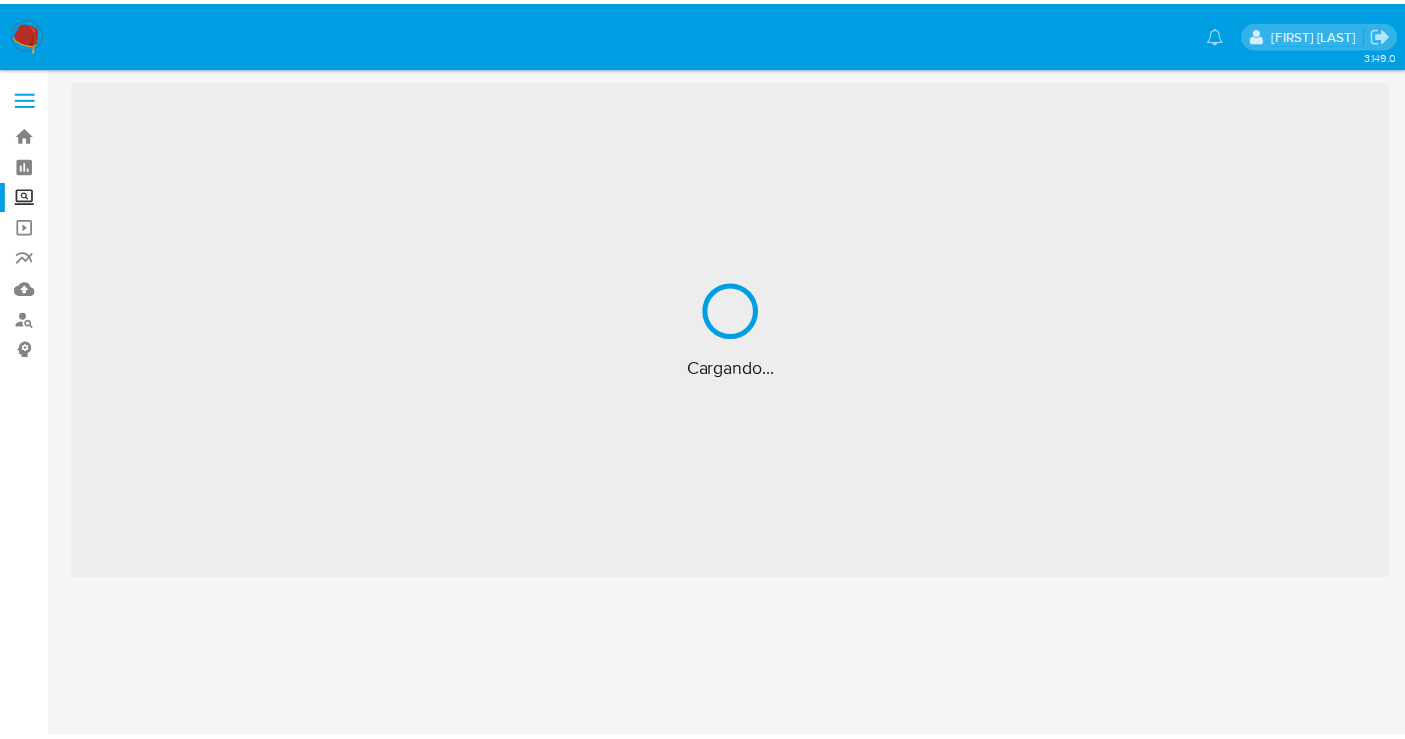 scroll, scrollTop: 0, scrollLeft: 0, axis: both 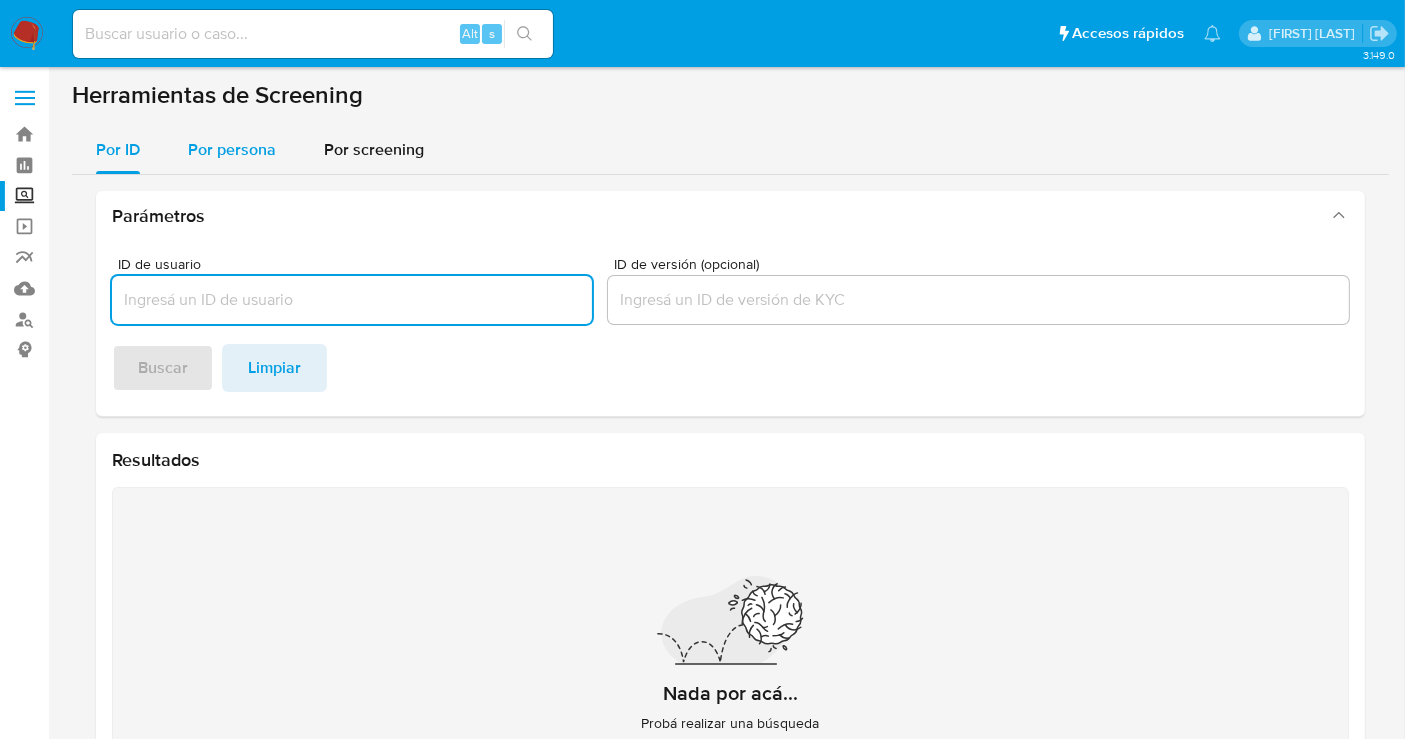 click on "Por persona" at bounding box center (232, 149) 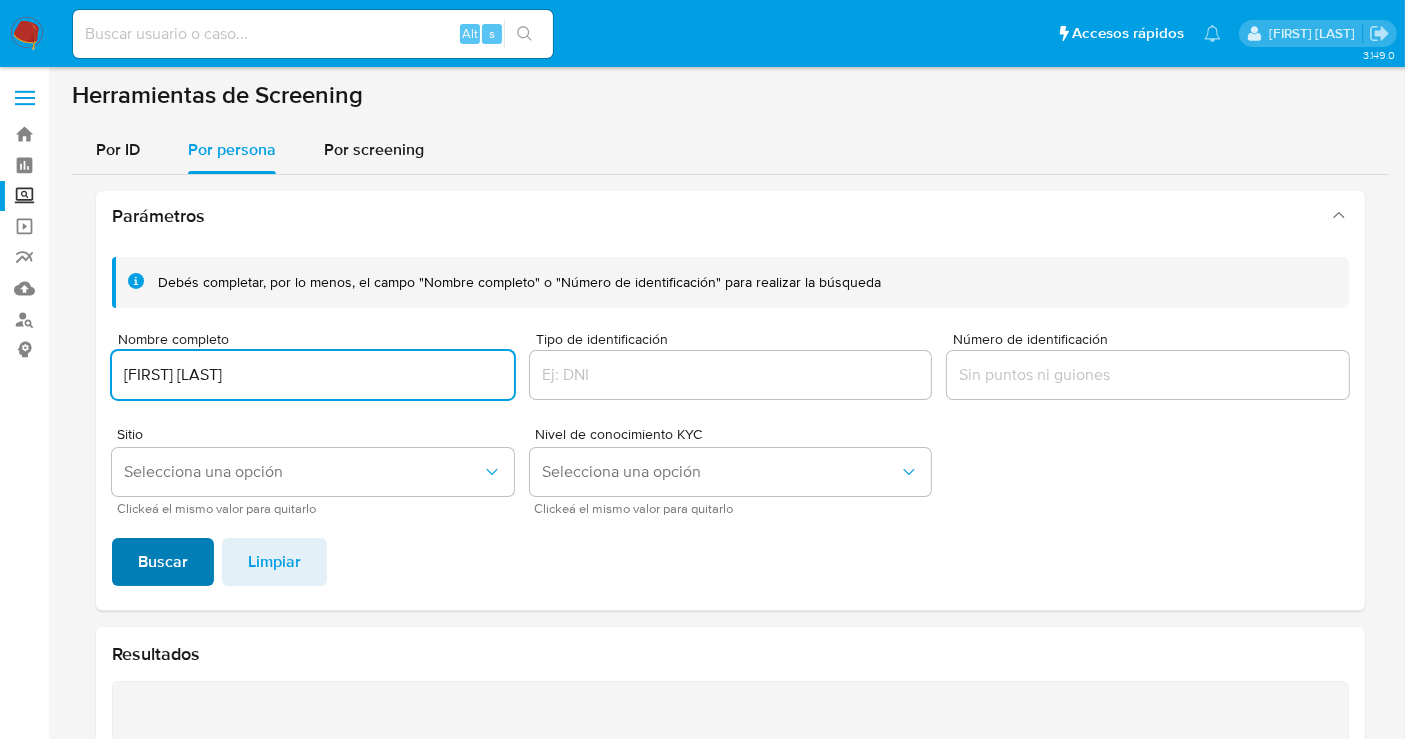 click on "Buscar" at bounding box center [163, 562] 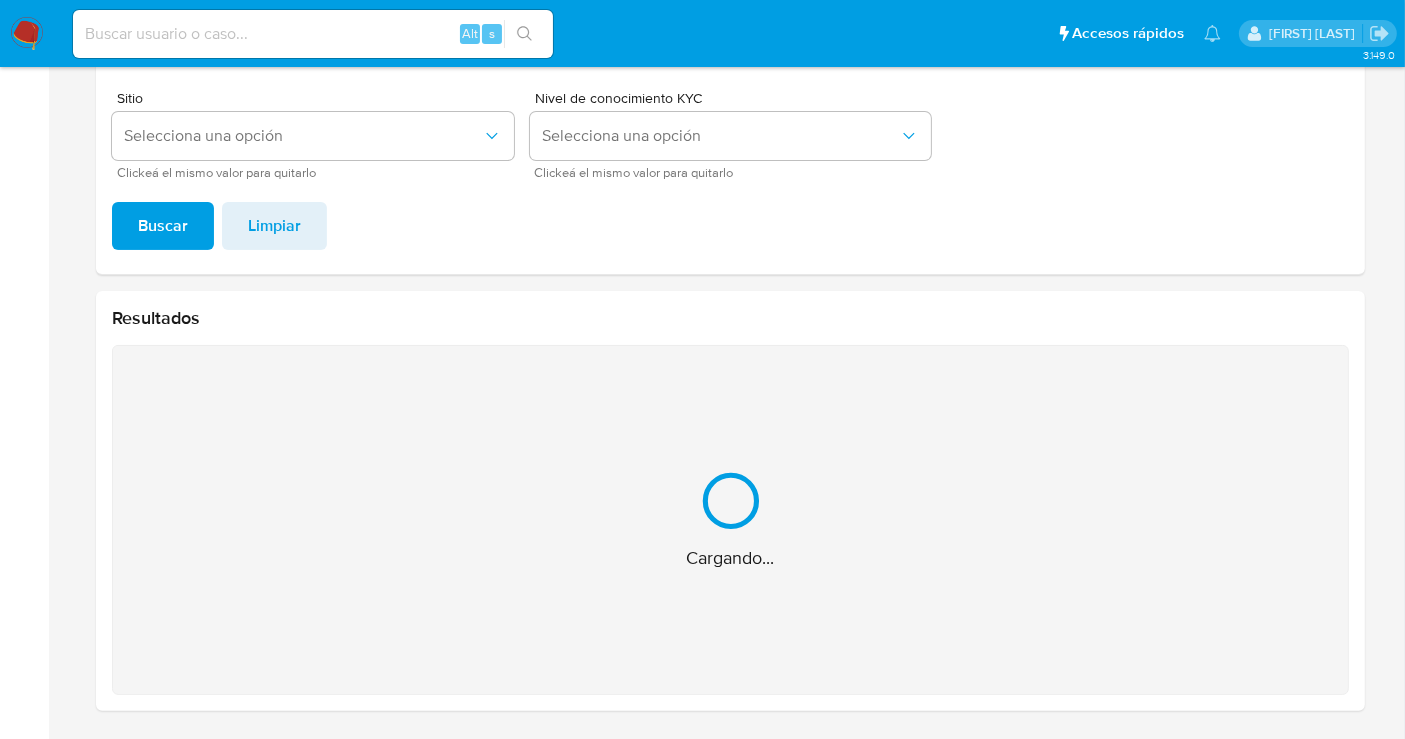 scroll, scrollTop: 17, scrollLeft: 0, axis: vertical 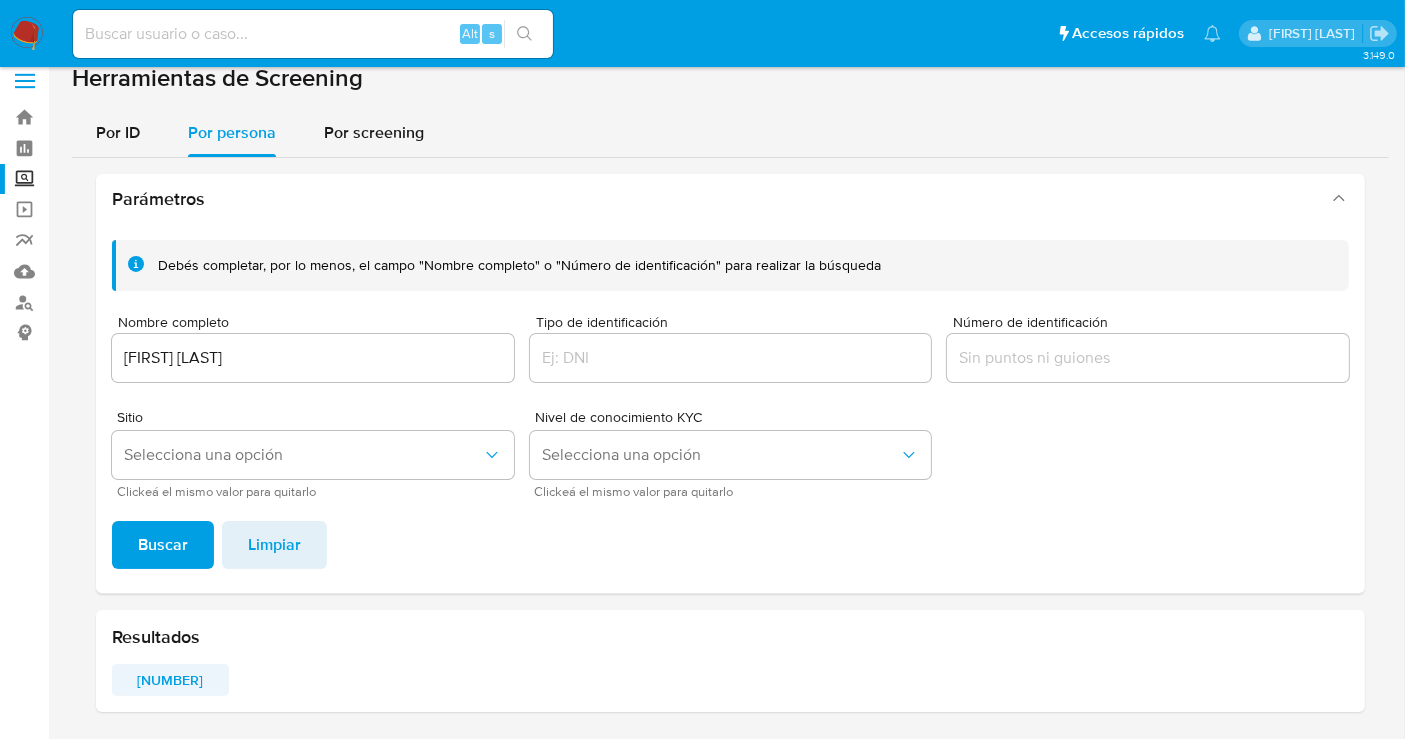click on "[NUMBER]" at bounding box center (170, 680) 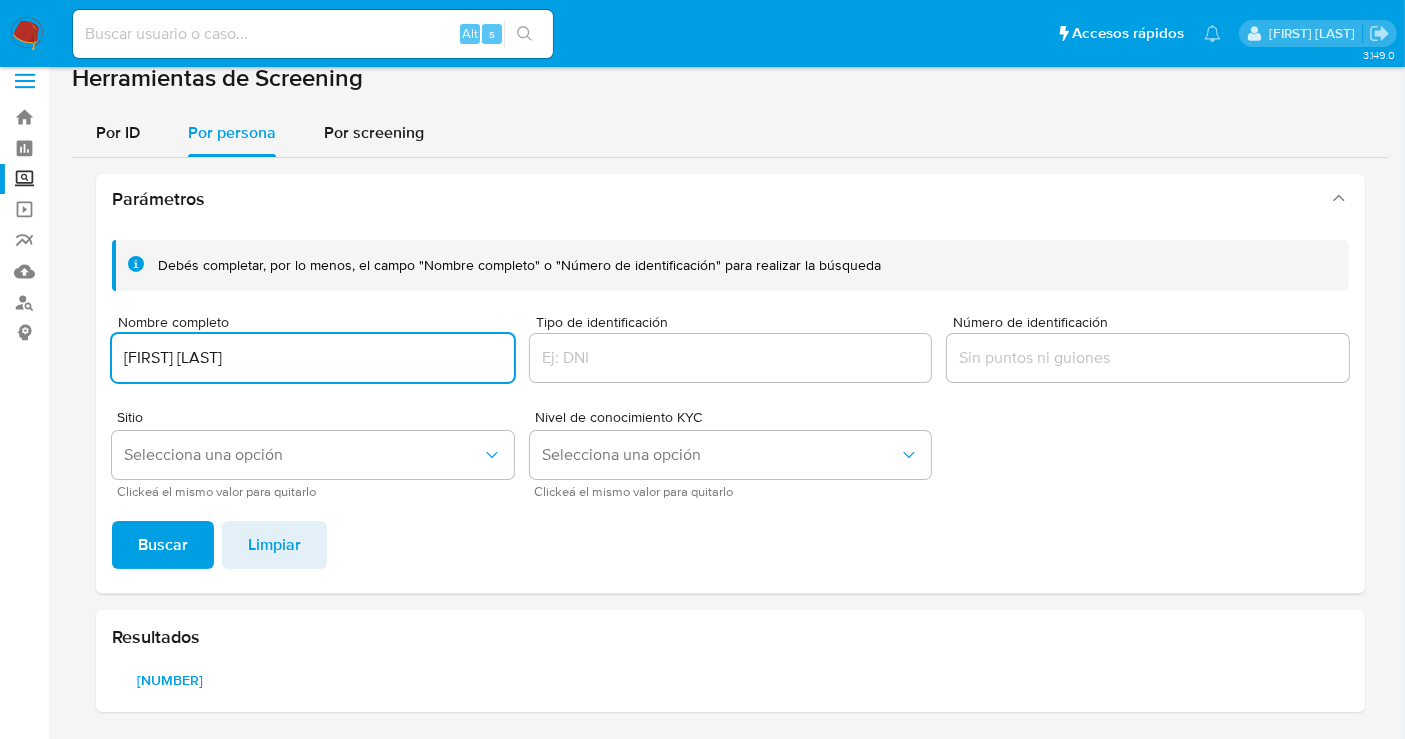 click on "[FIRST] [LAST]" at bounding box center [313, 358] 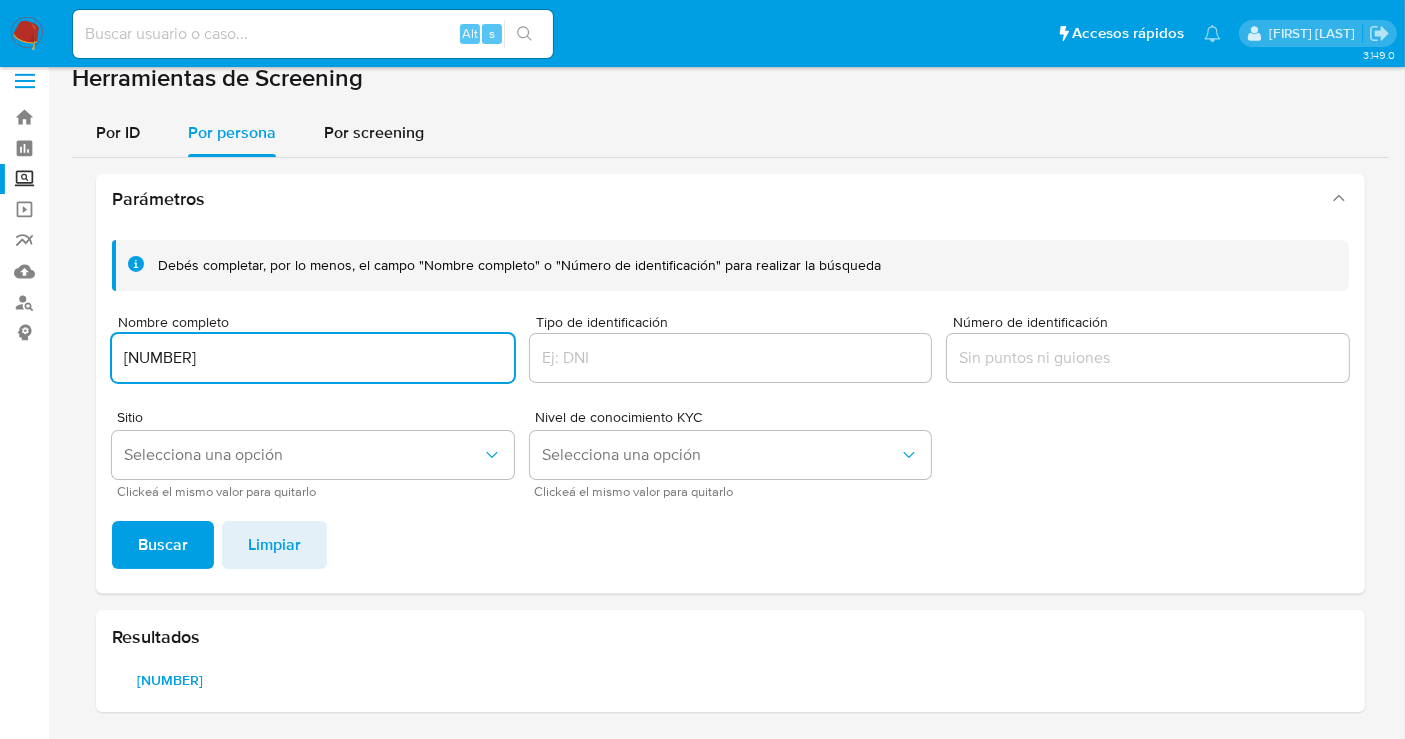 paste on "[FIRST] [LAST] [LAST]" 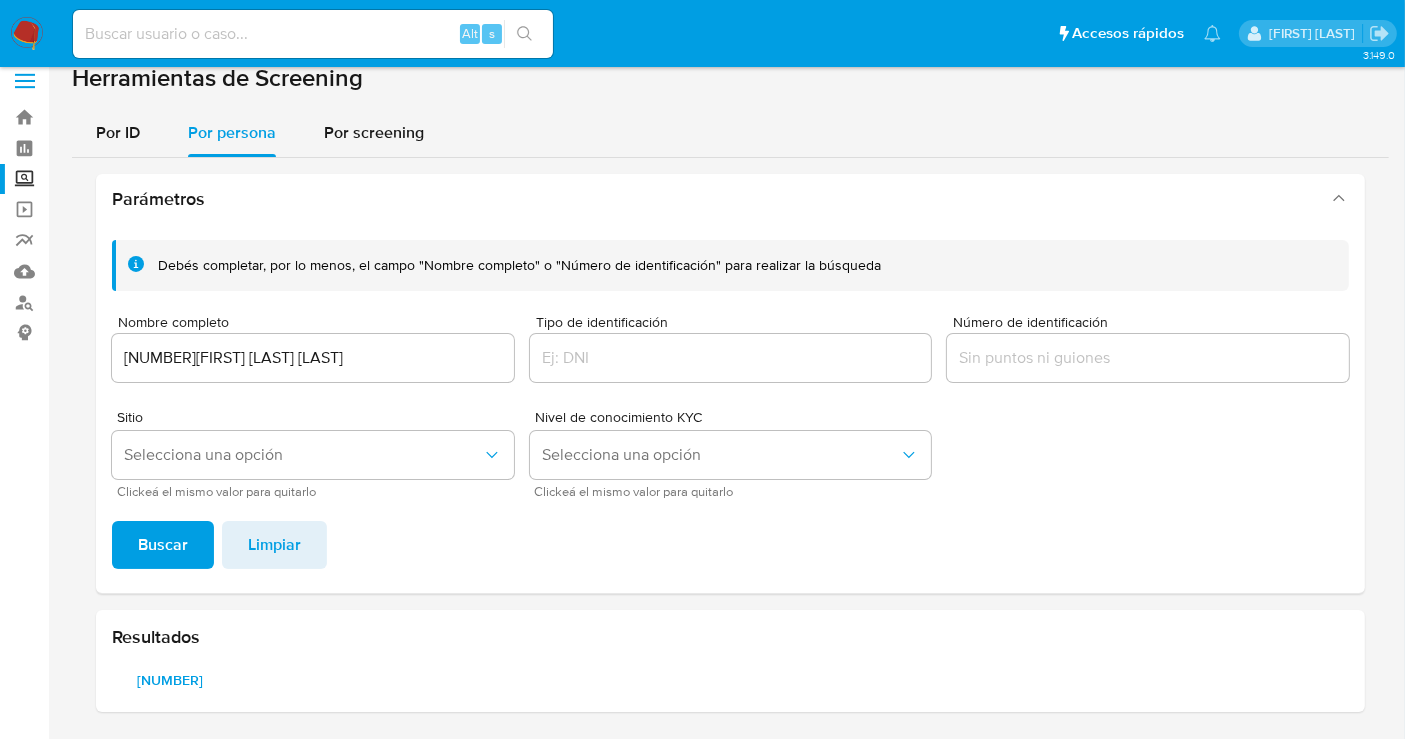 click on "Clickeá el mismo valor para quitarlo" at bounding box center [318, 492] 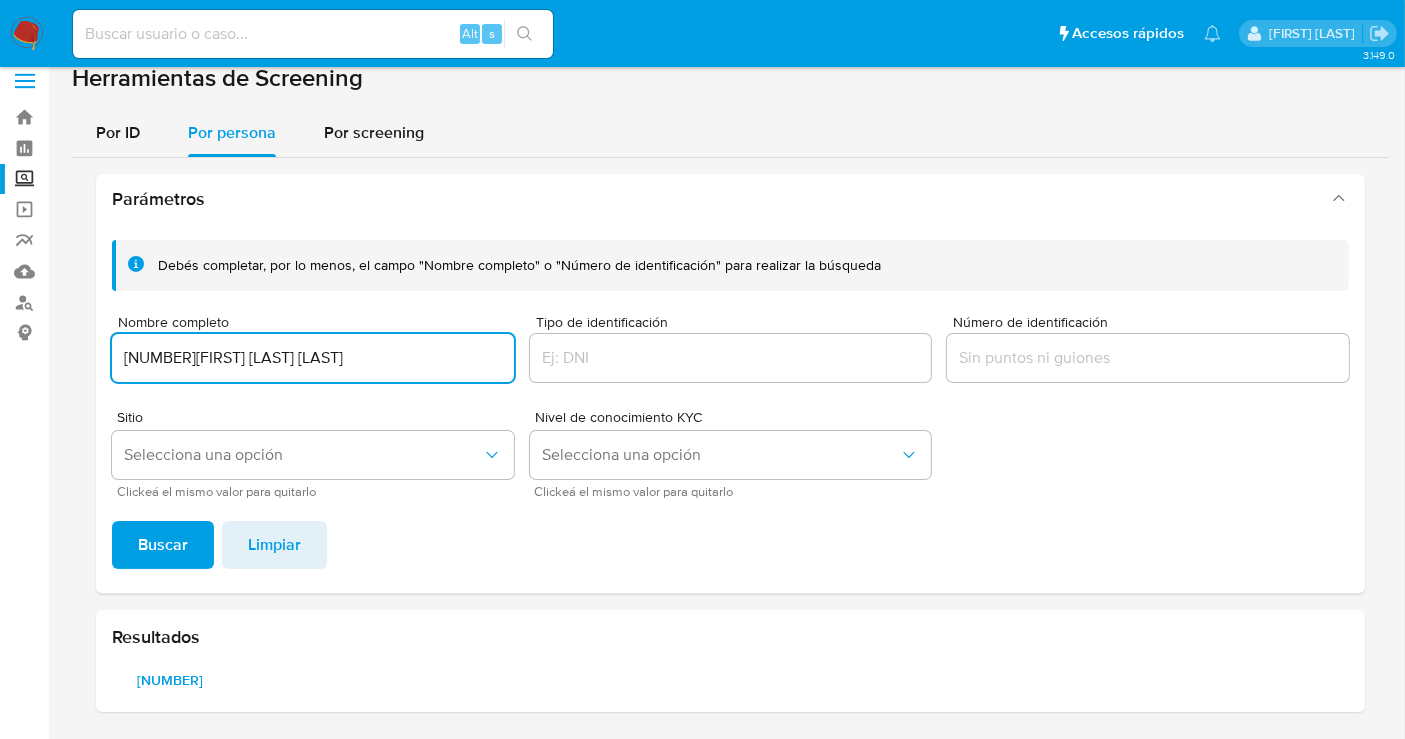 click on "[NUMBER][FIRST] [LAST] [LAST]" at bounding box center [313, 358] 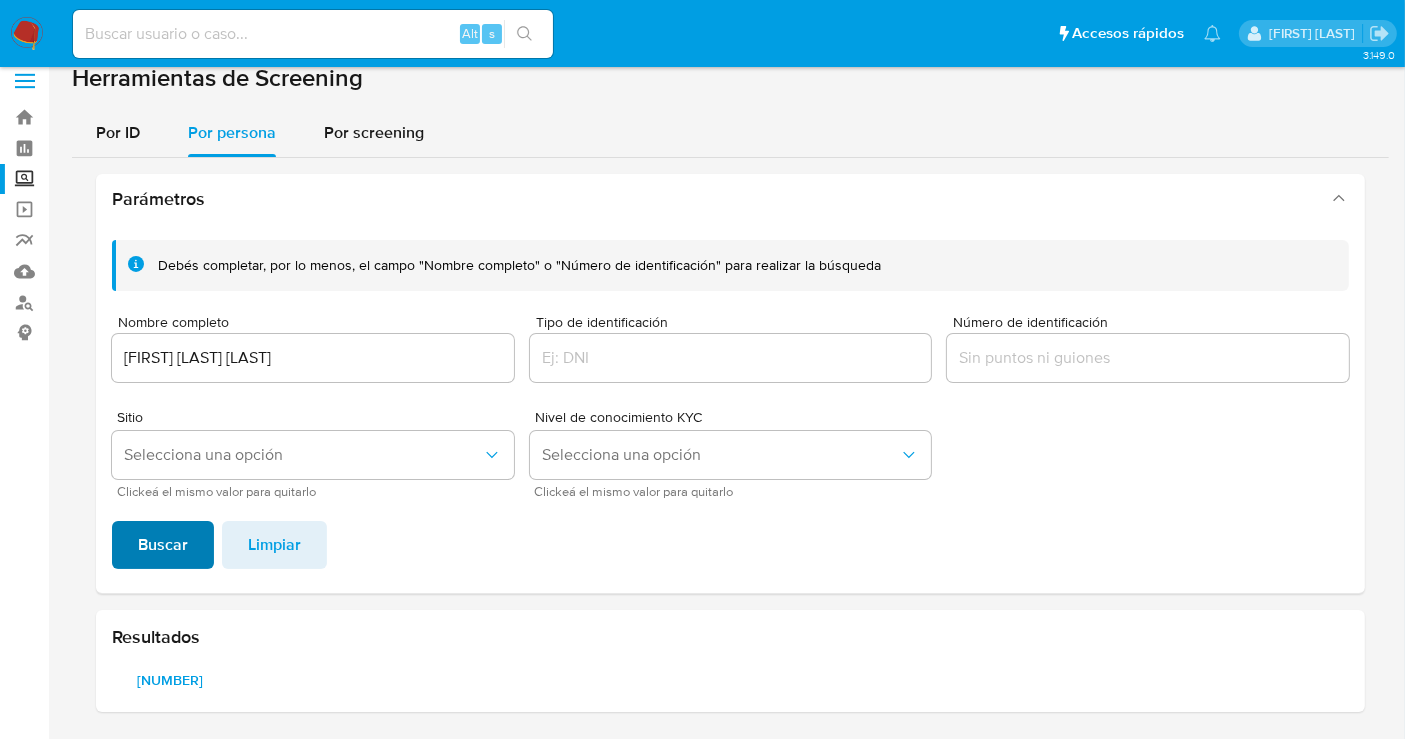 click on "Buscar" at bounding box center [163, 545] 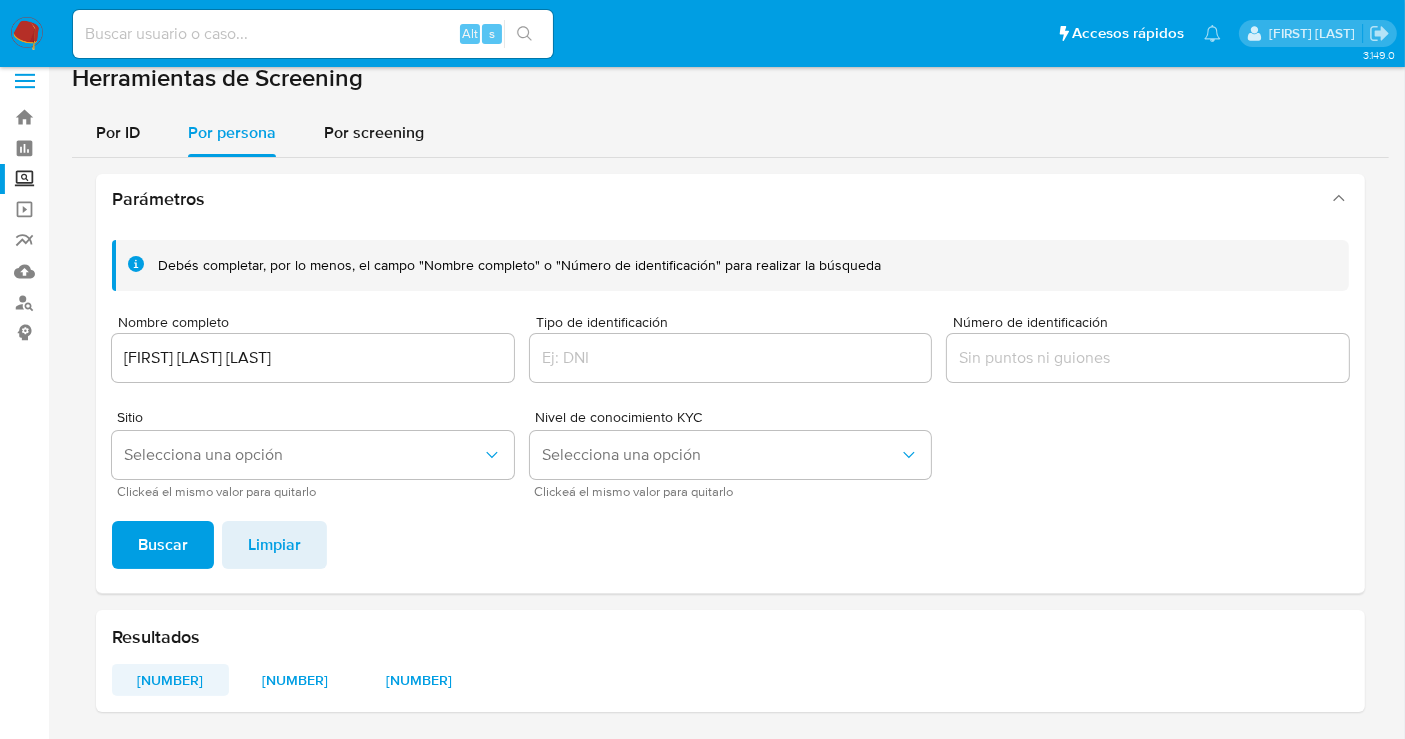 click on "2044114796" at bounding box center (170, 680) 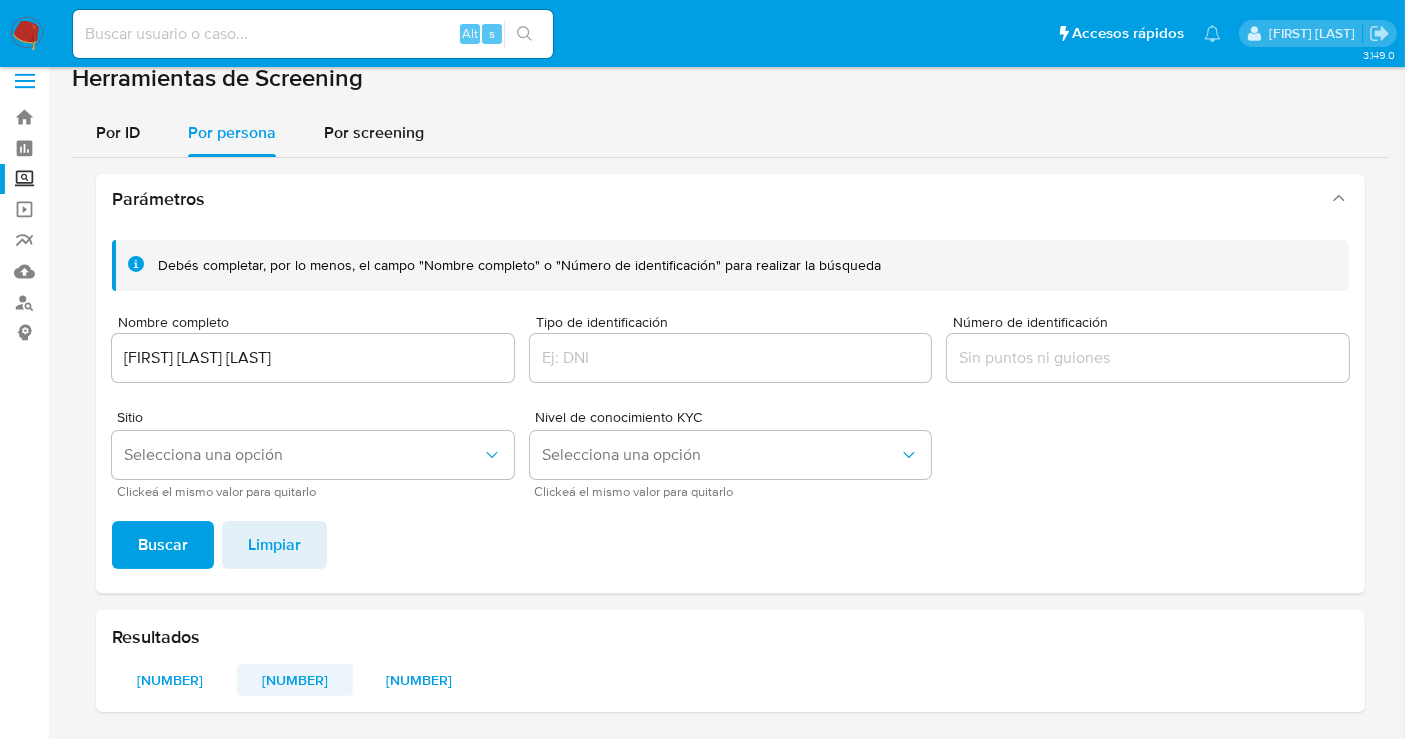 click on "205276462" at bounding box center (295, 680) 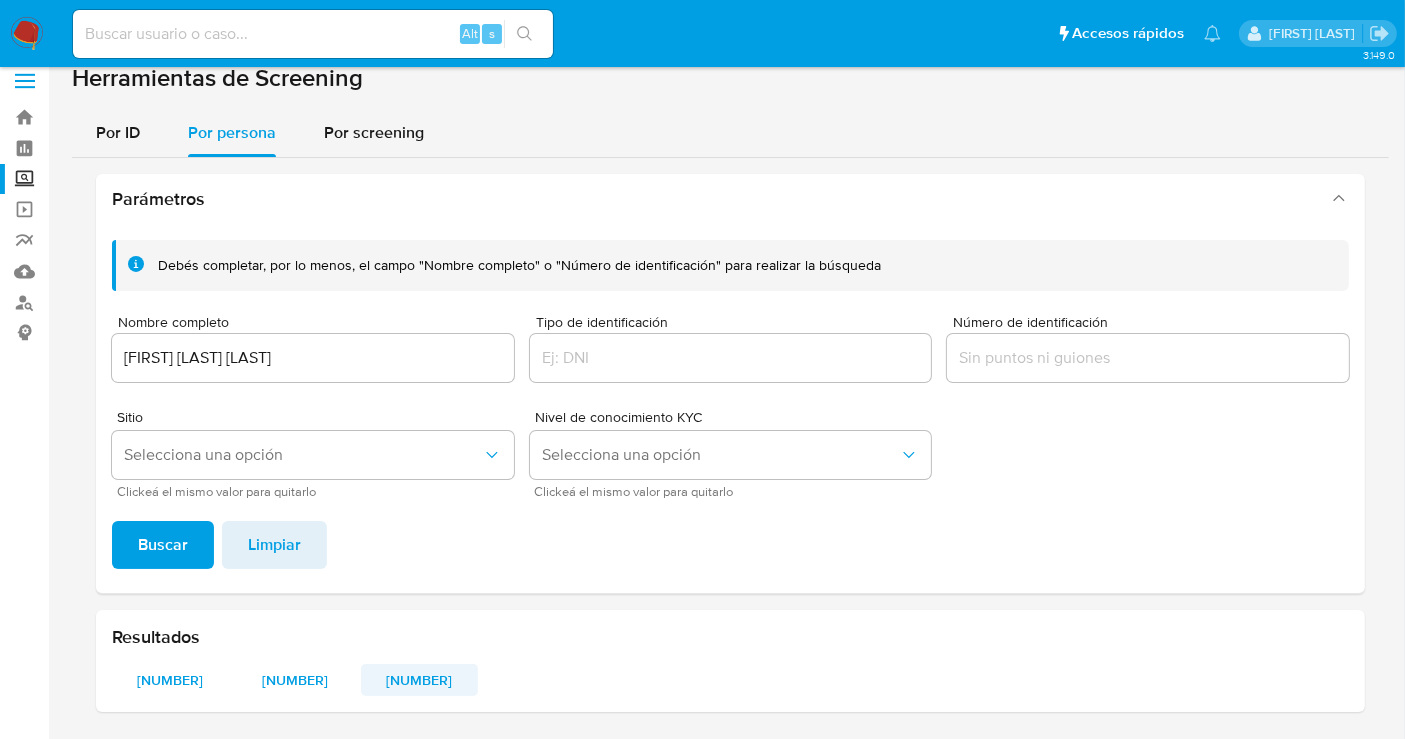 click on "358011900" at bounding box center (419, 680) 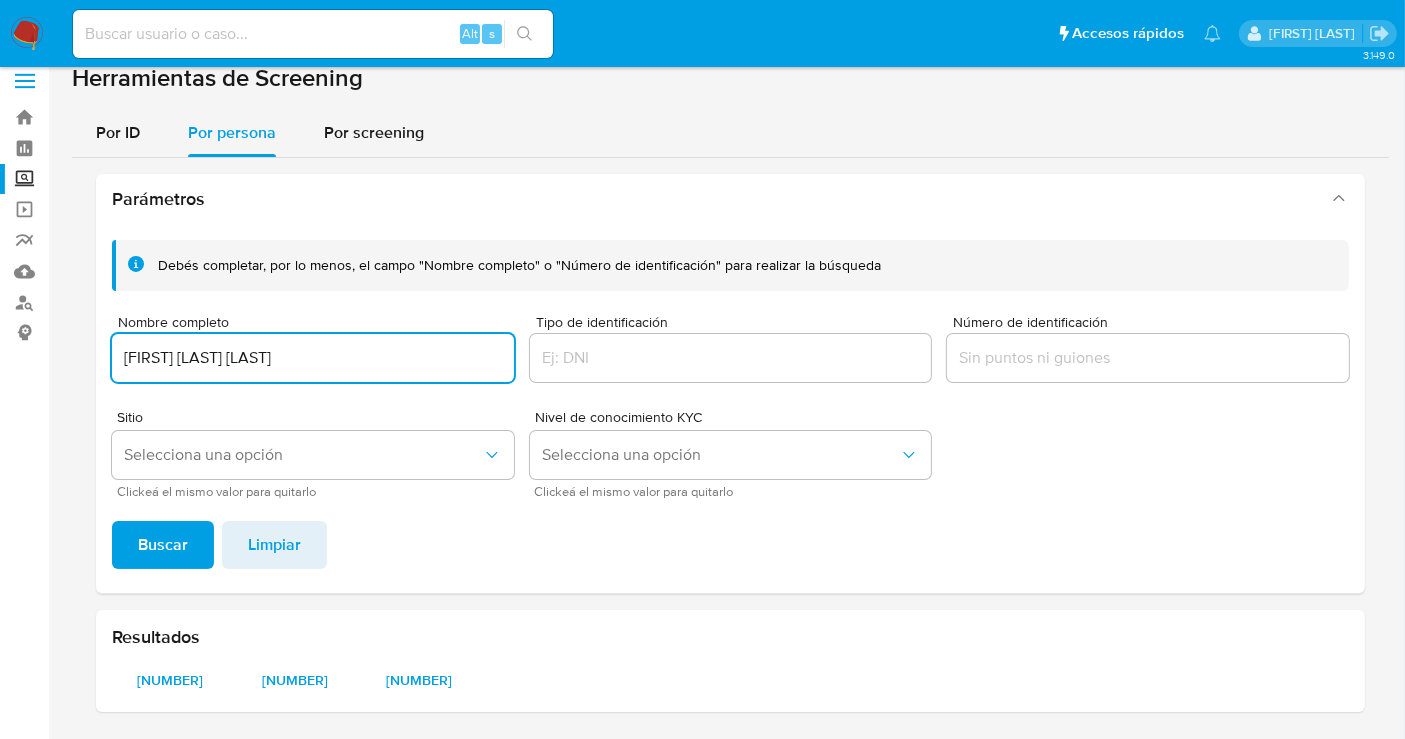 click on "ESMERALDA ALVARADO TORRES" at bounding box center [313, 358] 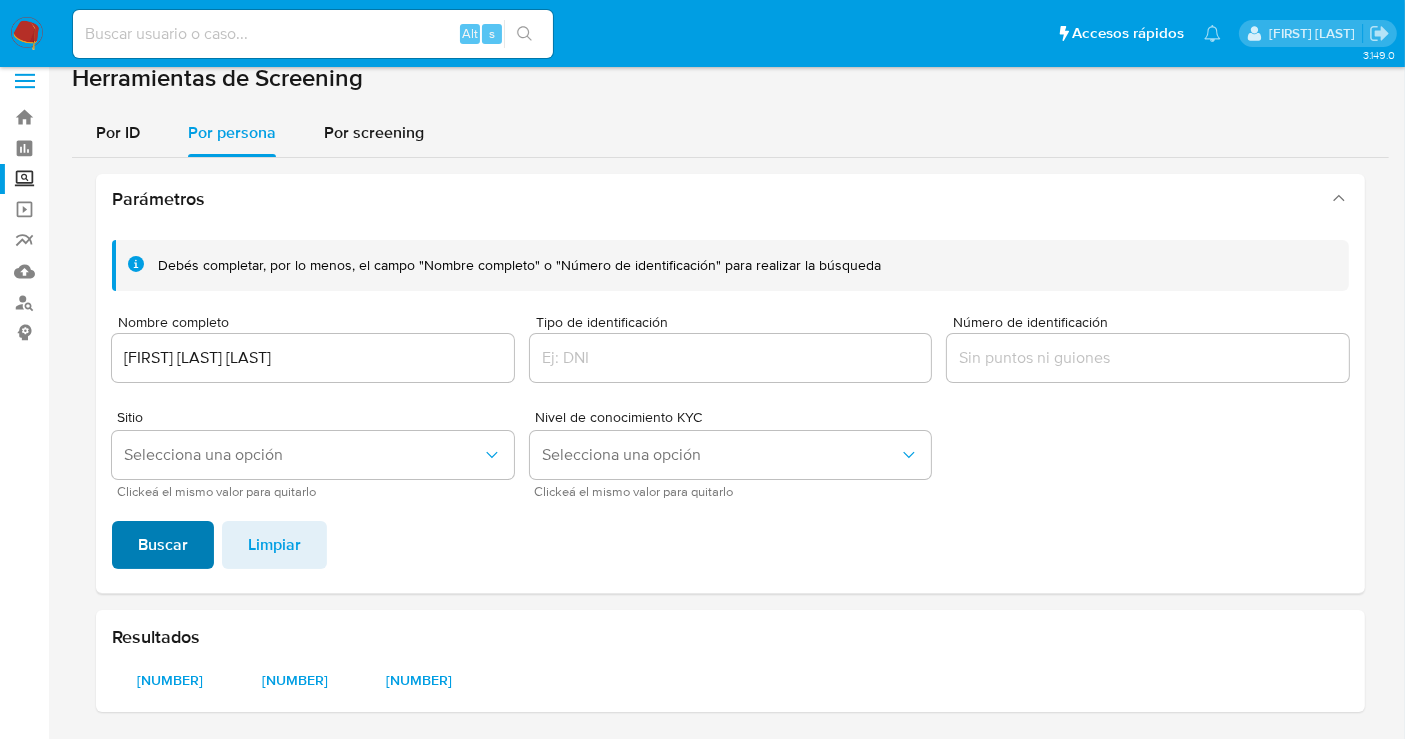 click on "Buscar" at bounding box center (163, 545) 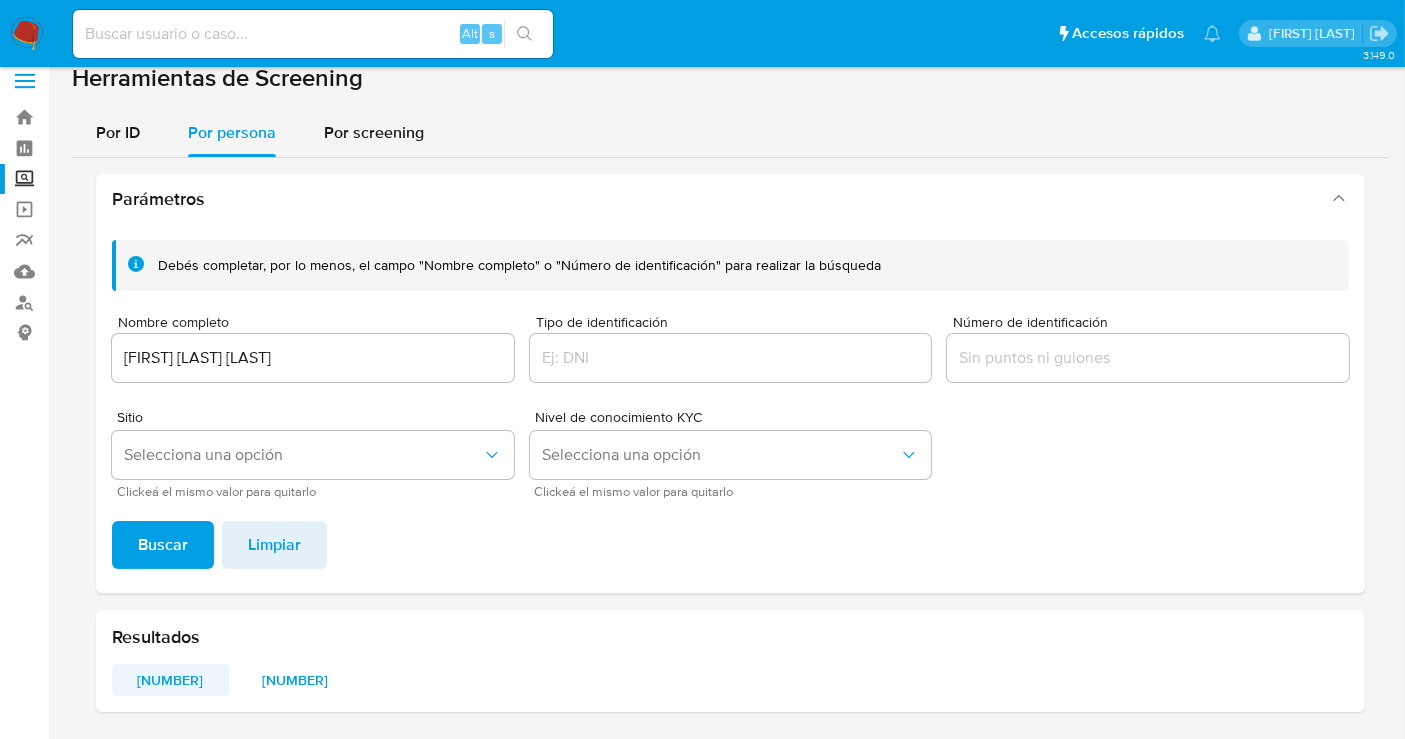 click on "1774944467" at bounding box center [170, 680] 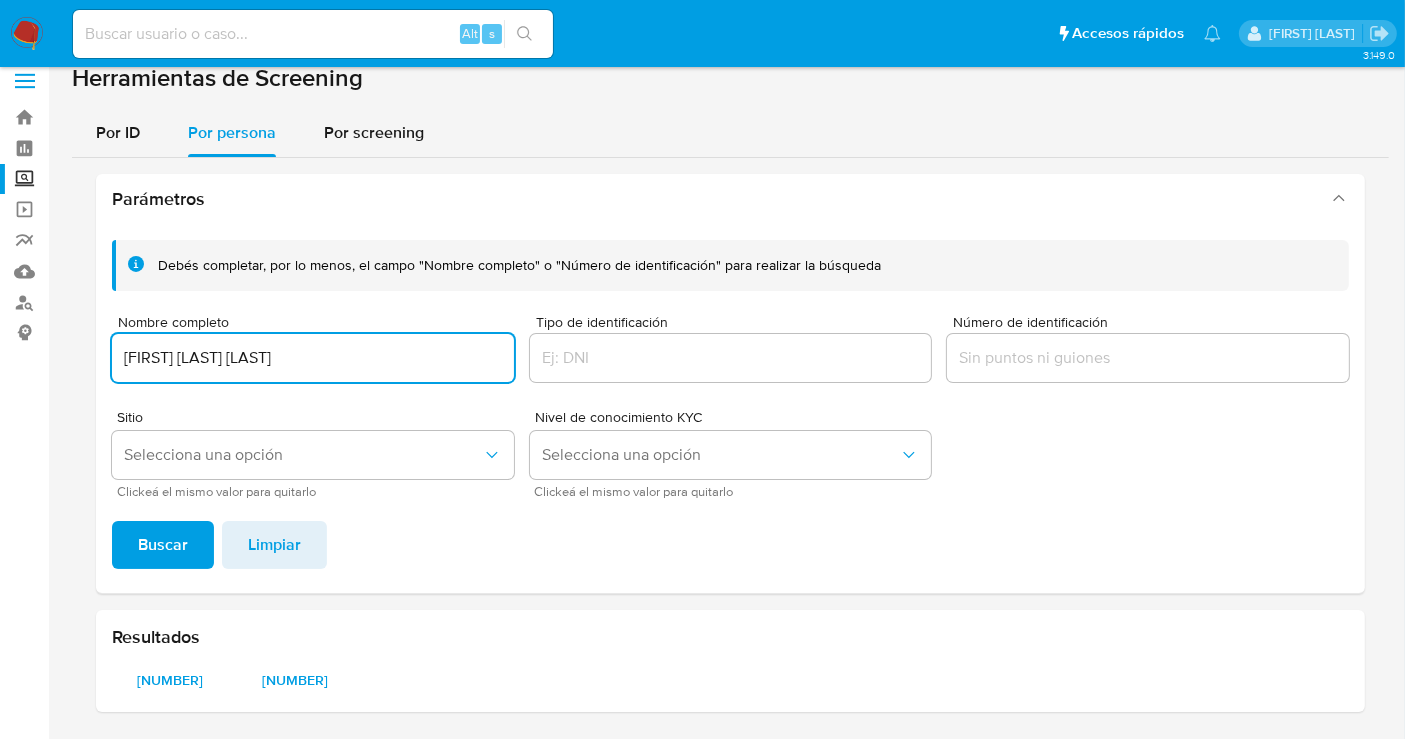 click on "KAREN JANNETH ACOSTA GARCIA" at bounding box center (313, 358) 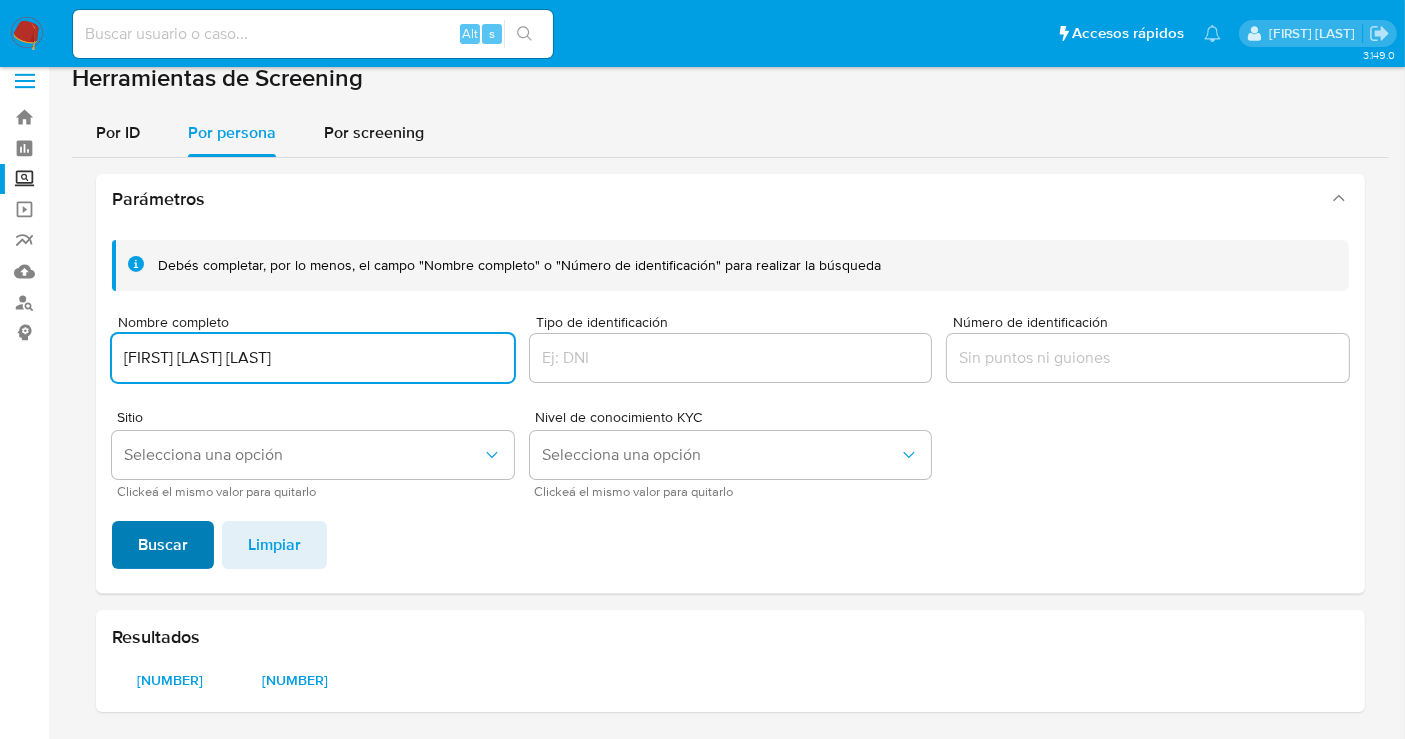 type on "JORGE FELIX RAMIREZ MEDINA" 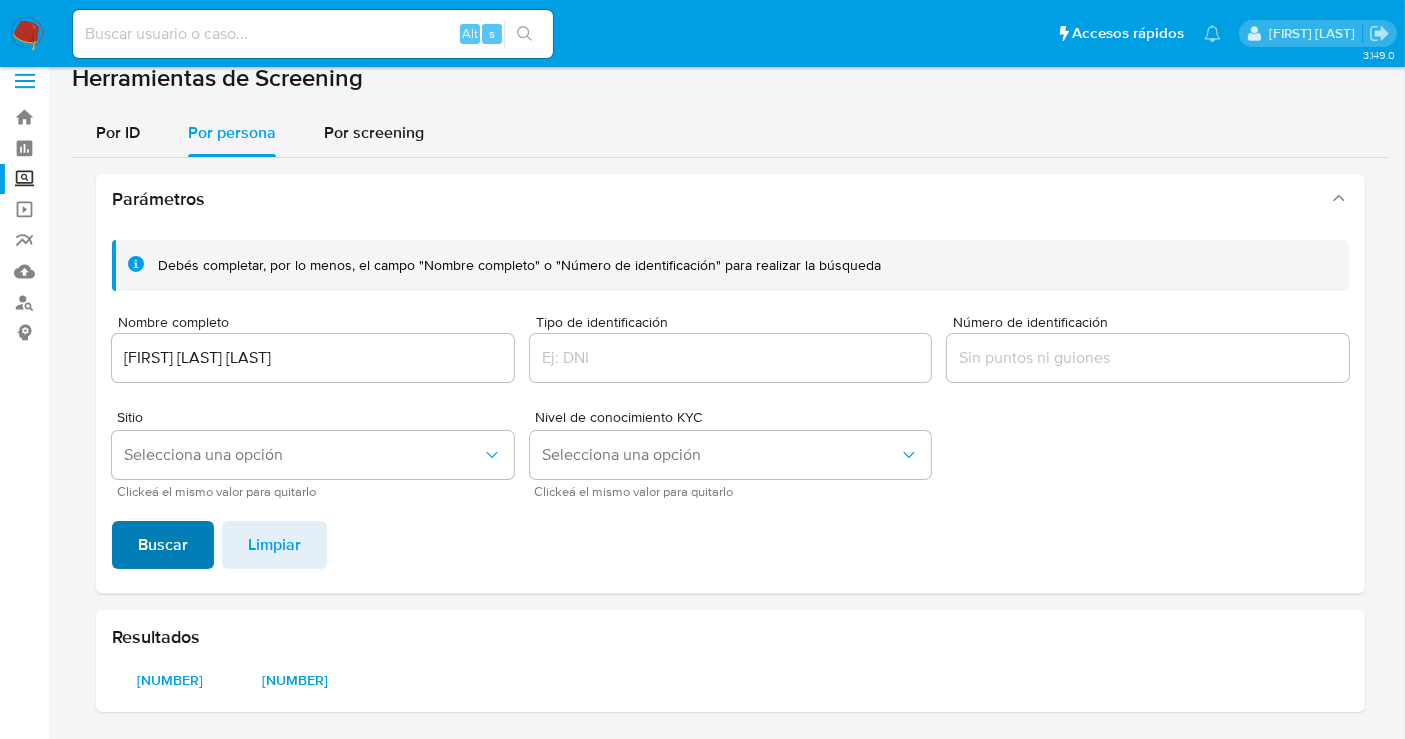 click on "Buscar" at bounding box center (163, 545) 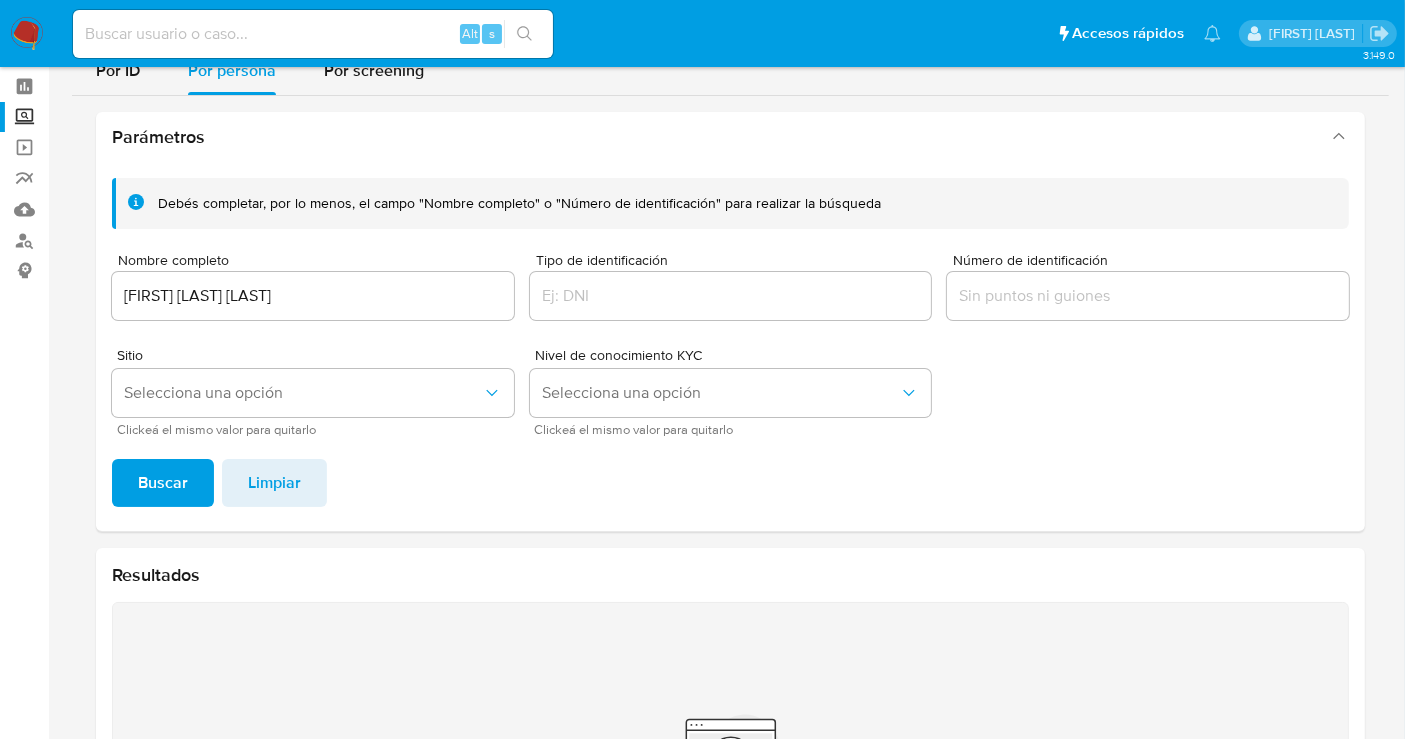 scroll, scrollTop: 0, scrollLeft: 0, axis: both 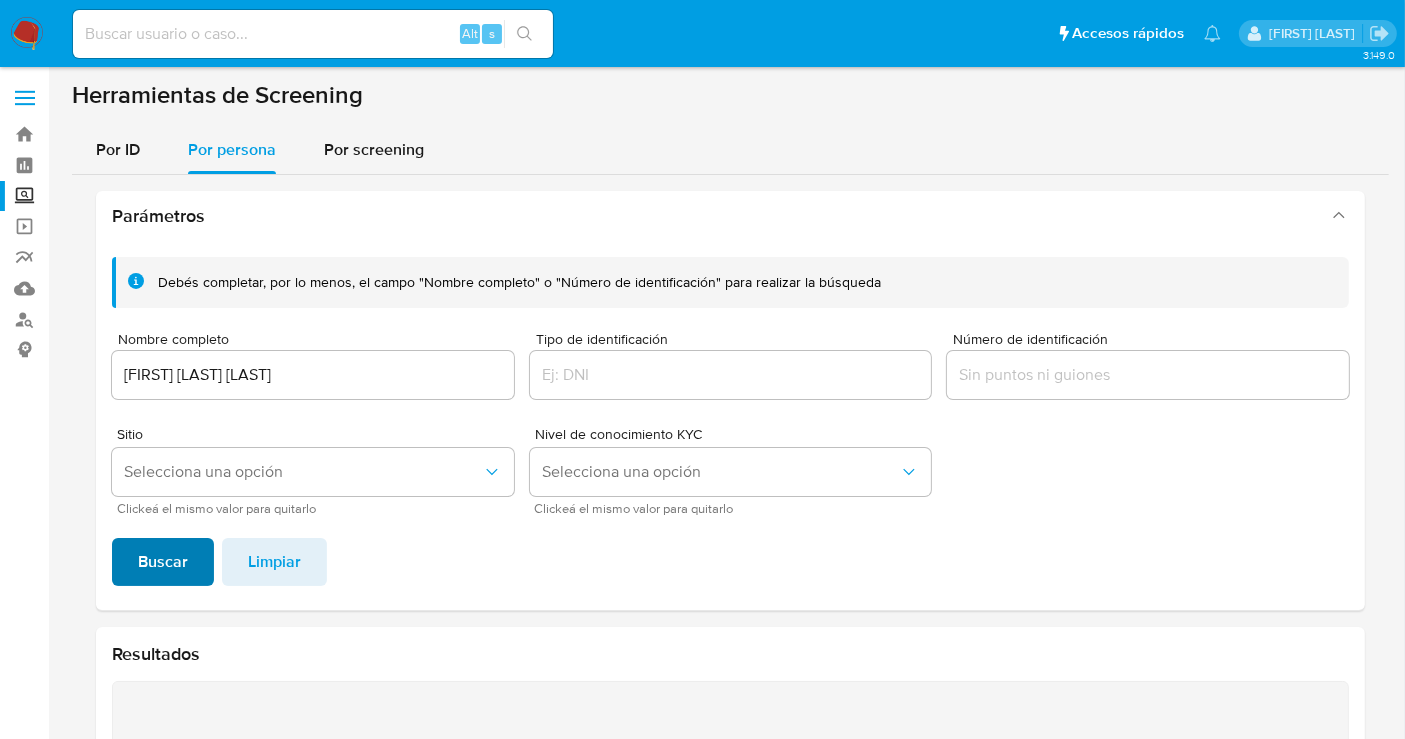 click on "Buscar" at bounding box center (163, 562) 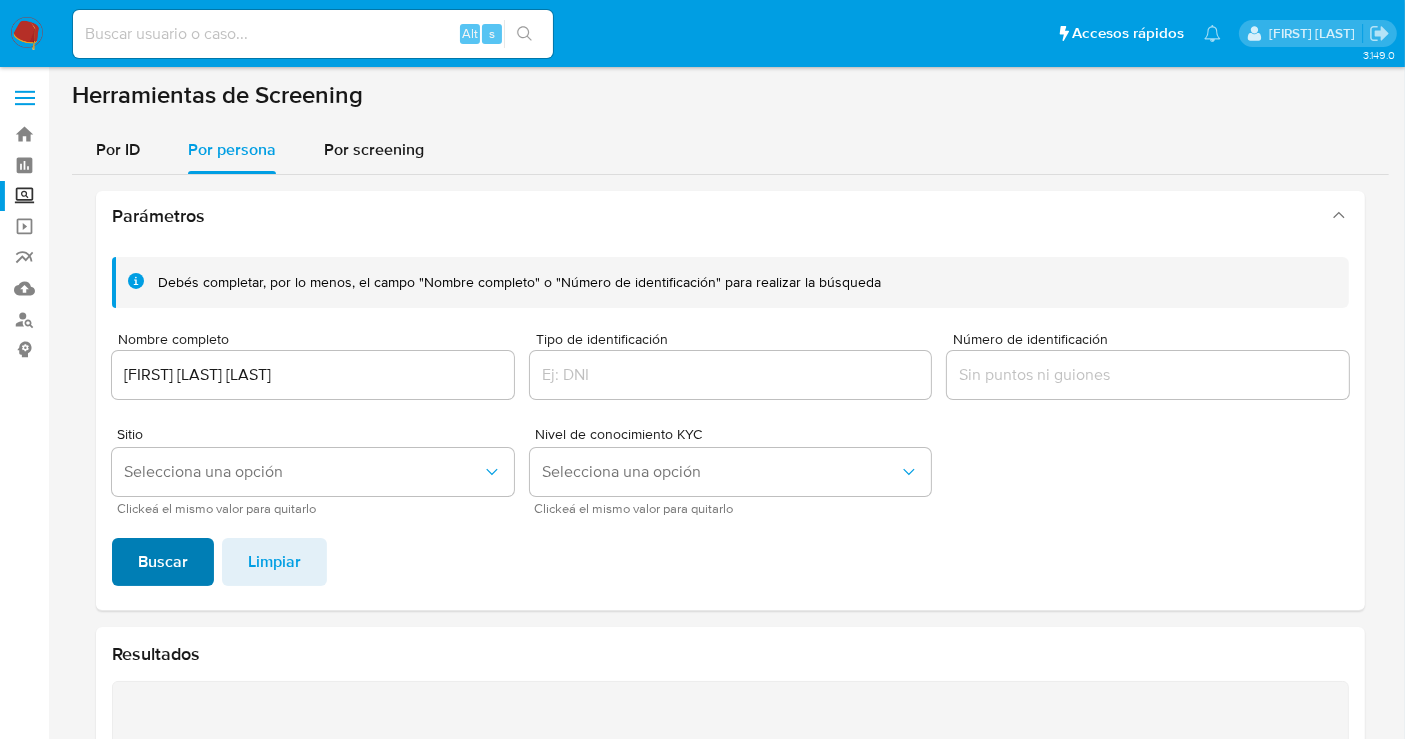 scroll, scrollTop: 336, scrollLeft: 0, axis: vertical 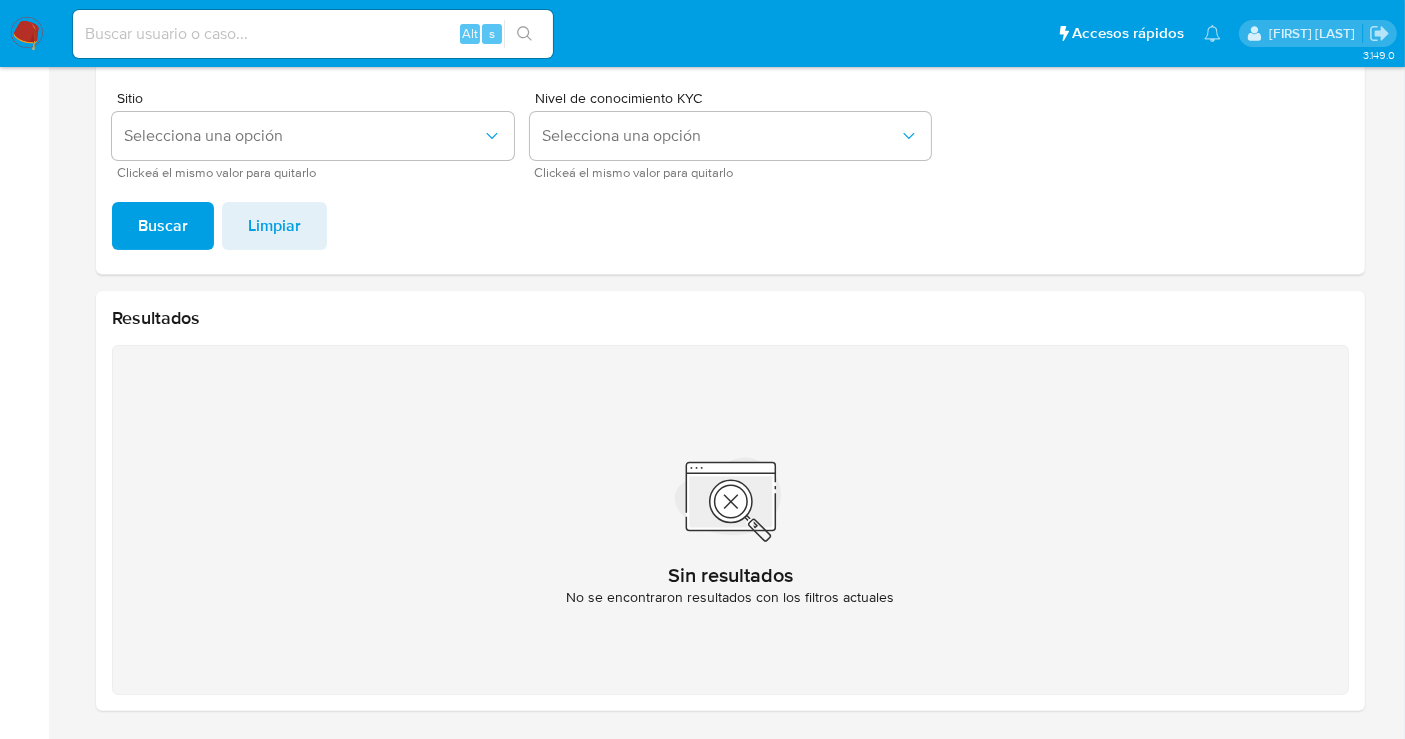 type 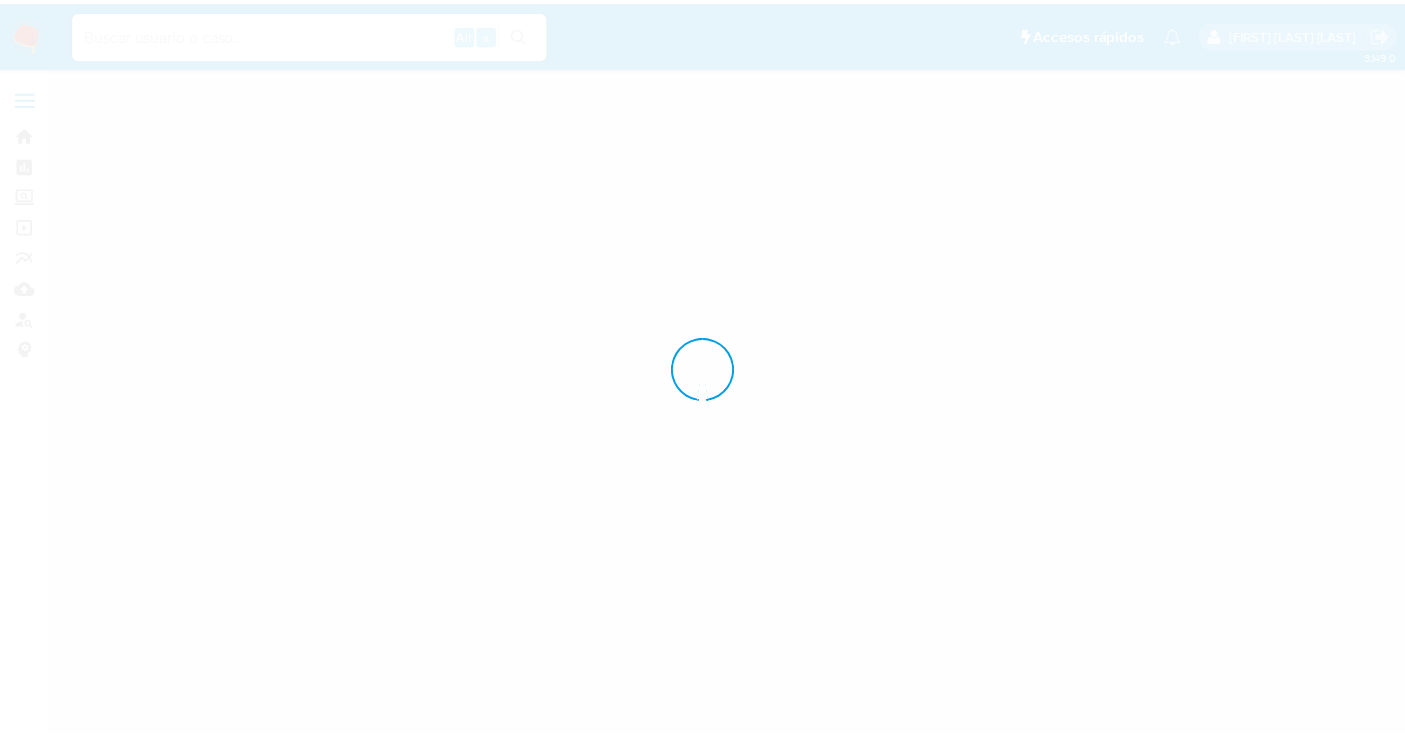 scroll, scrollTop: 0, scrollLeft: 0, axis: both 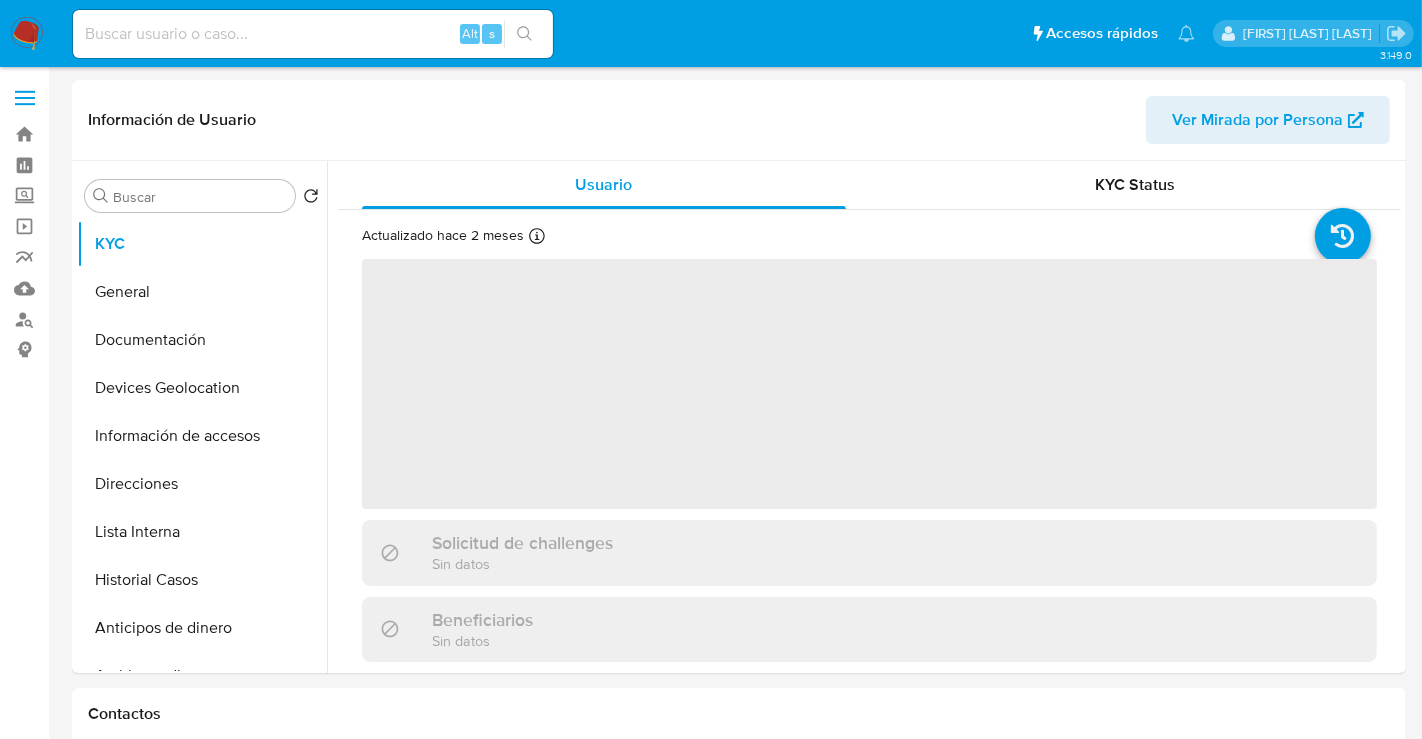 select on "10" 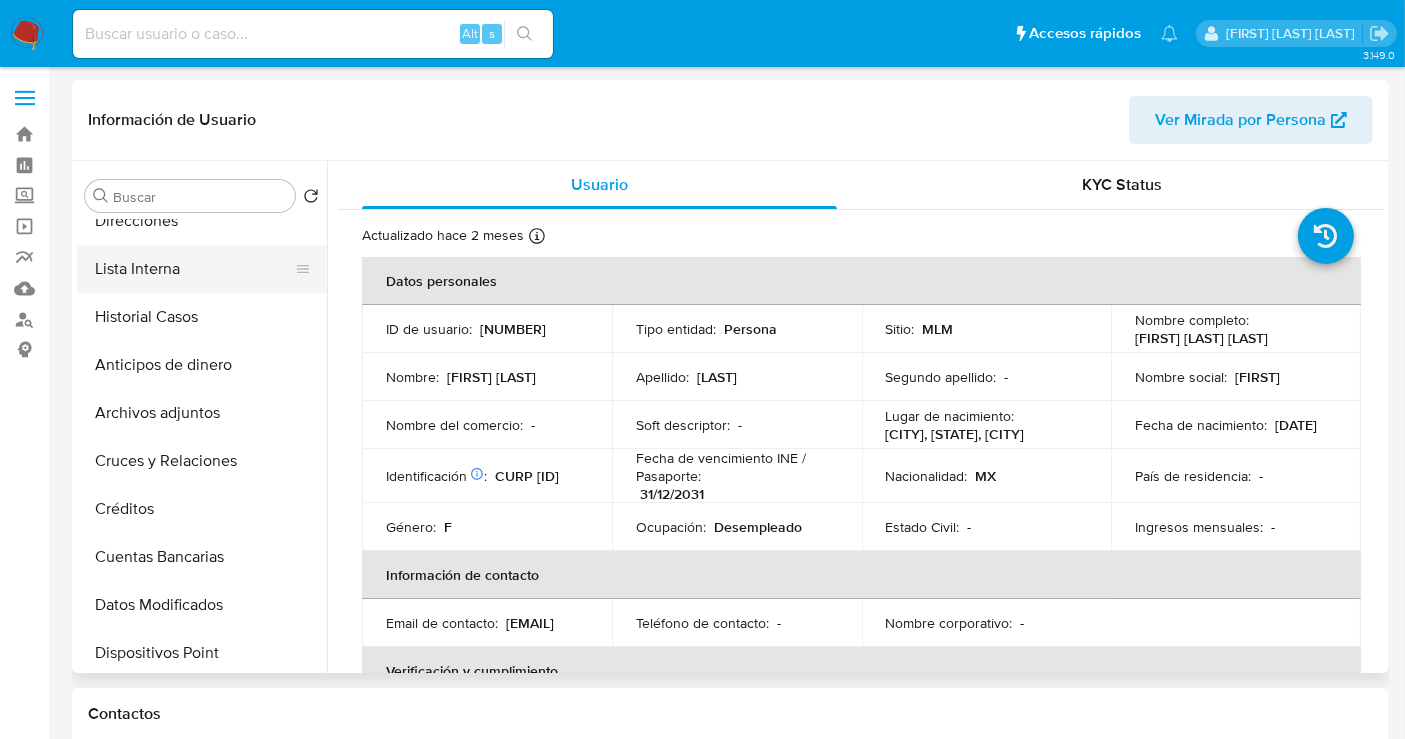 scroll, scrollTop: 333, scrollLeft: 0, axis: vertical 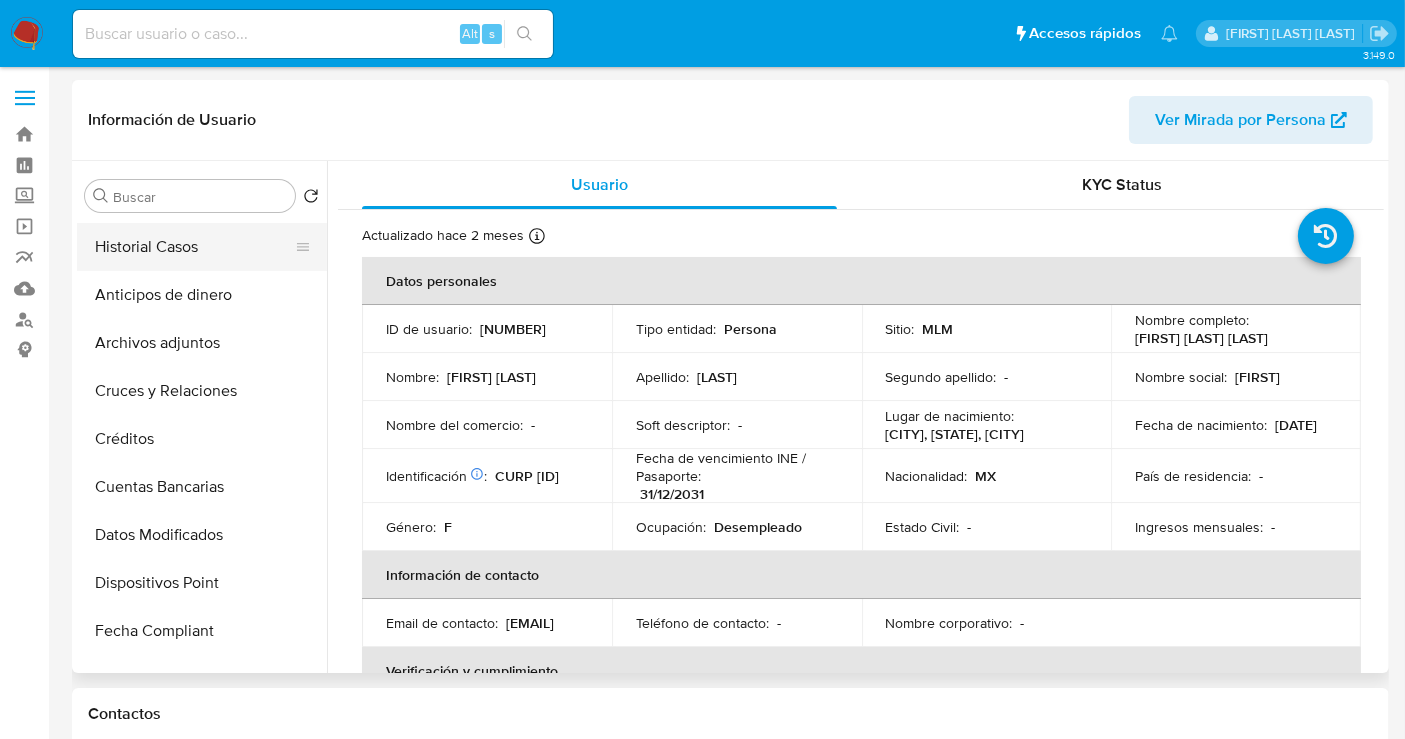 click on "Historial Casos" at bounding box center [194, 247] 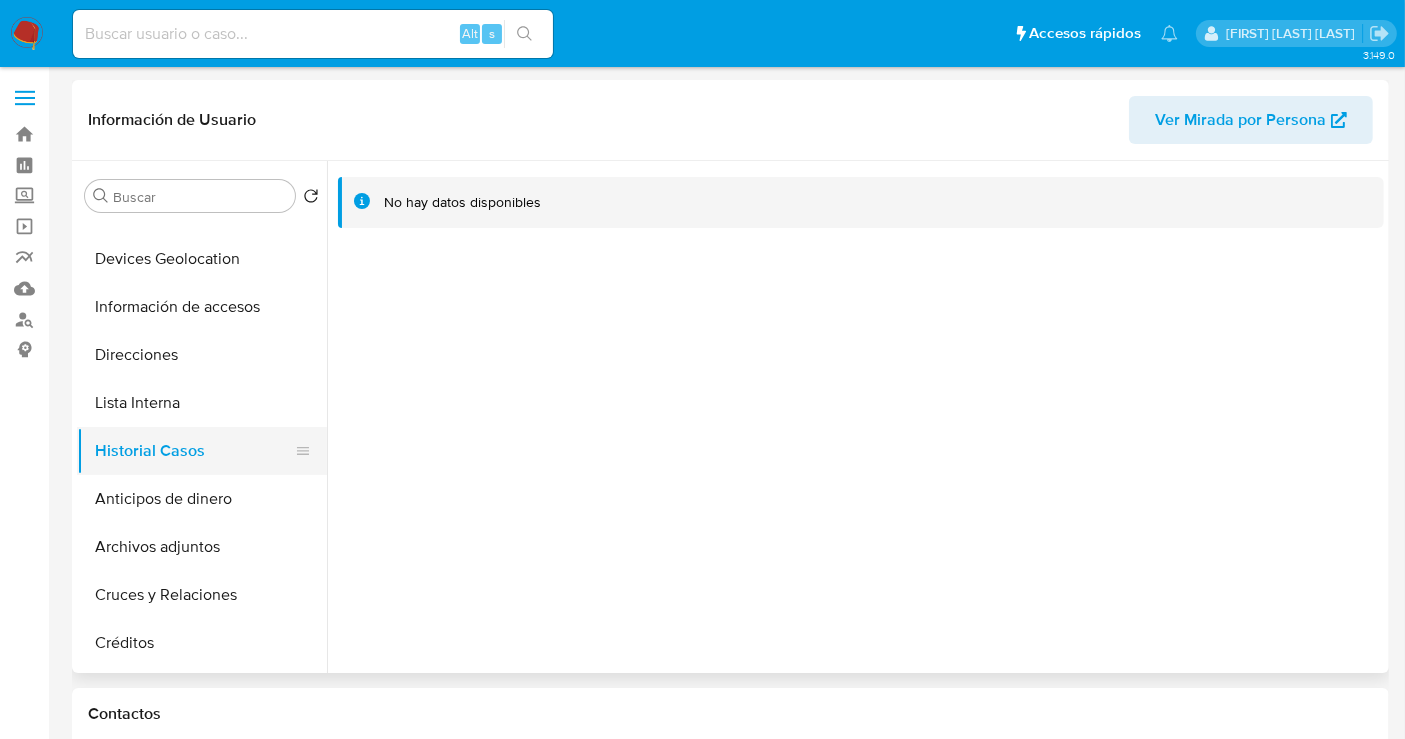 scroll, scrollTop: 0, scrollLeft: 0, axis: both 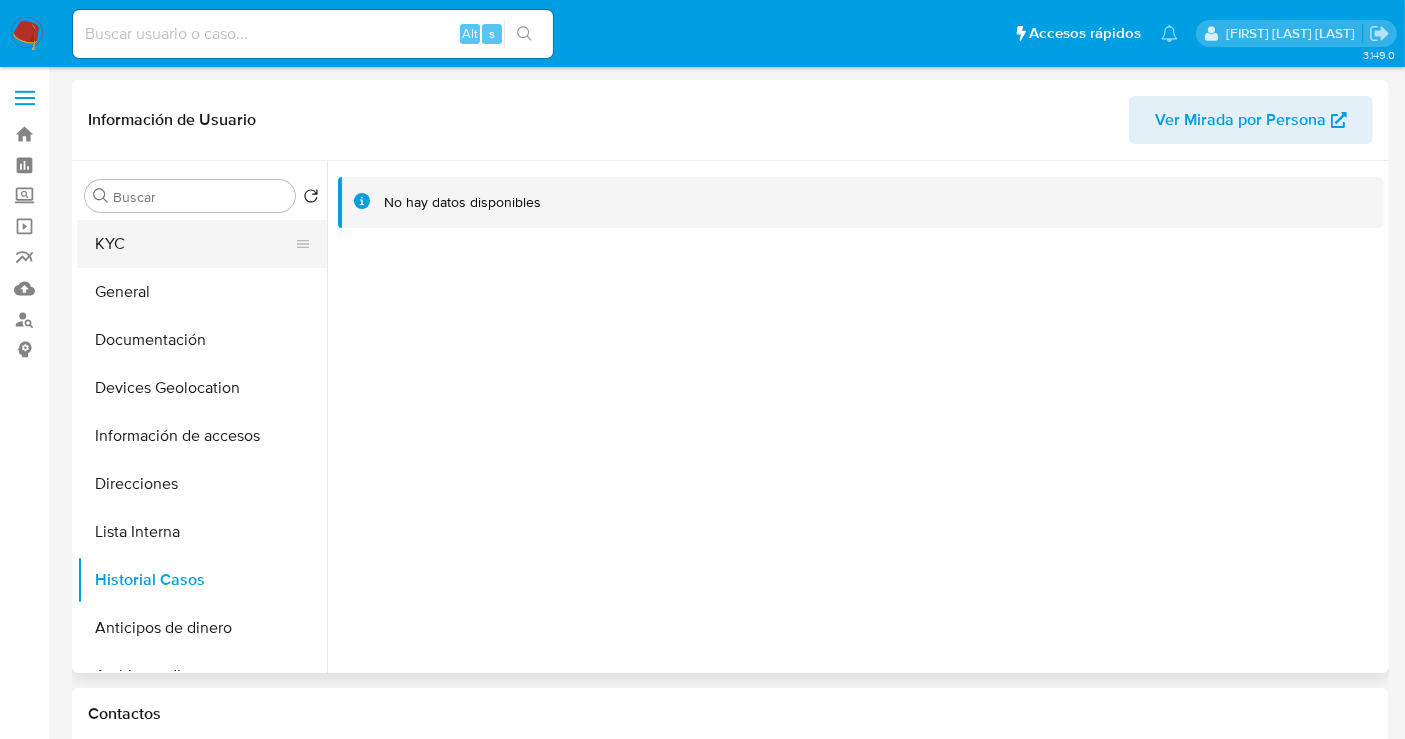 click on "KYC" at bounding box center (194, 244) 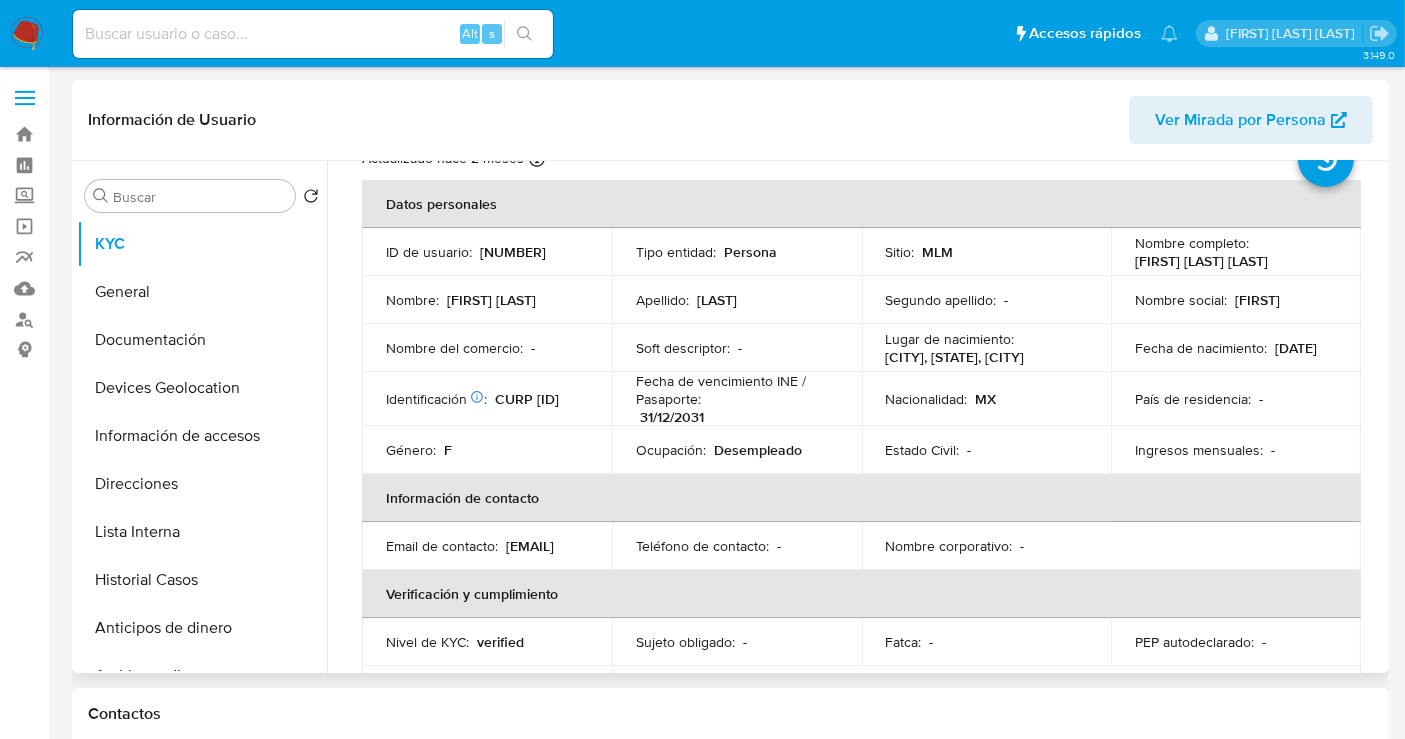 scroll, scrollTop: 0, scrollLeft: 0, axis: both 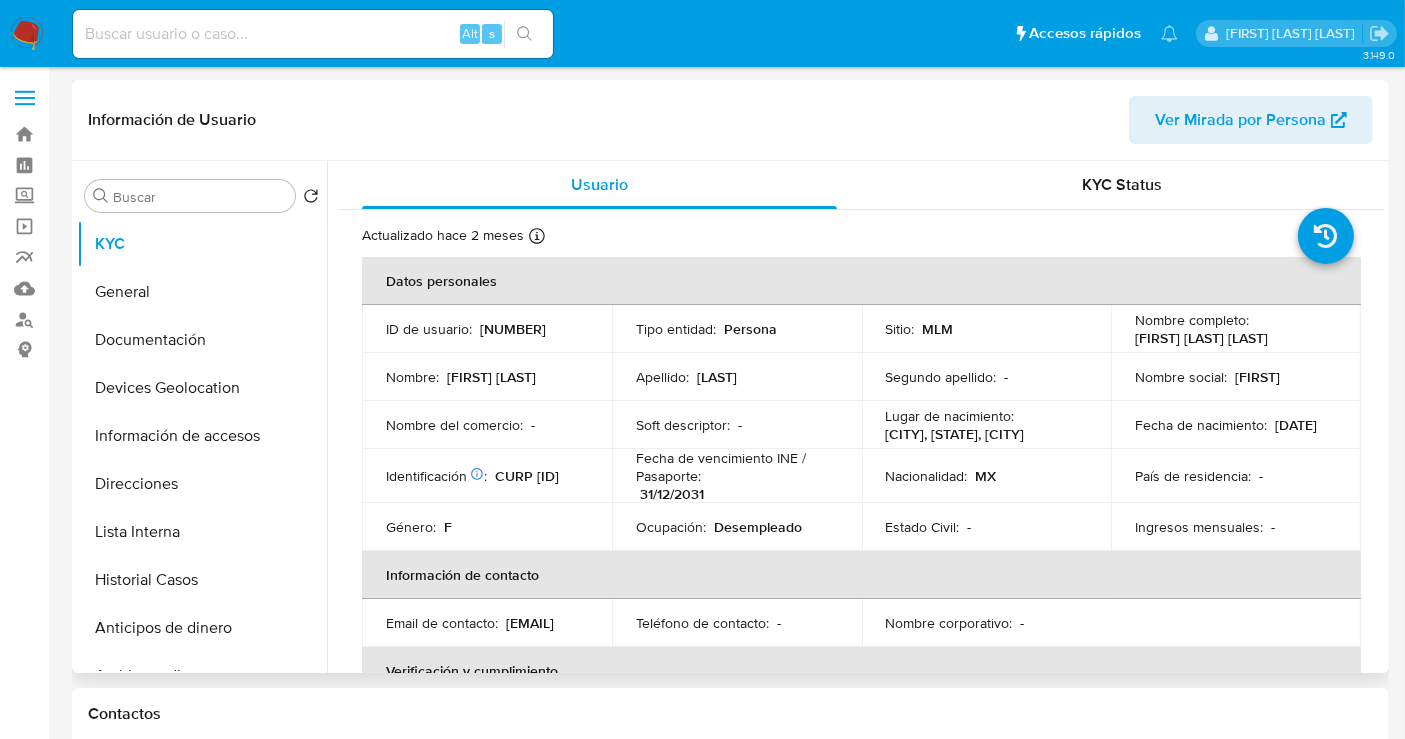 click on "[NUMBER]" at bounding box center [513, 329] 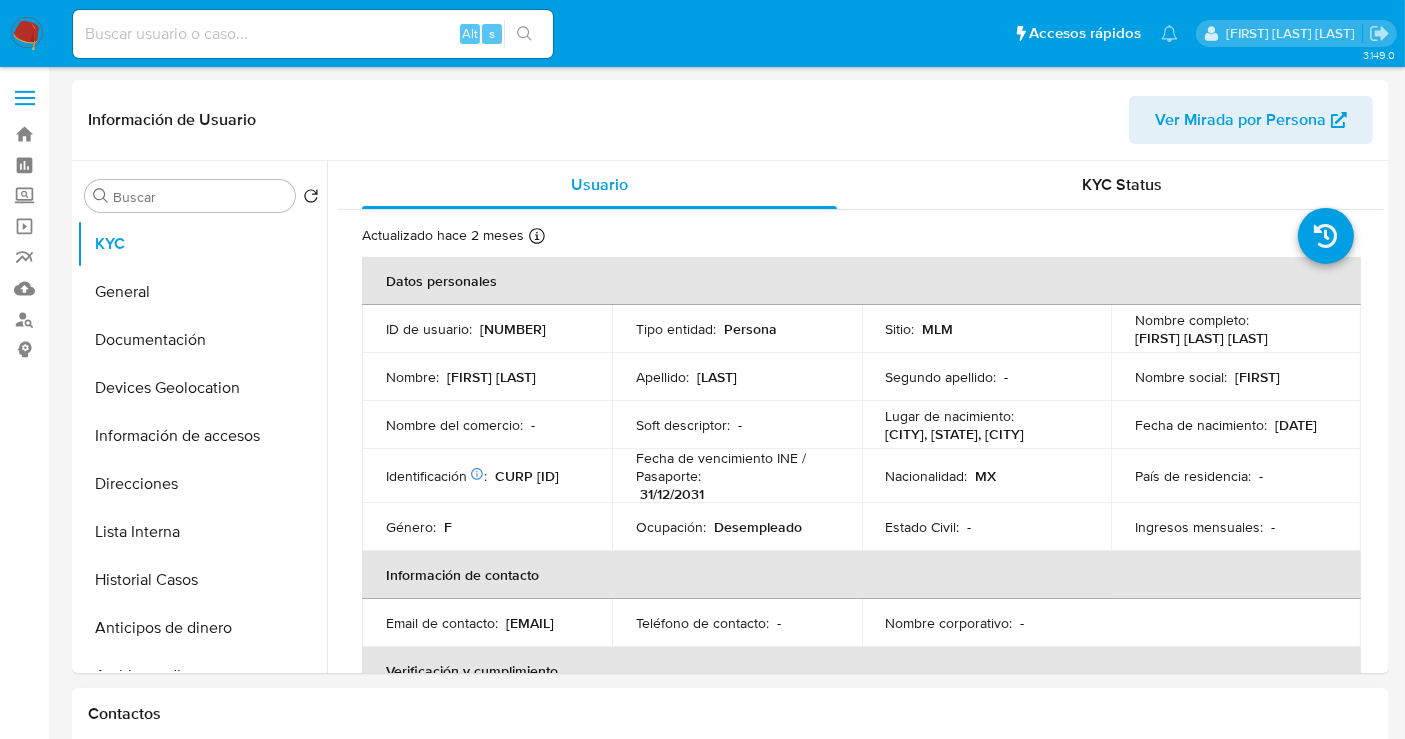 copy on "1314001306" 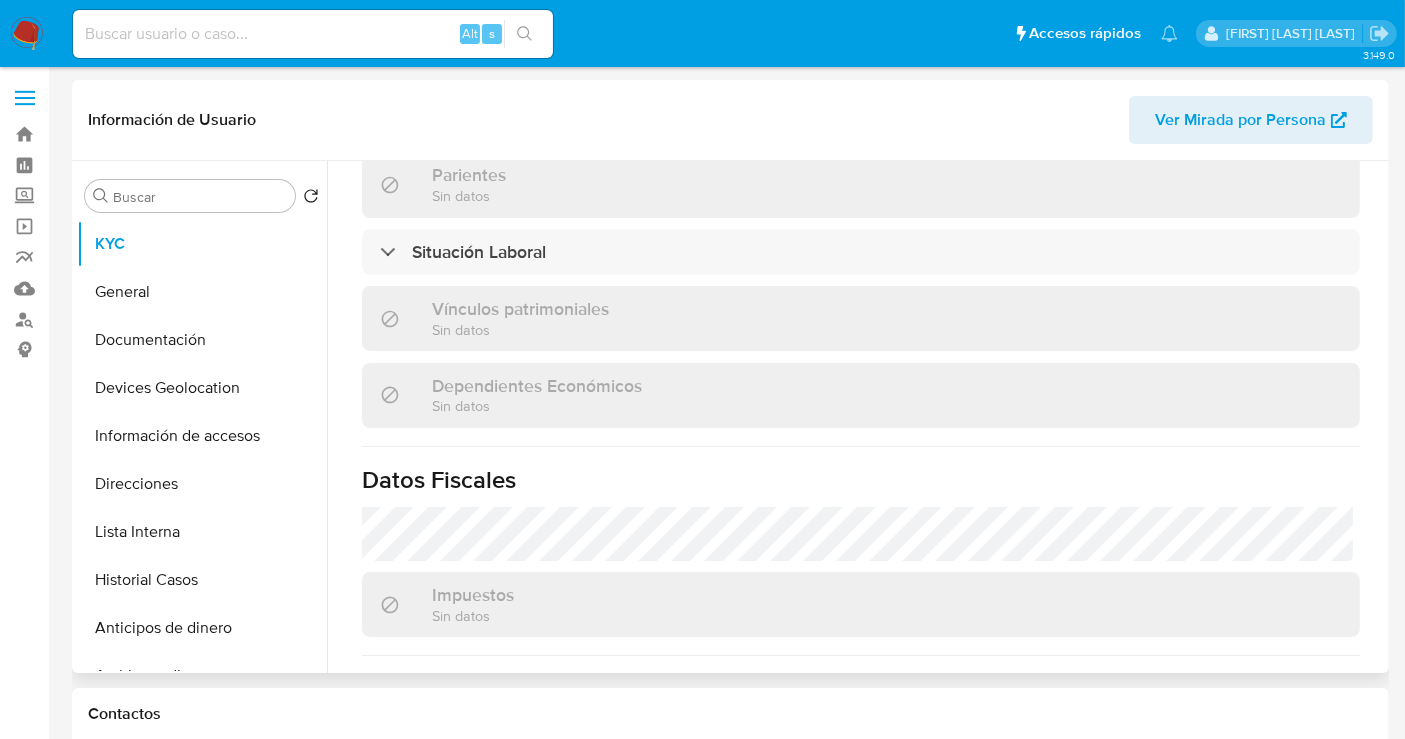 scroll, scrollTop: 1262, scrollLeft: 0, axis: vertical 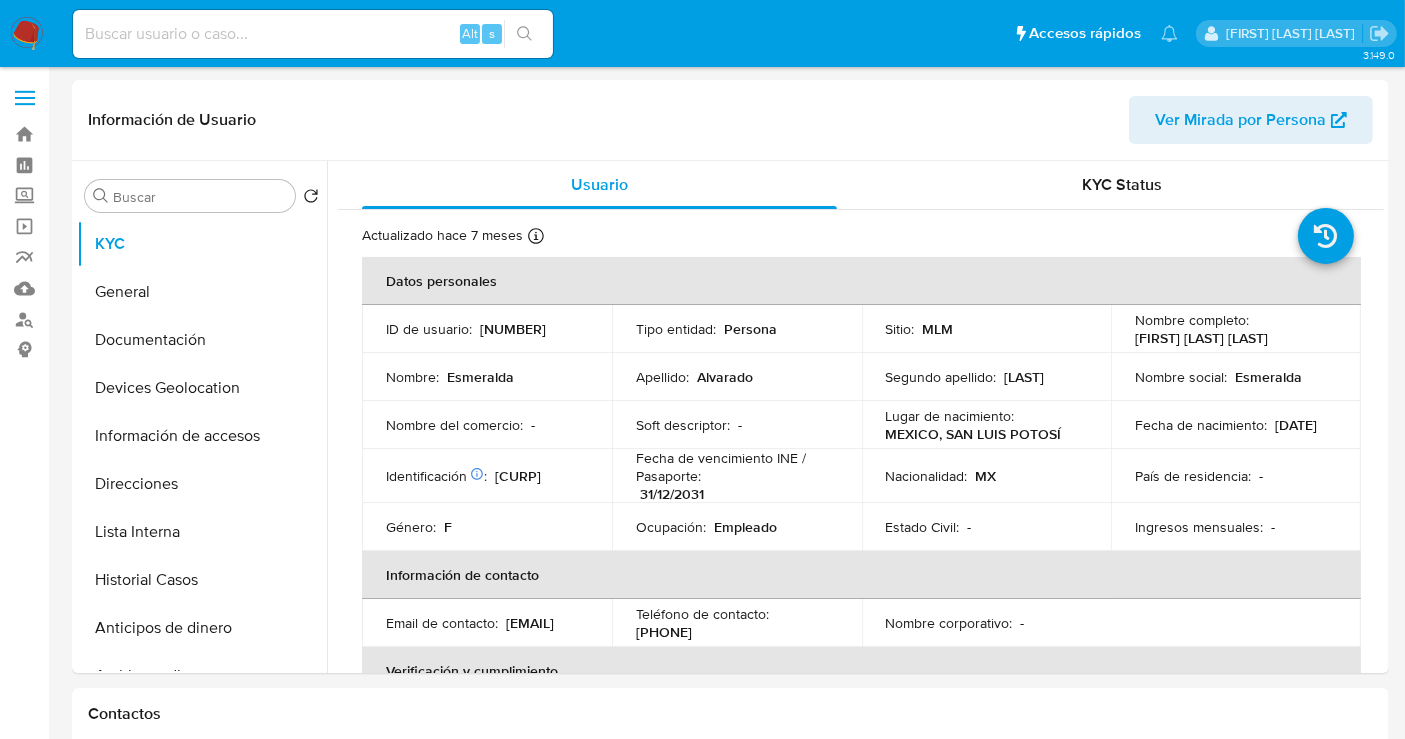 select on "10" 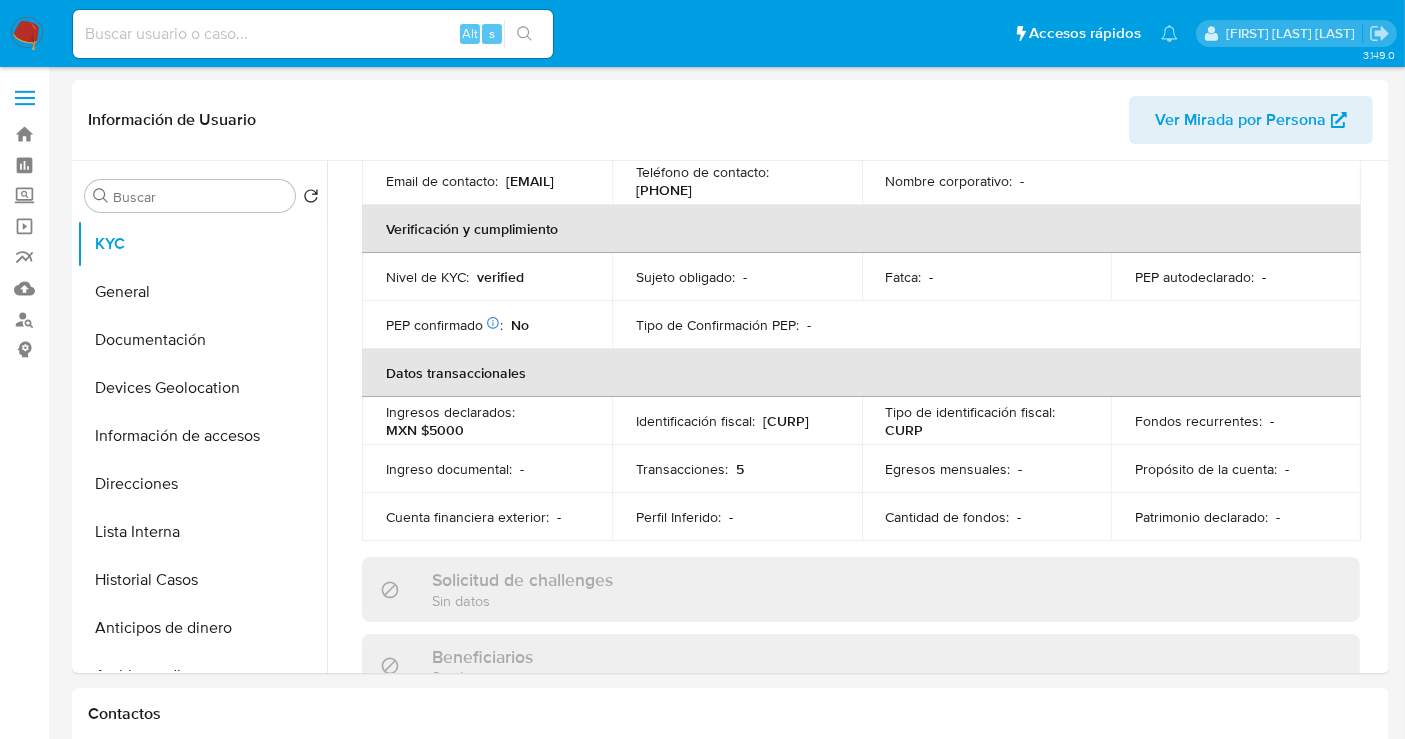 scroll, scrollTop: 444, scrollLeft: 0, axis: vertical 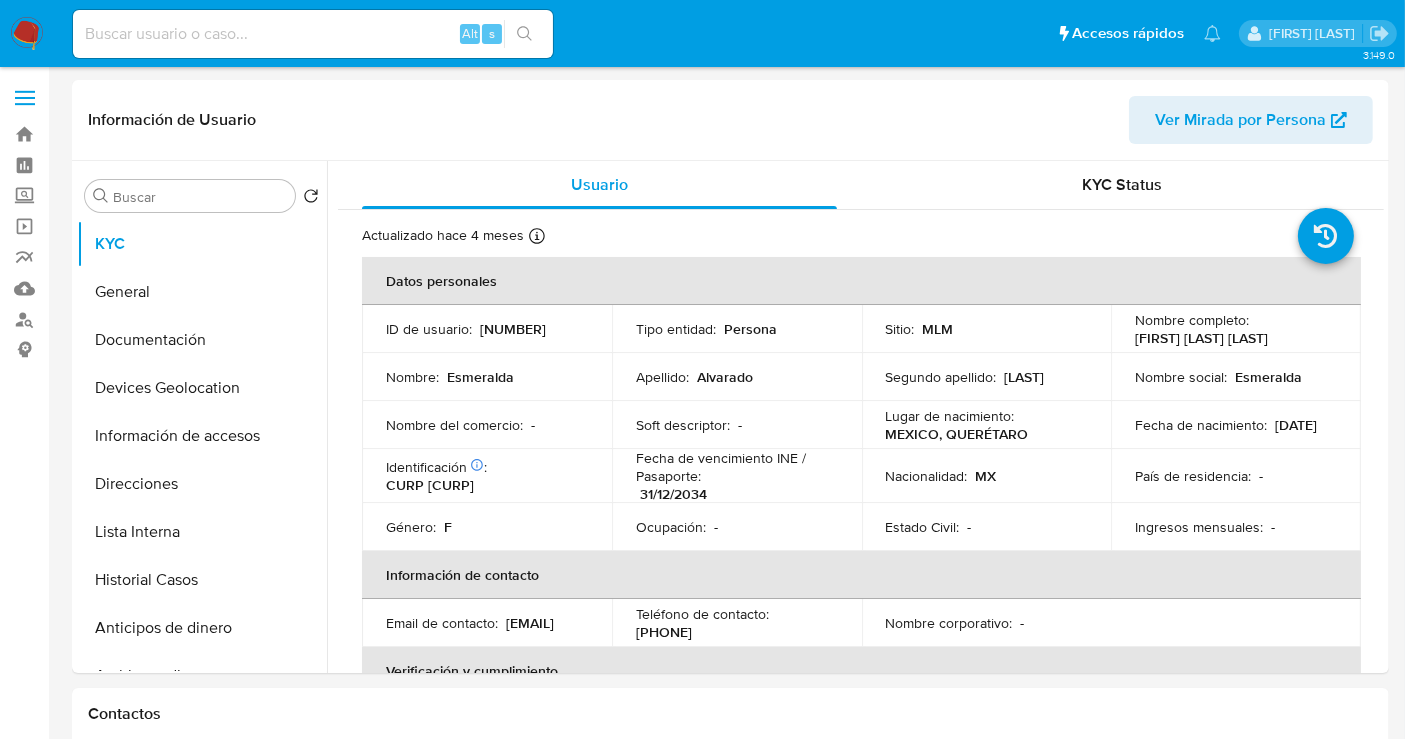 select on "10" 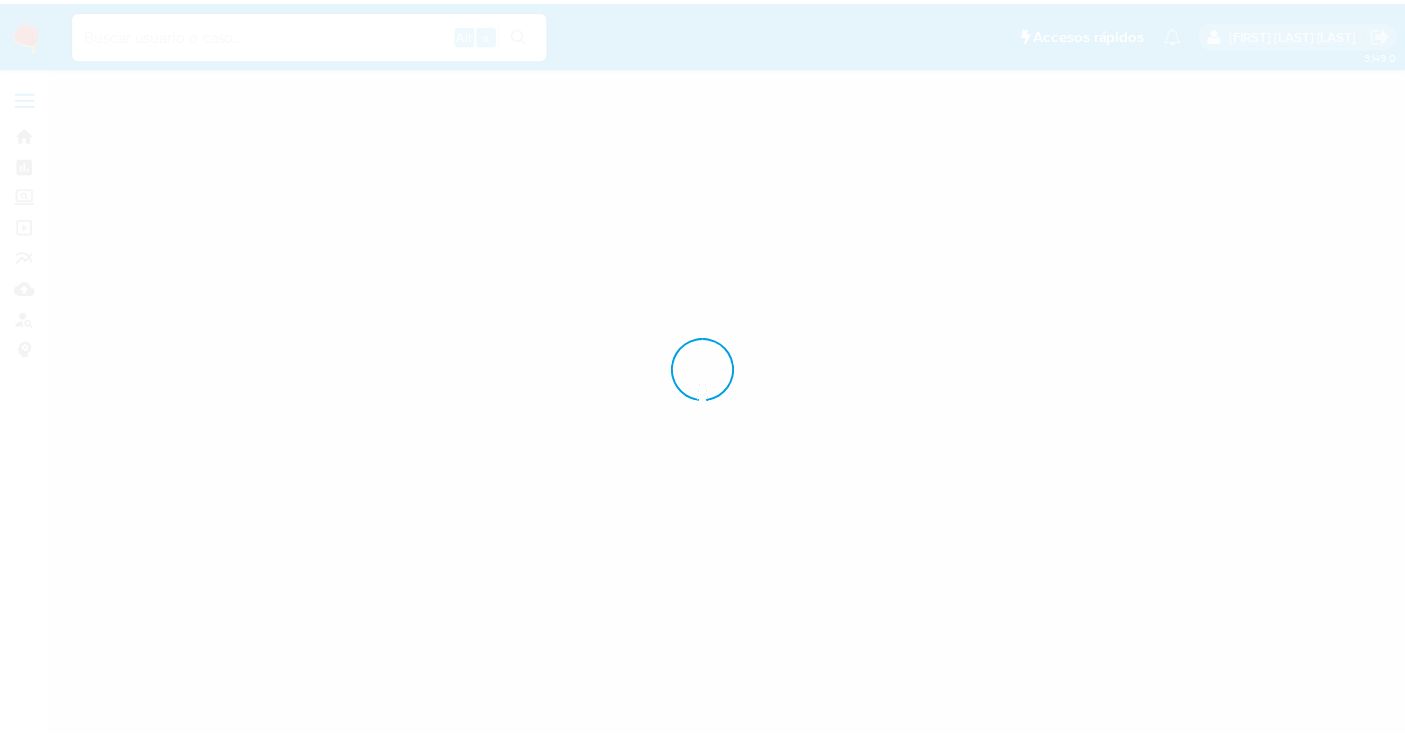 scroll, scrollTop: 0, scrollLeft: 0, axis: both 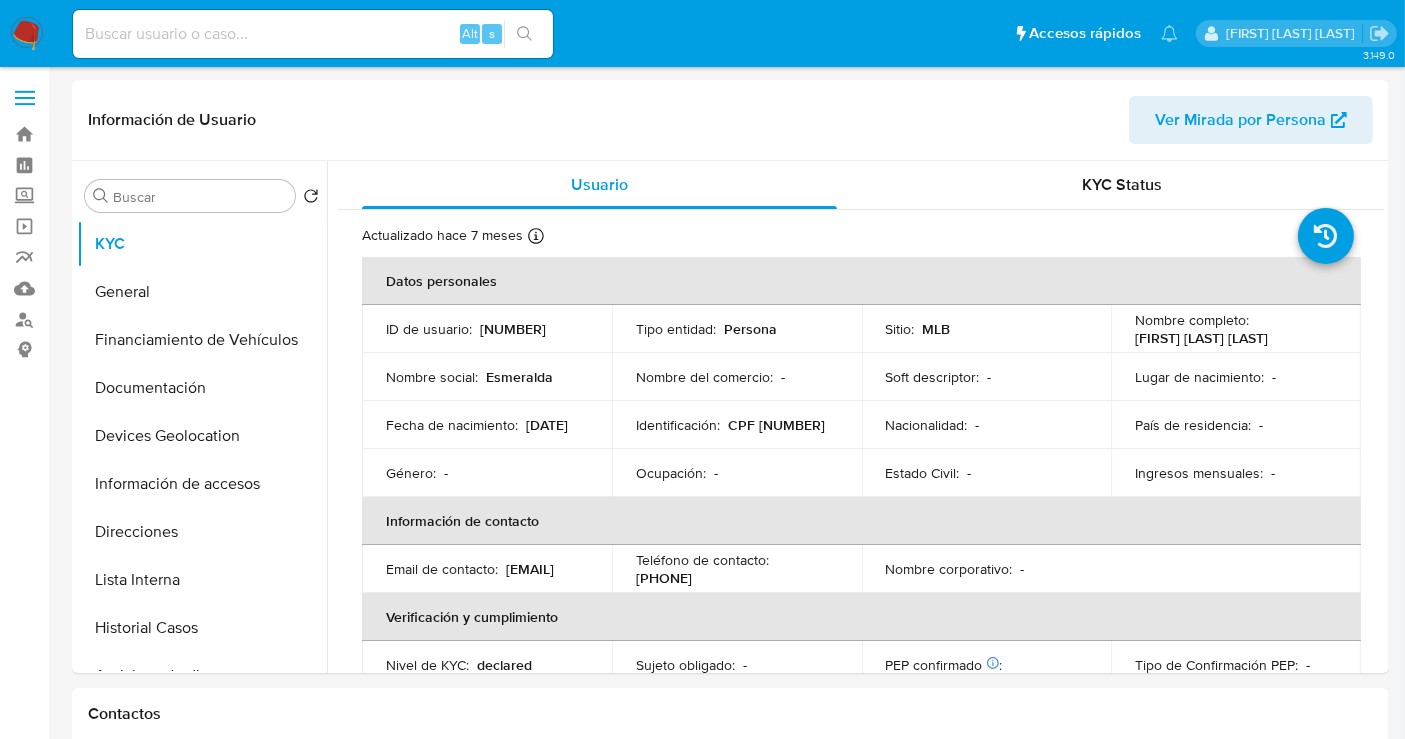 select on "10" 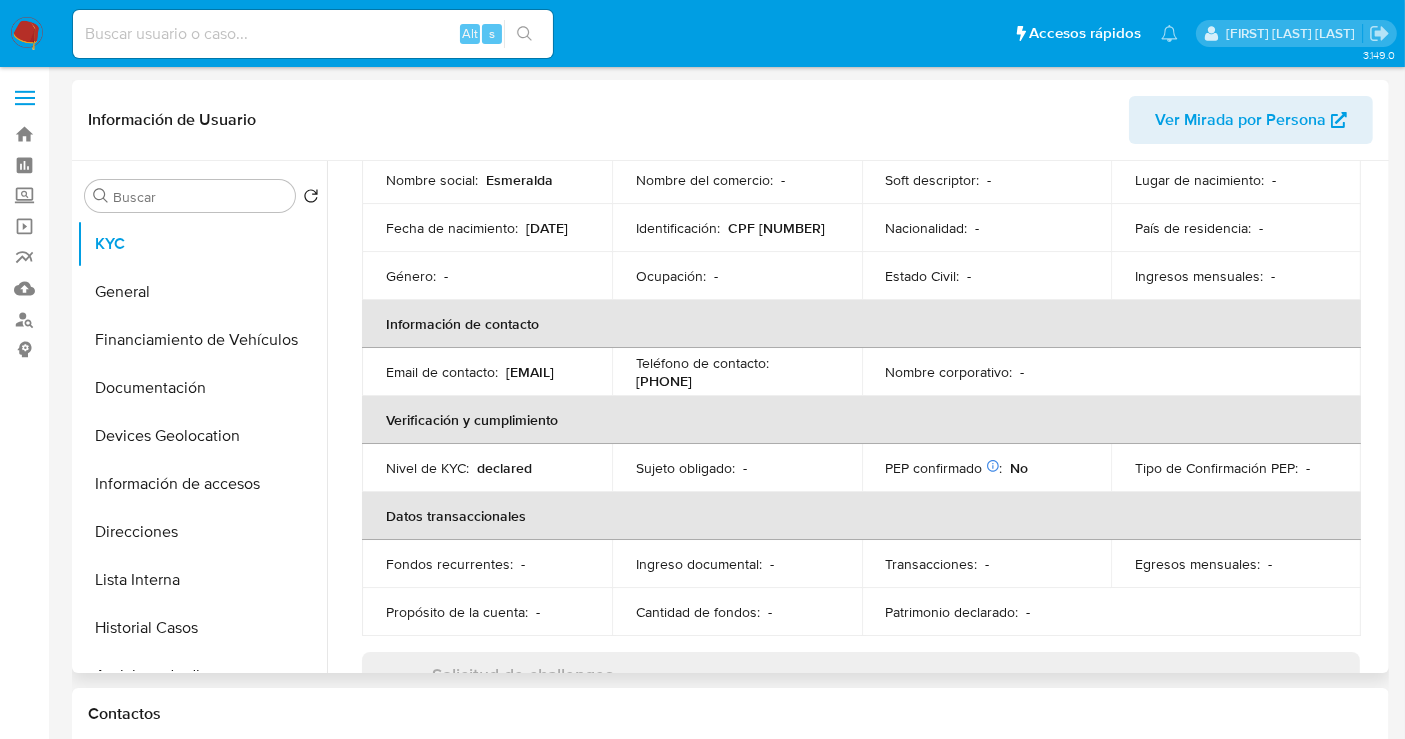 scroll, scrollTop: 333, scrollLeft: 0, axis: vertical 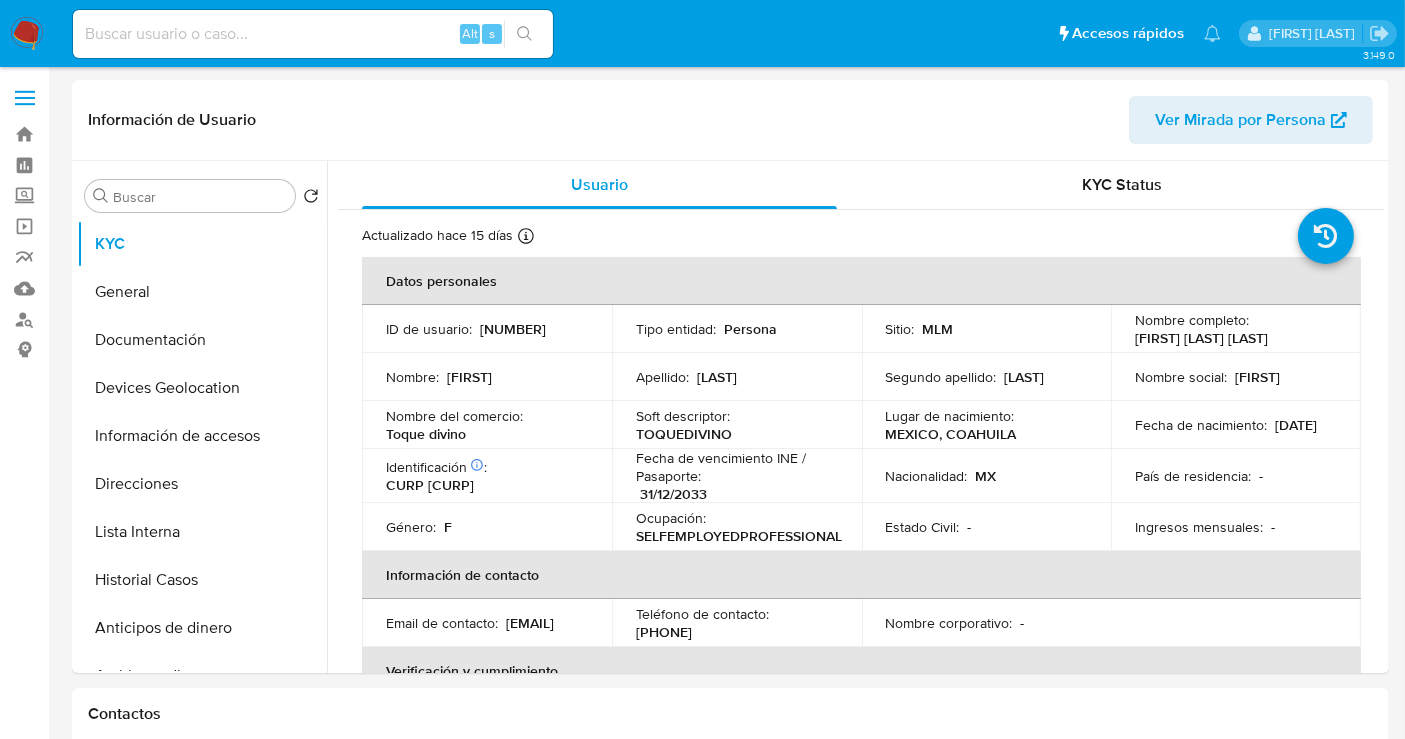 select on "10" 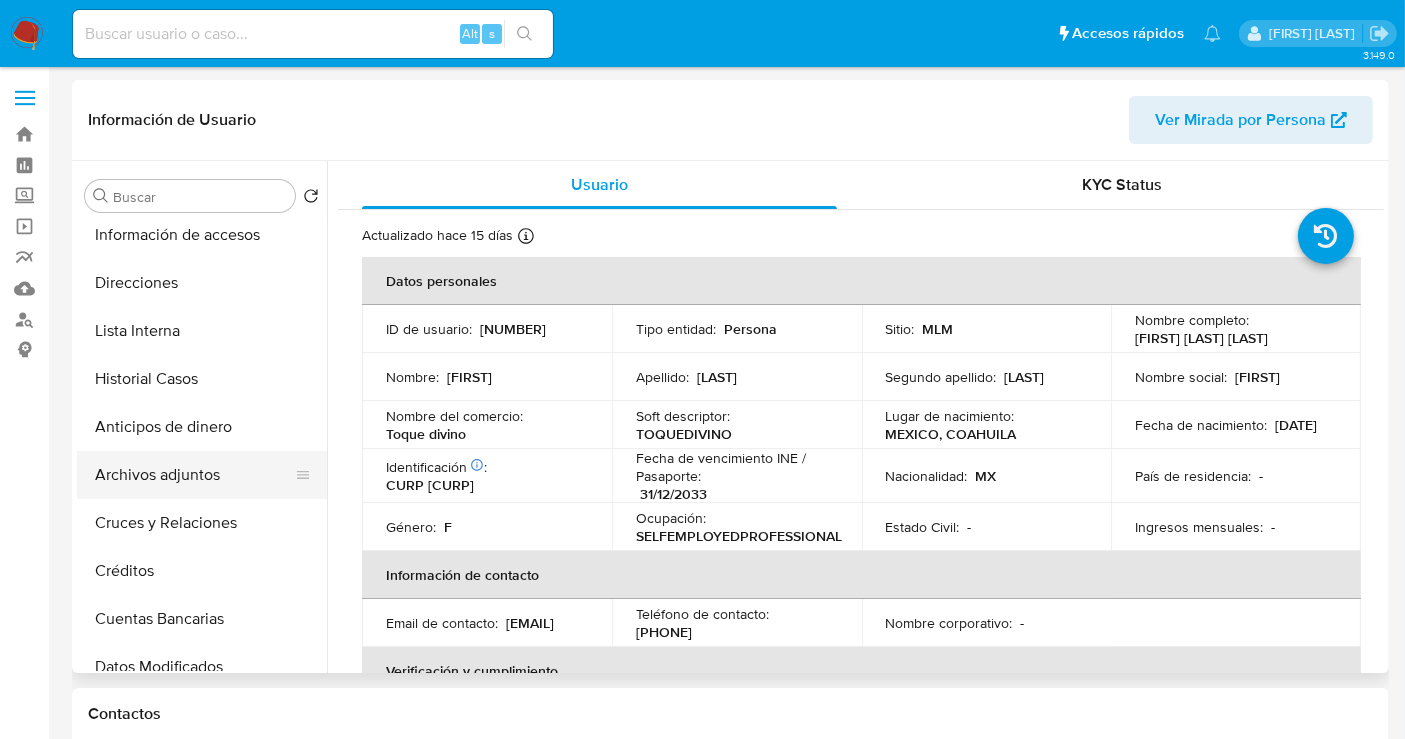 scroll, scrollTop: 222, scrollLeft: 0, axis: vertical 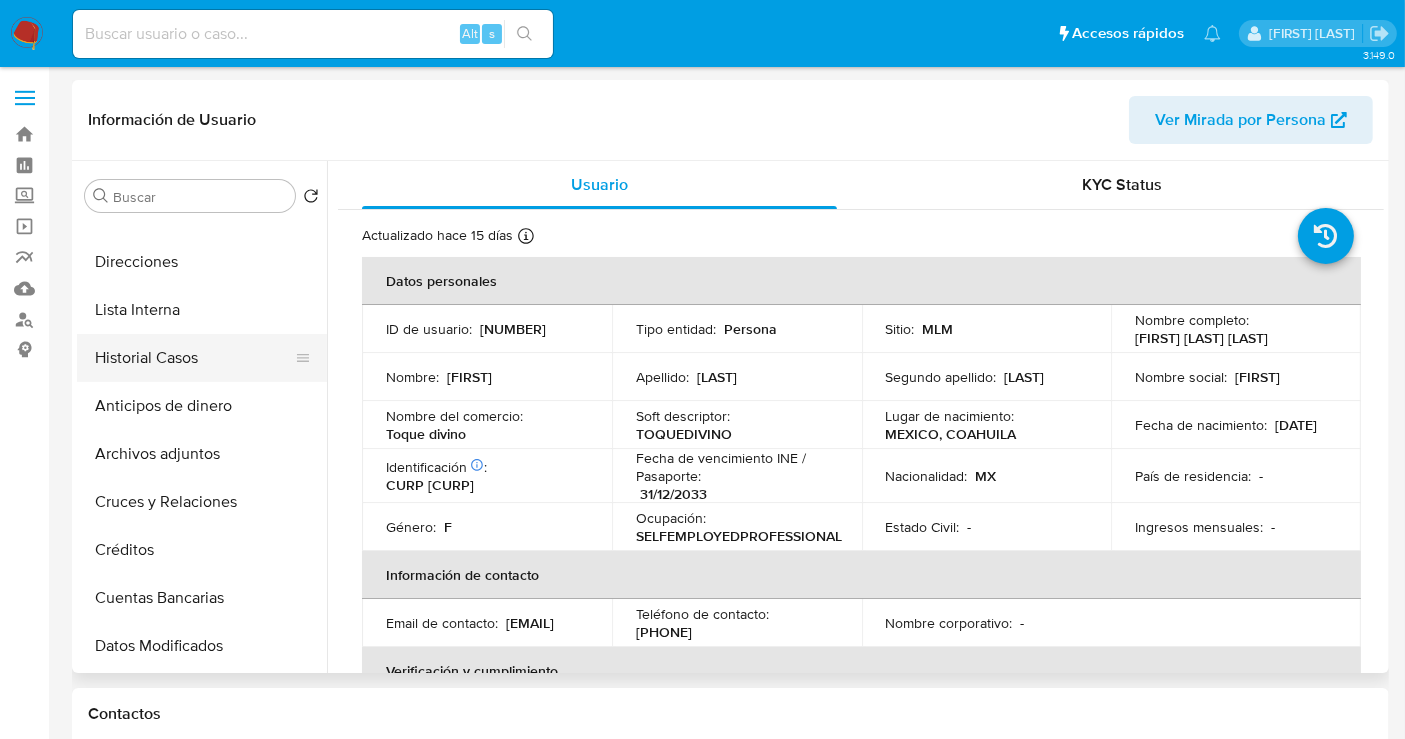 click on "Historial Casos" at bounding box center (194, 358) 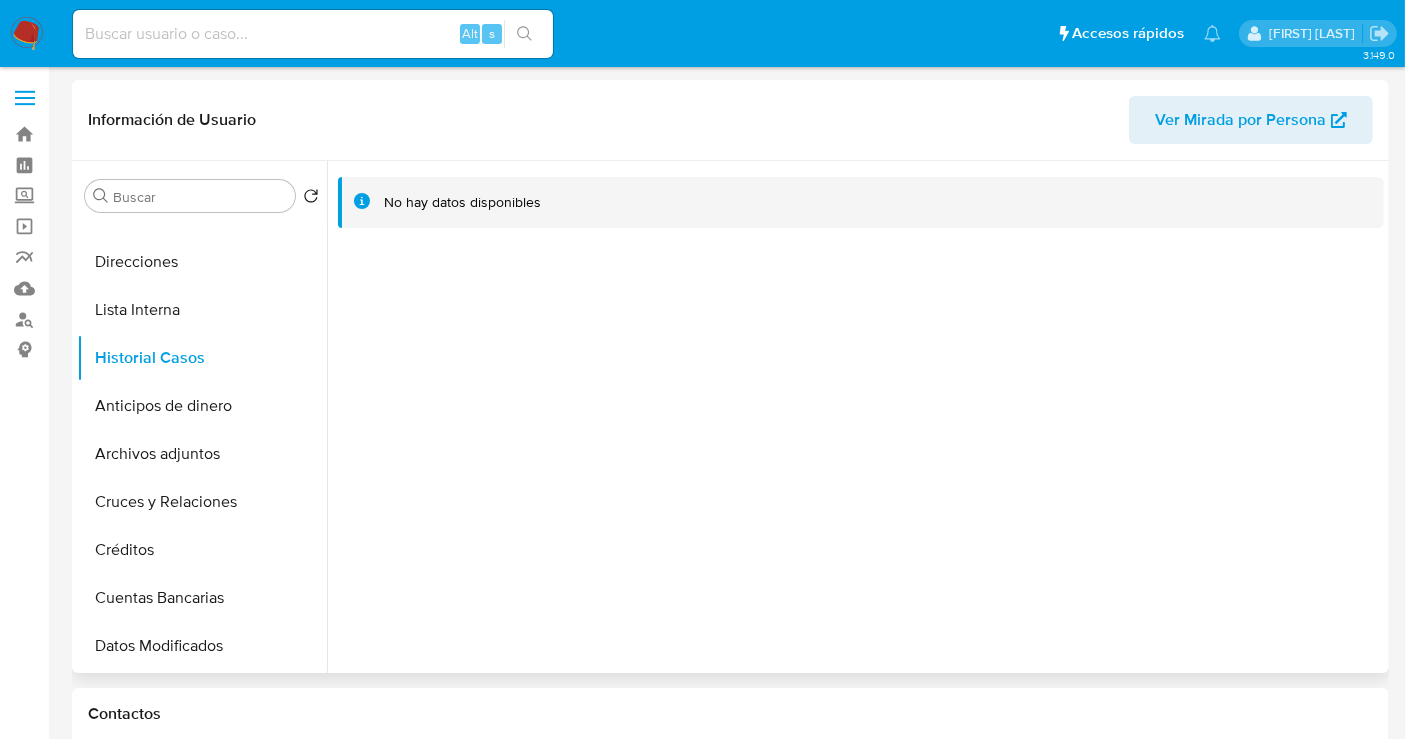 type 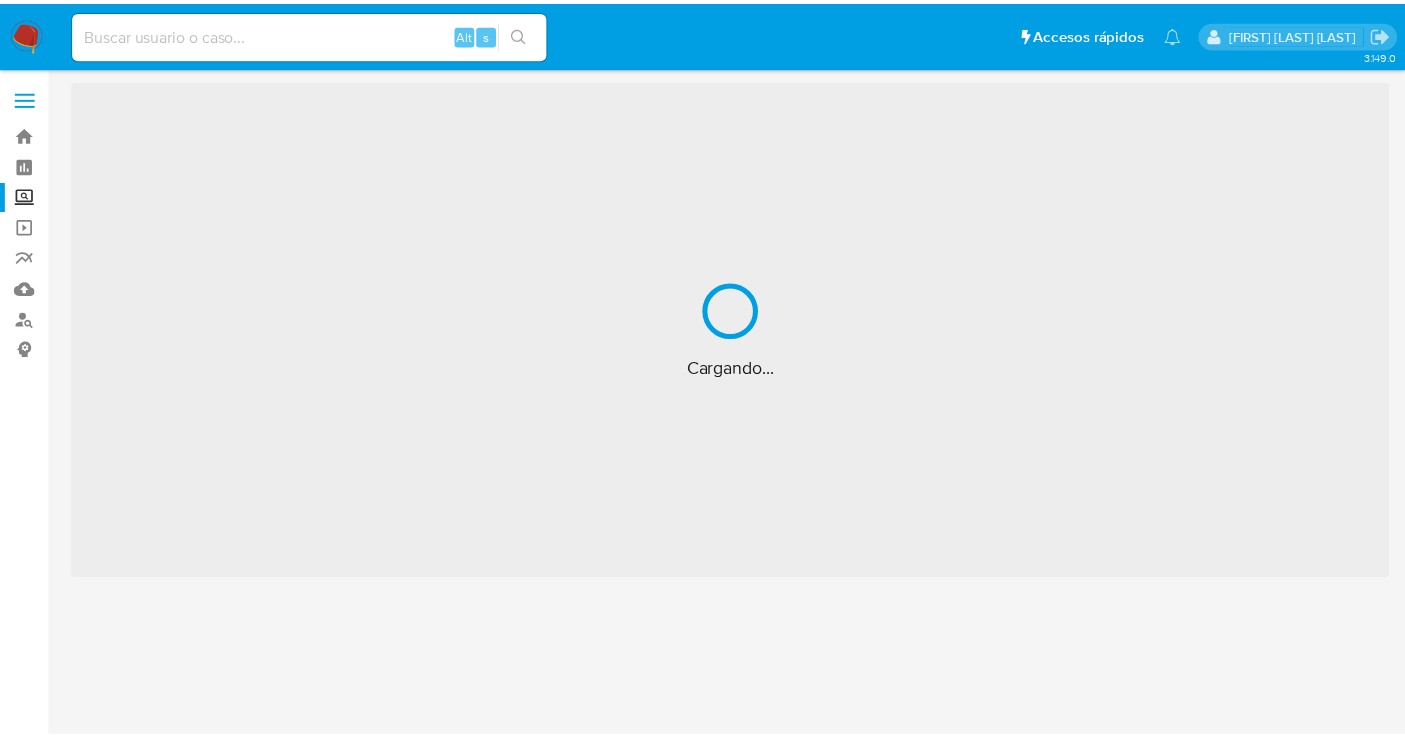 scroll, scrollTop: 0, scrollLeft: 0, axis: both 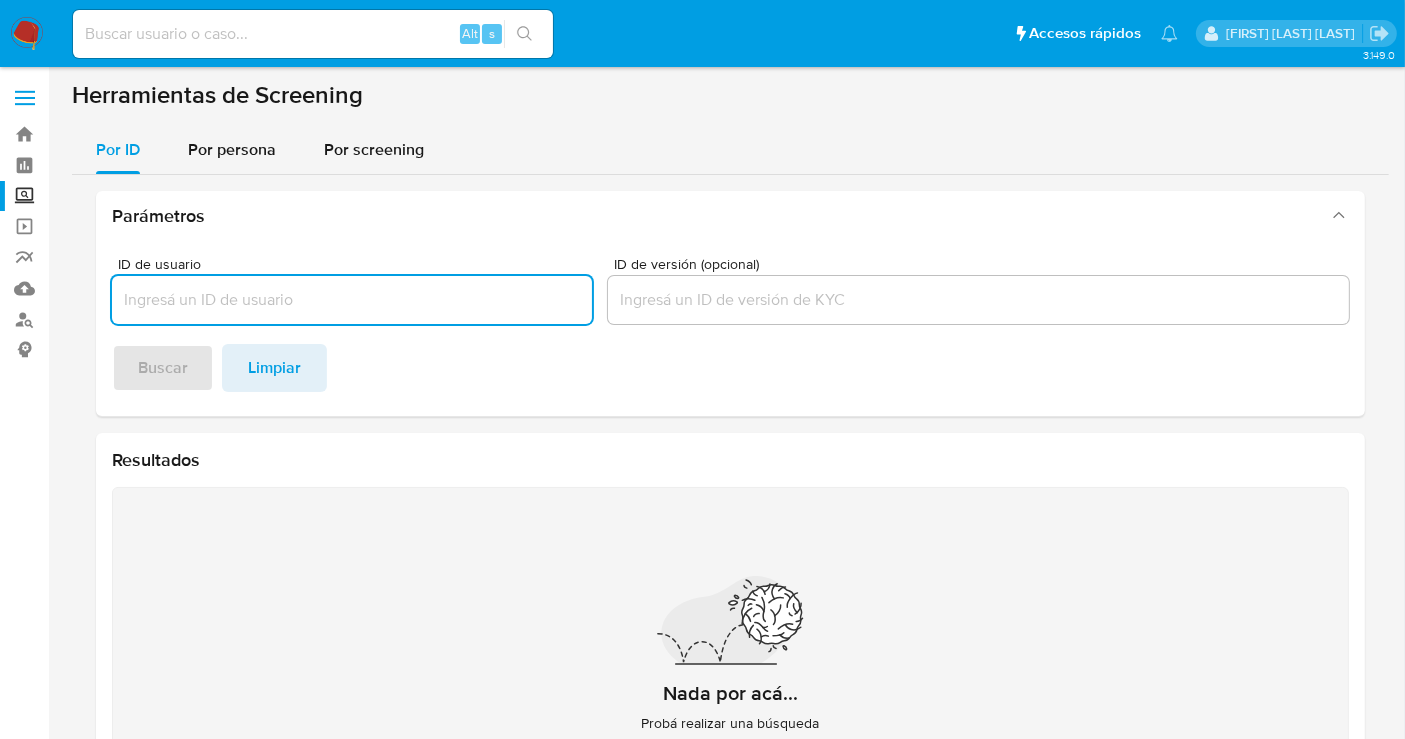 click at bounding box center [27, 34] 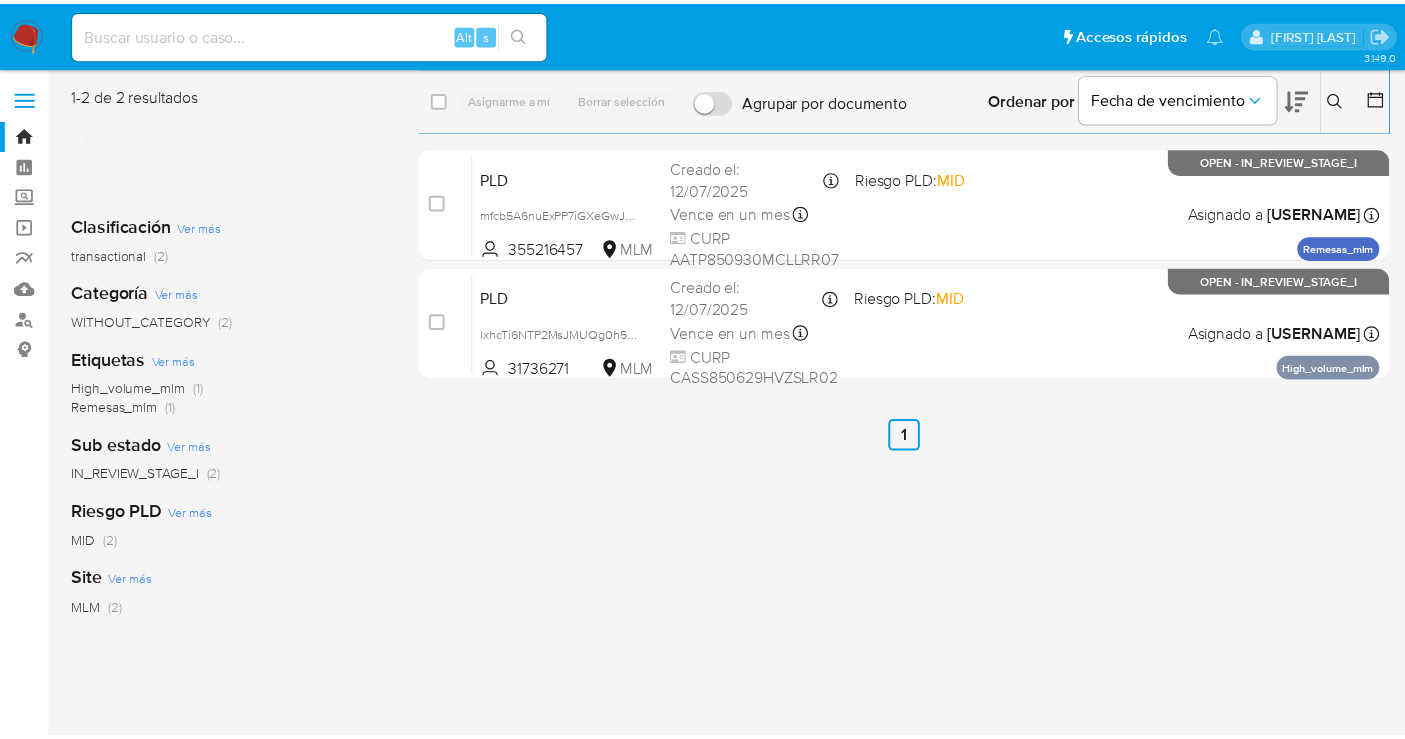 scroll, scrollTop: 0, scrollLeft: 0, axis: both 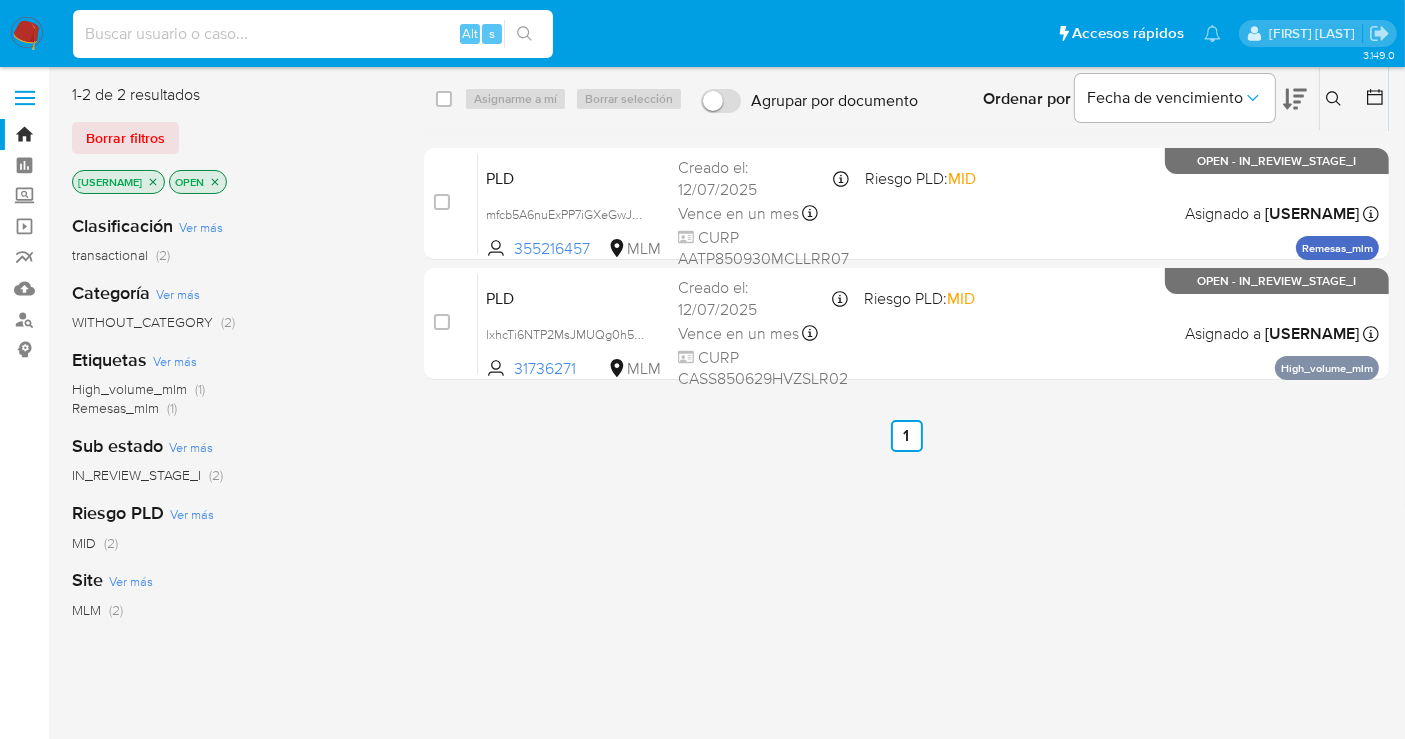 click at bounding box center [313, 34] 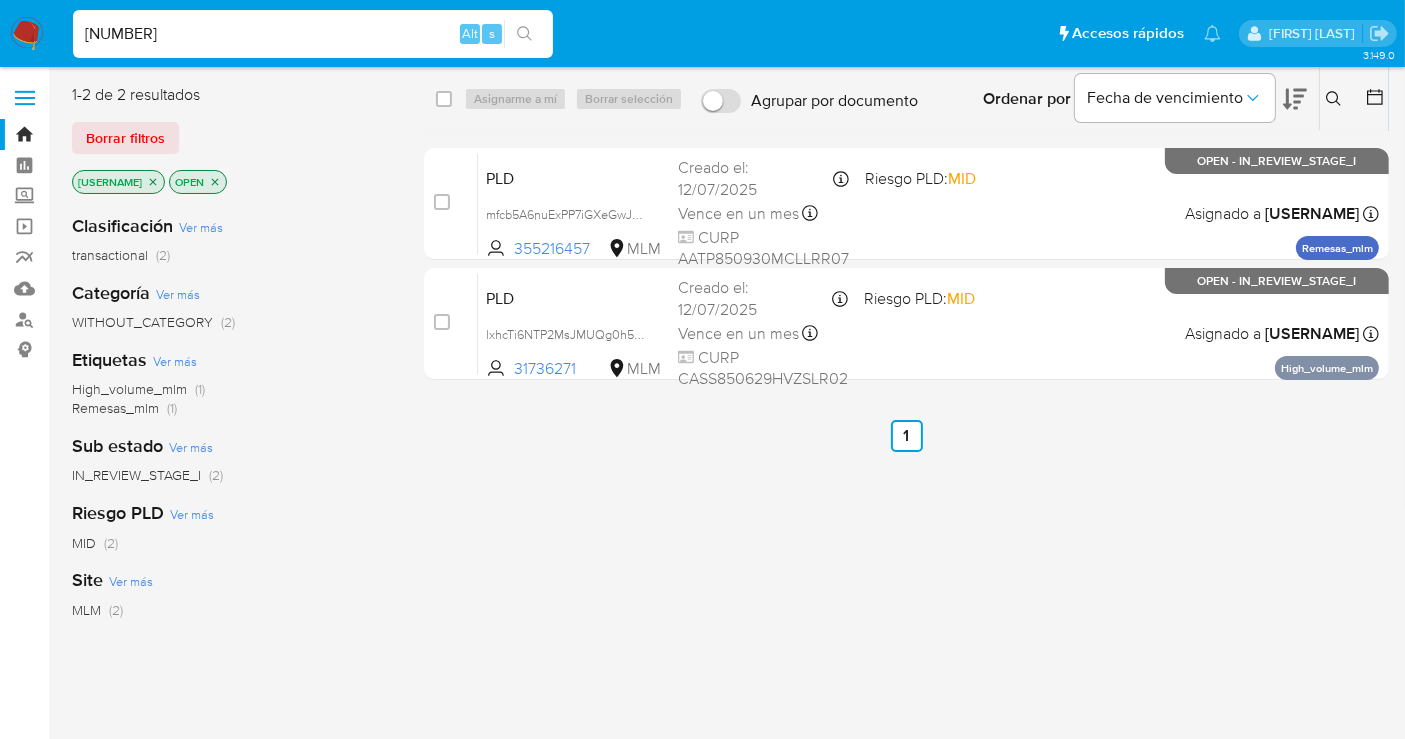type on "[NUMBER]" 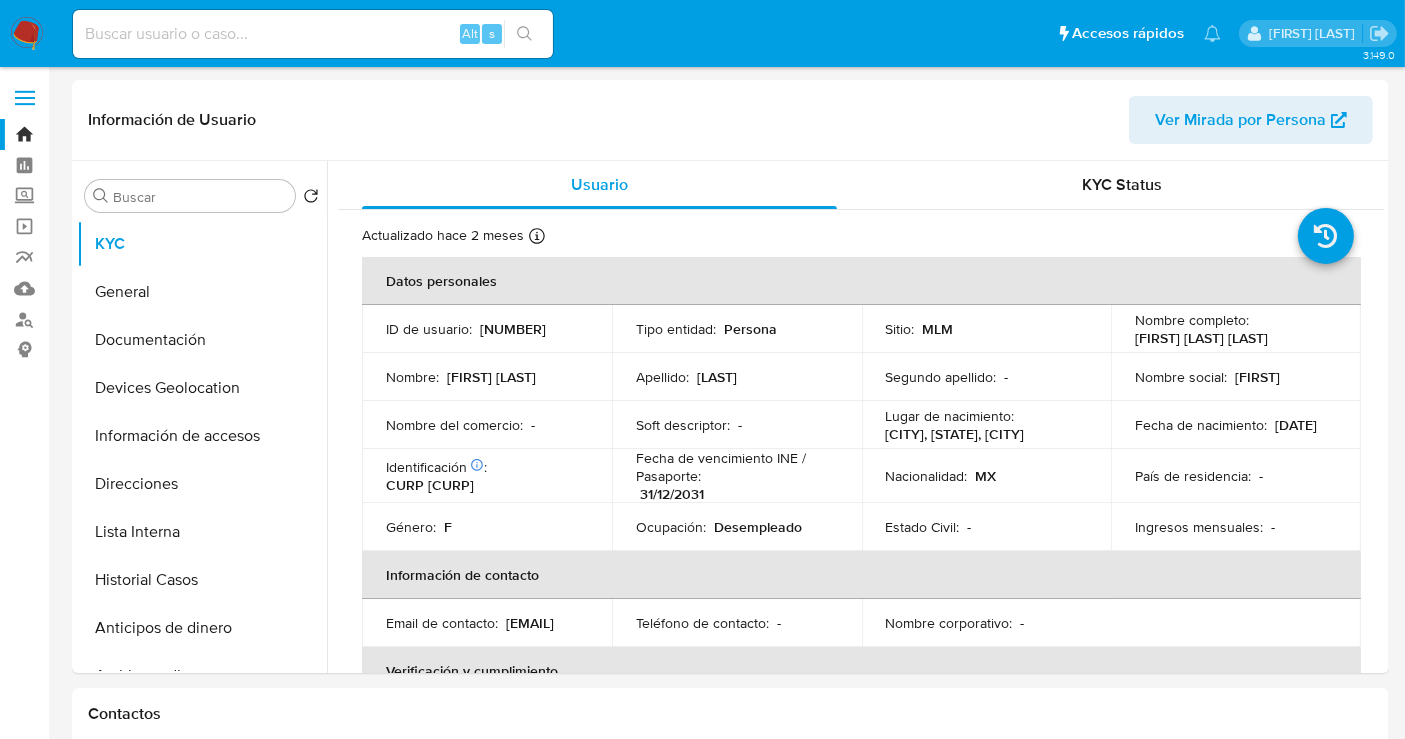 select on "10" 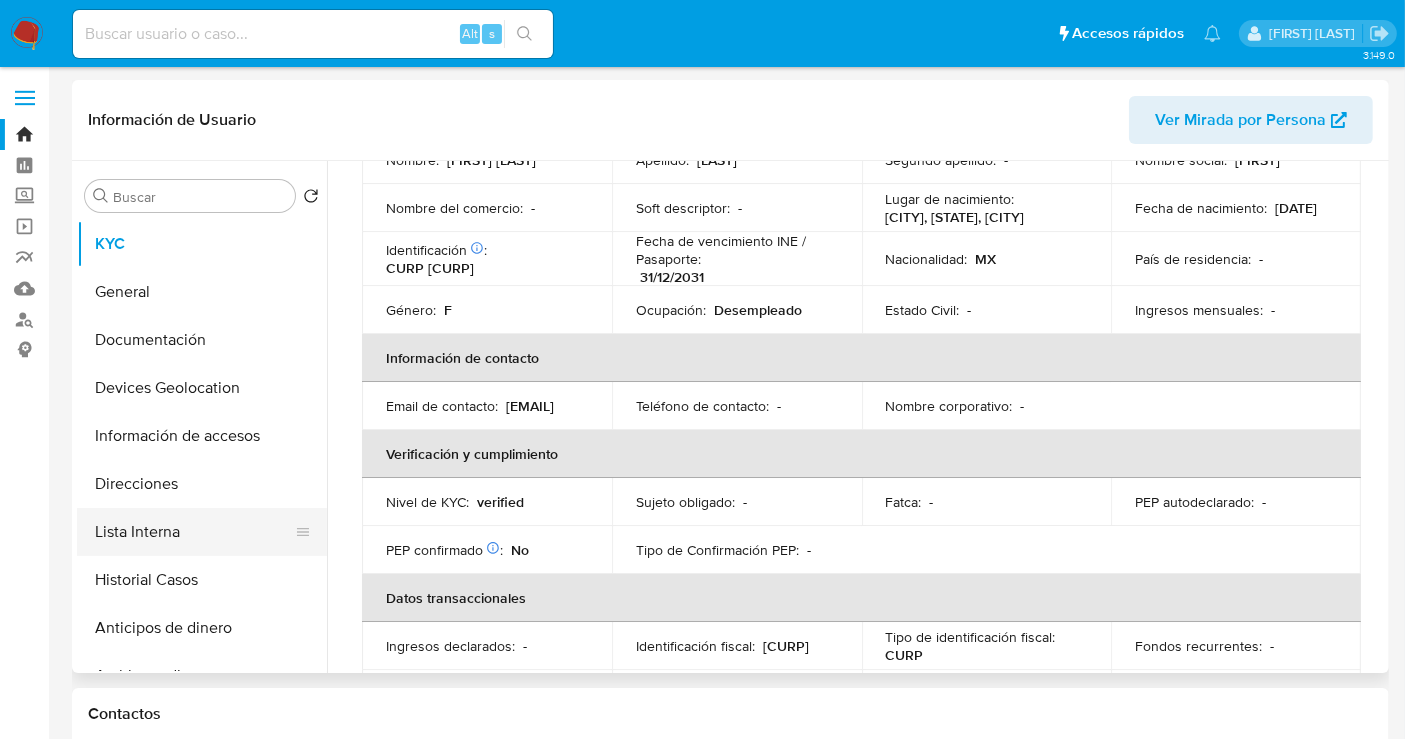 scroll, scrollTop: 222, scrollLeft: 0, axis: vertical 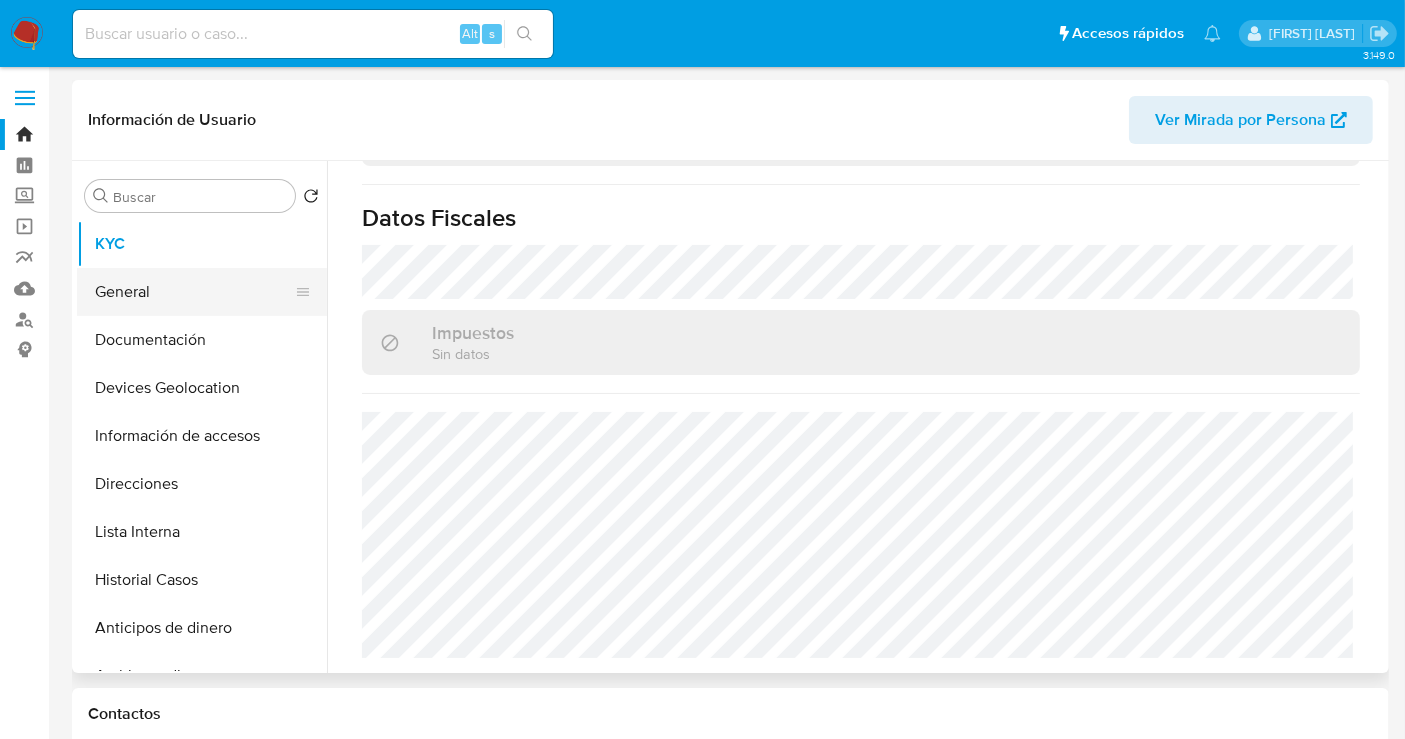 click on "General" at bounding box center (194, 292) 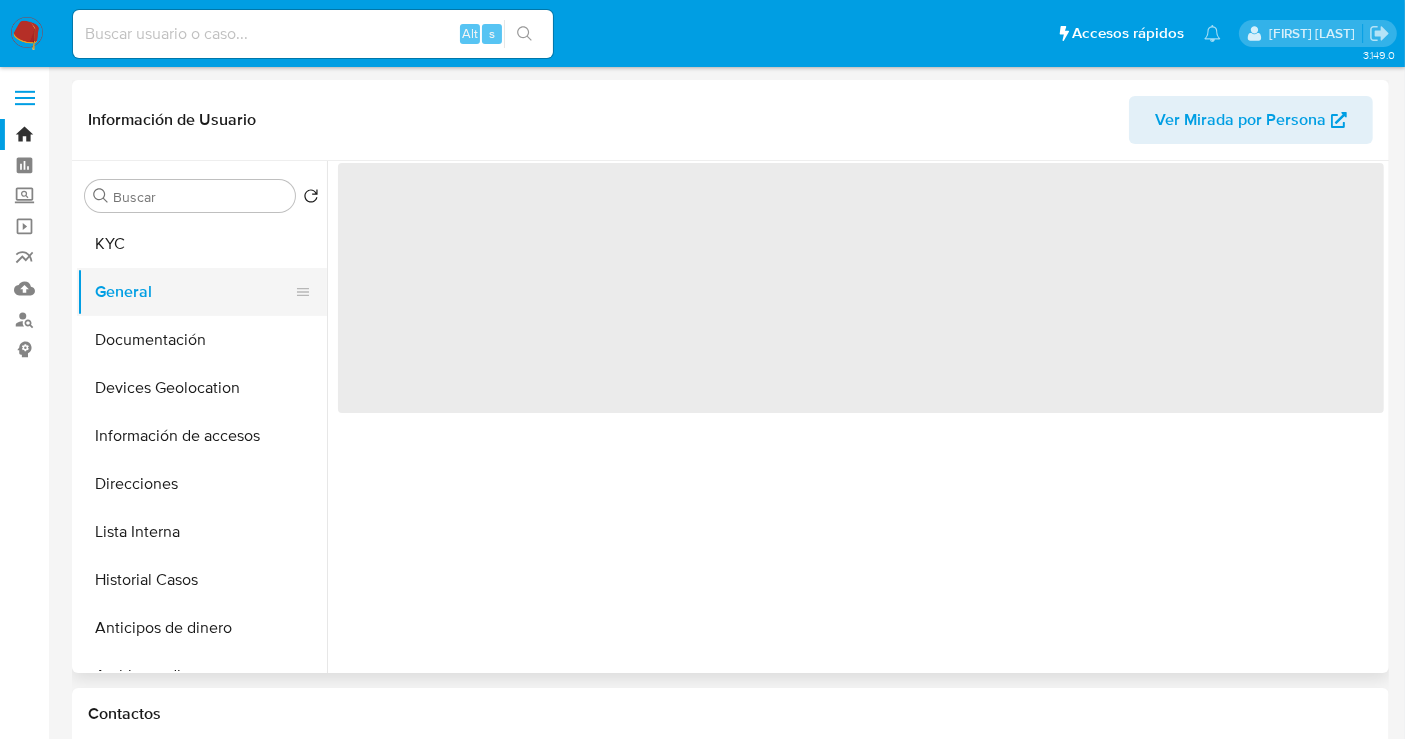scroll, scrollTop: 0, scrollLeft: 0, axis: both 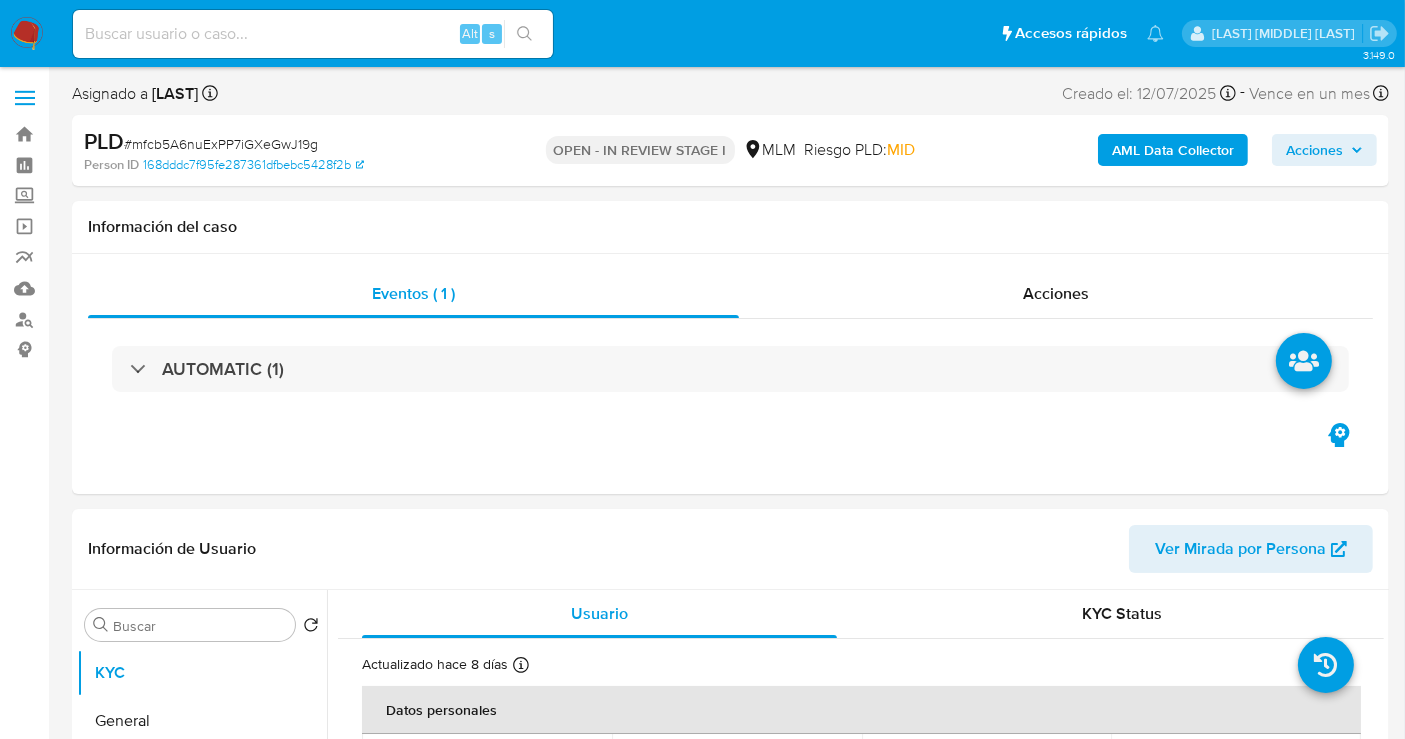 select on "10" 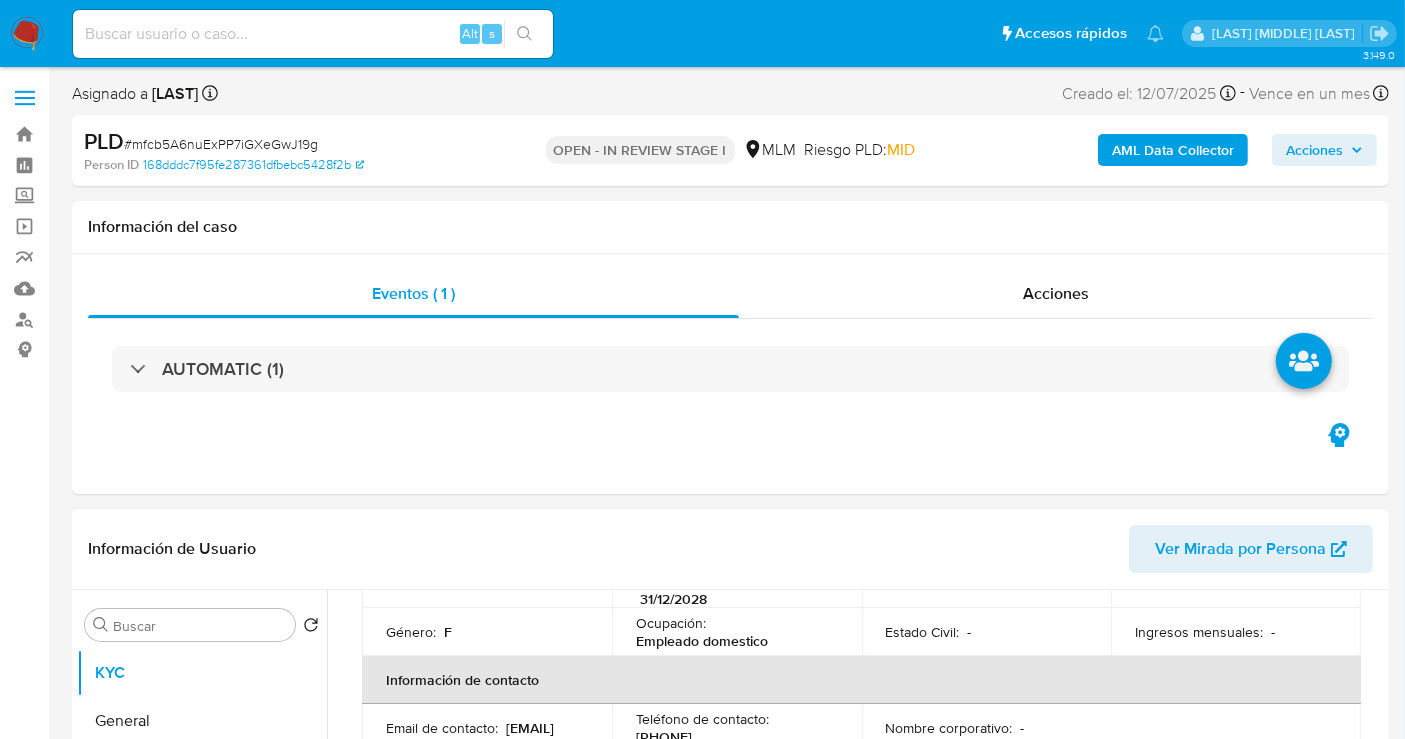 scroll, scrollTop: 333, scrollLeft: 0, axis: vertical 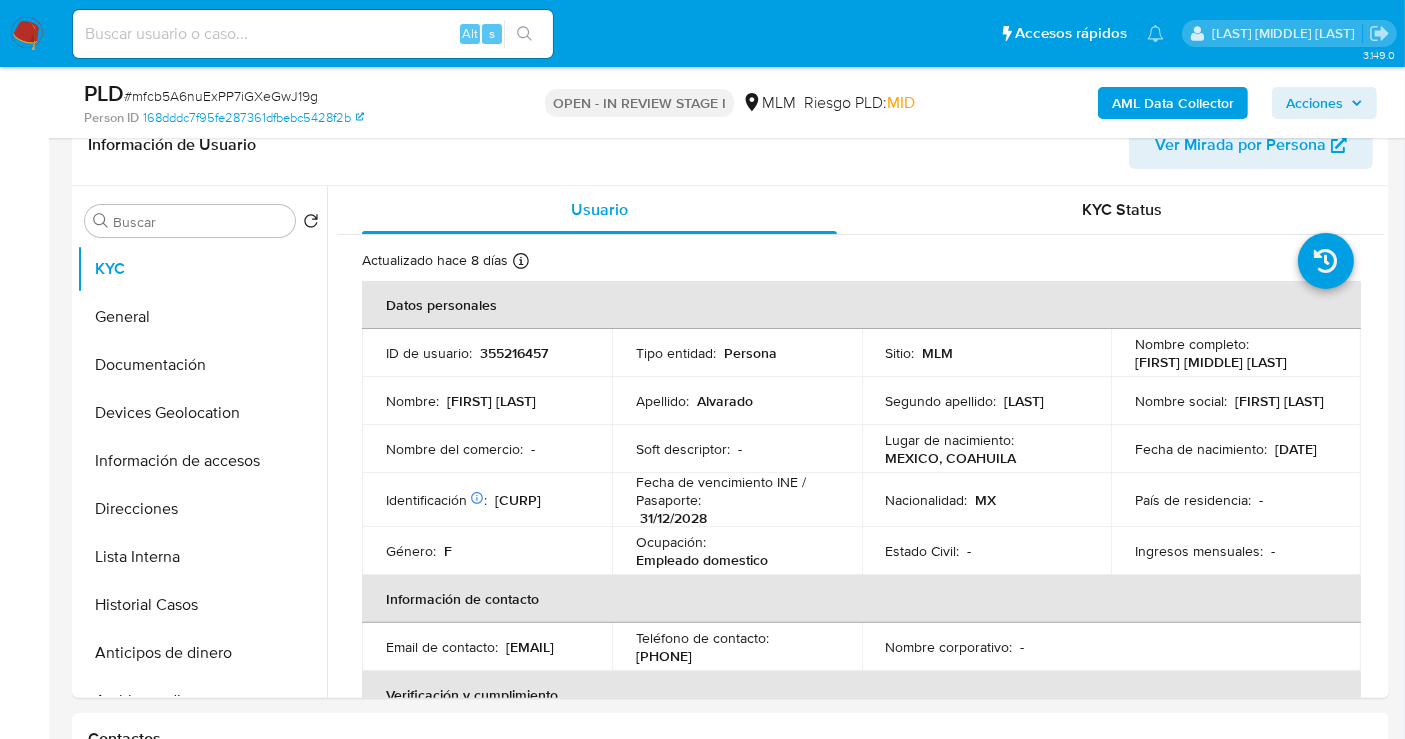 click at bounding box center (27, 34) 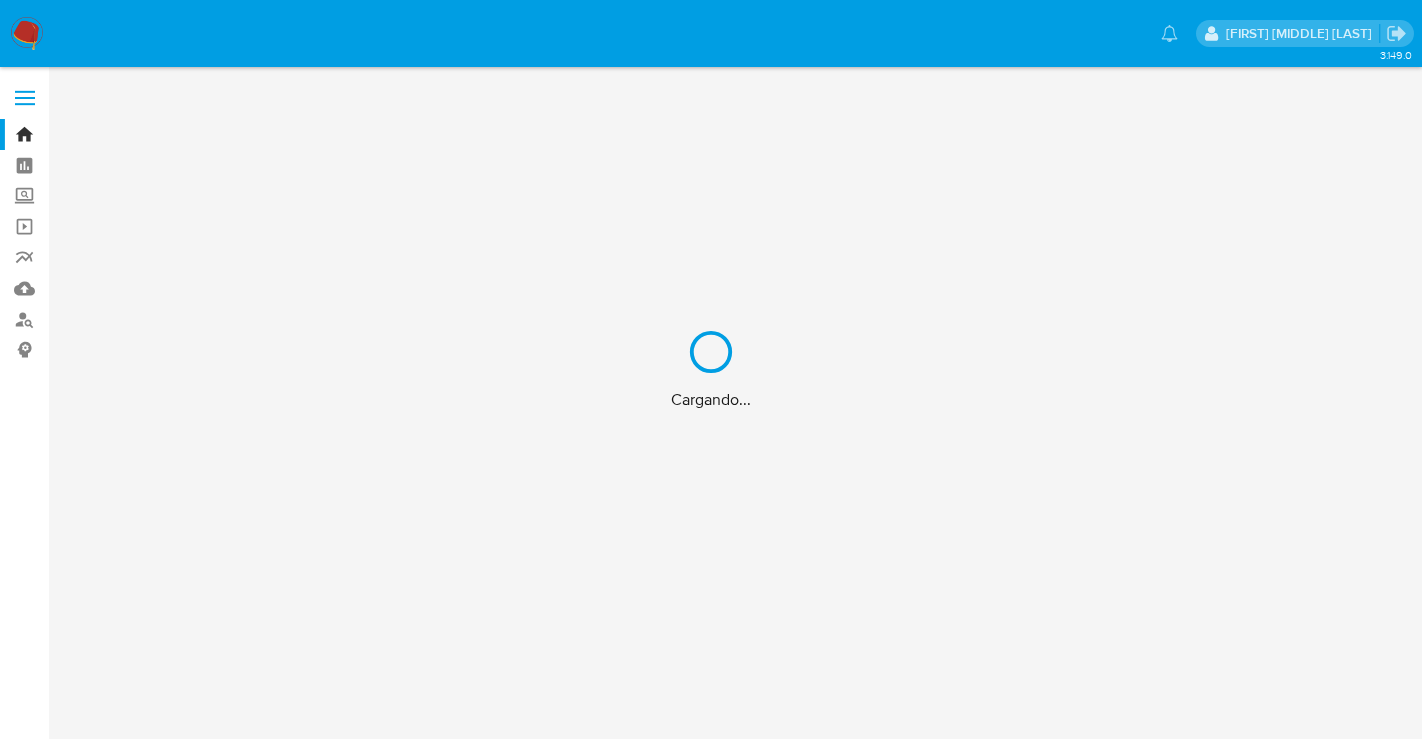 scroll, scrollTop: 0, scrollLeft: 0, axis: both 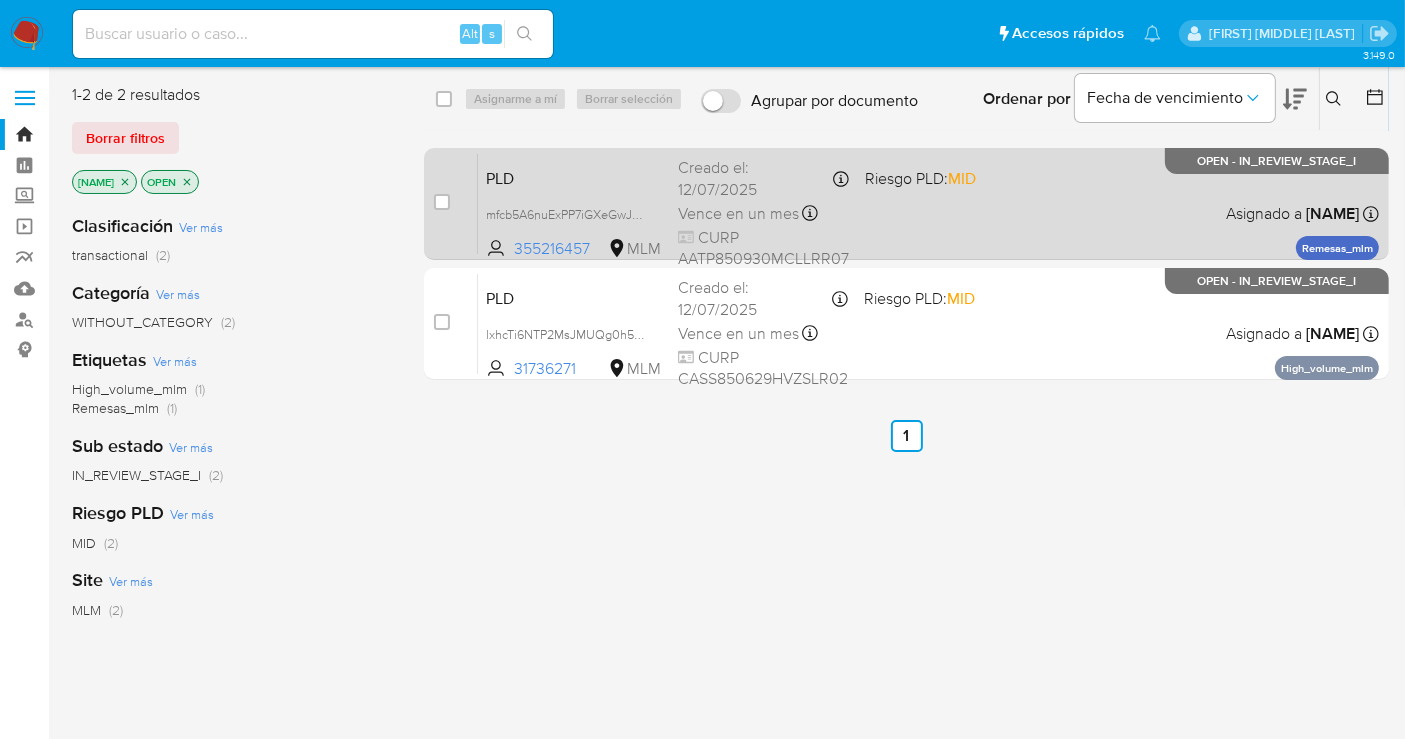 click on "Creado el: 12/07/2025   Creado el: 12/07/2025 02:09:35" at bounding box center [763, 178] 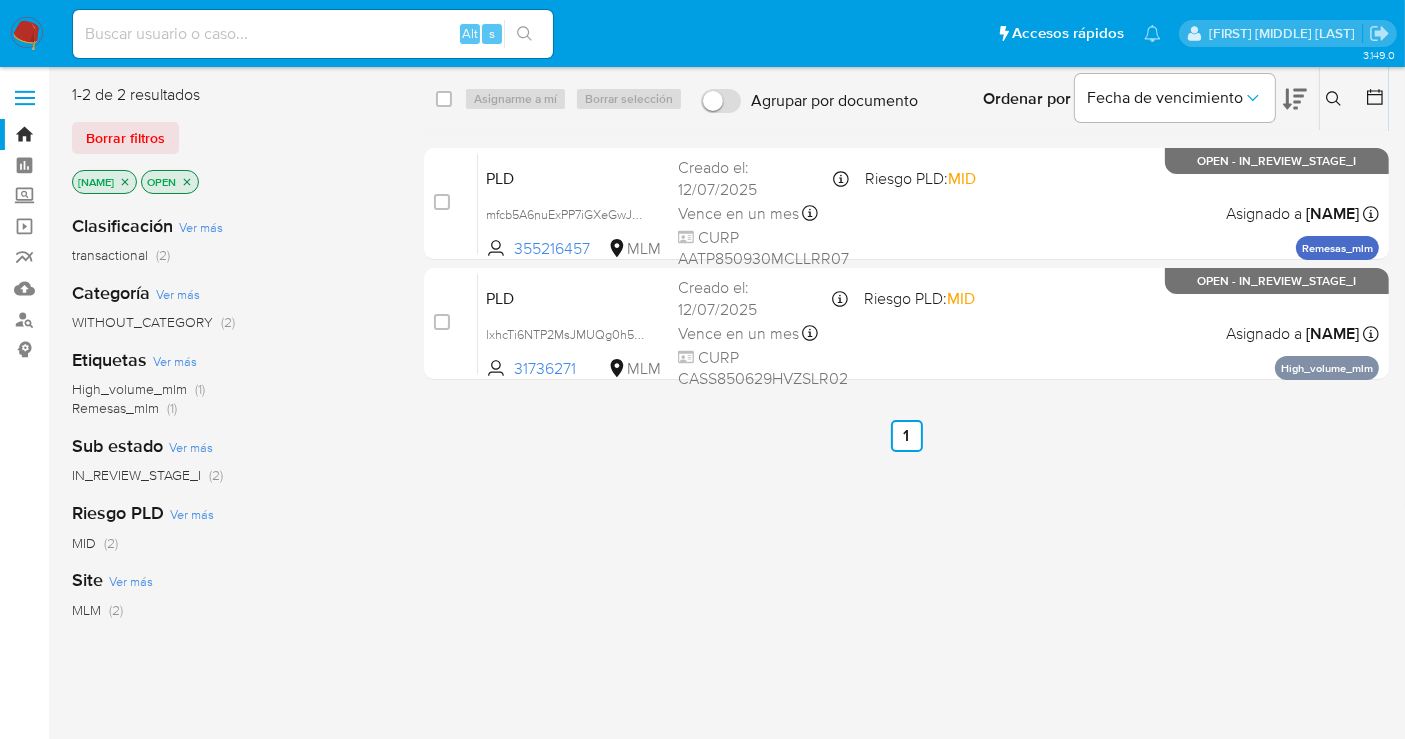 click 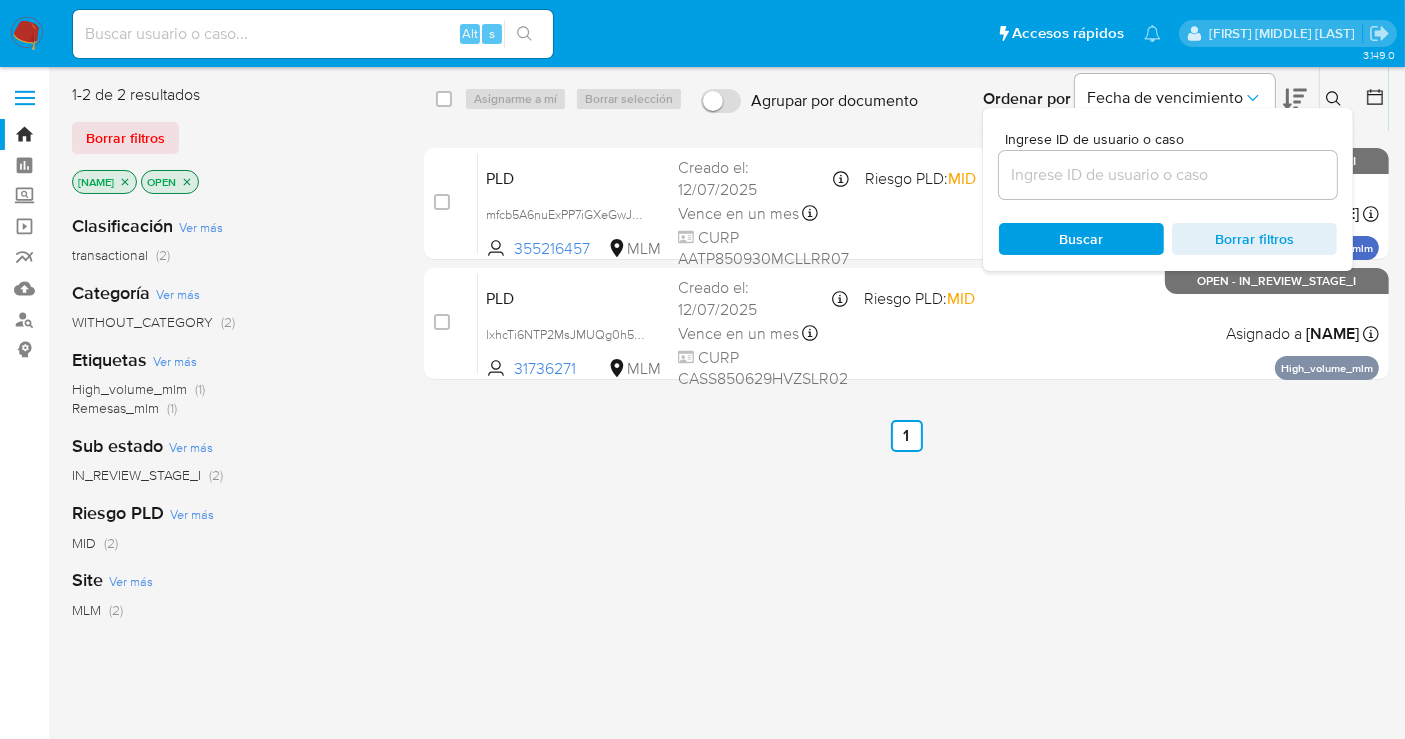 click at bounding box center [1168, 175] 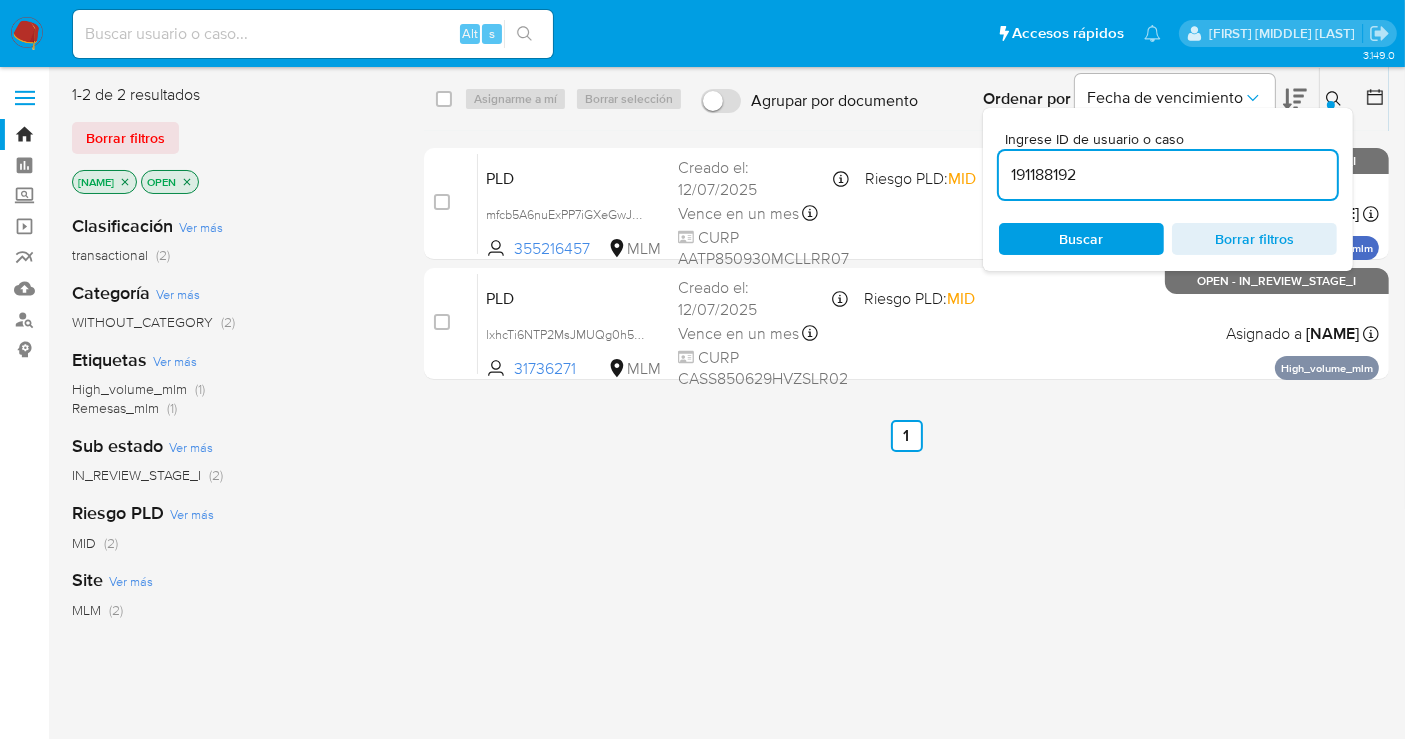 type on "191188192" 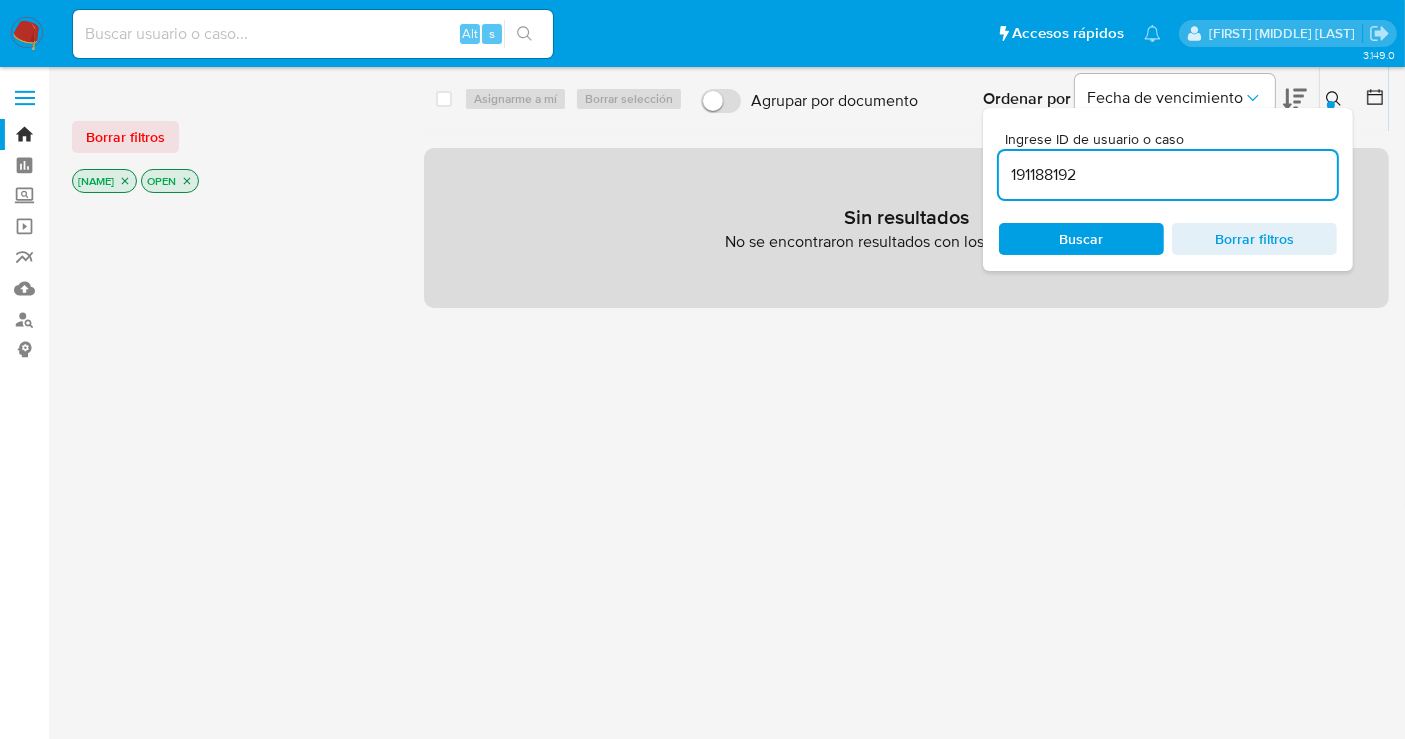 click 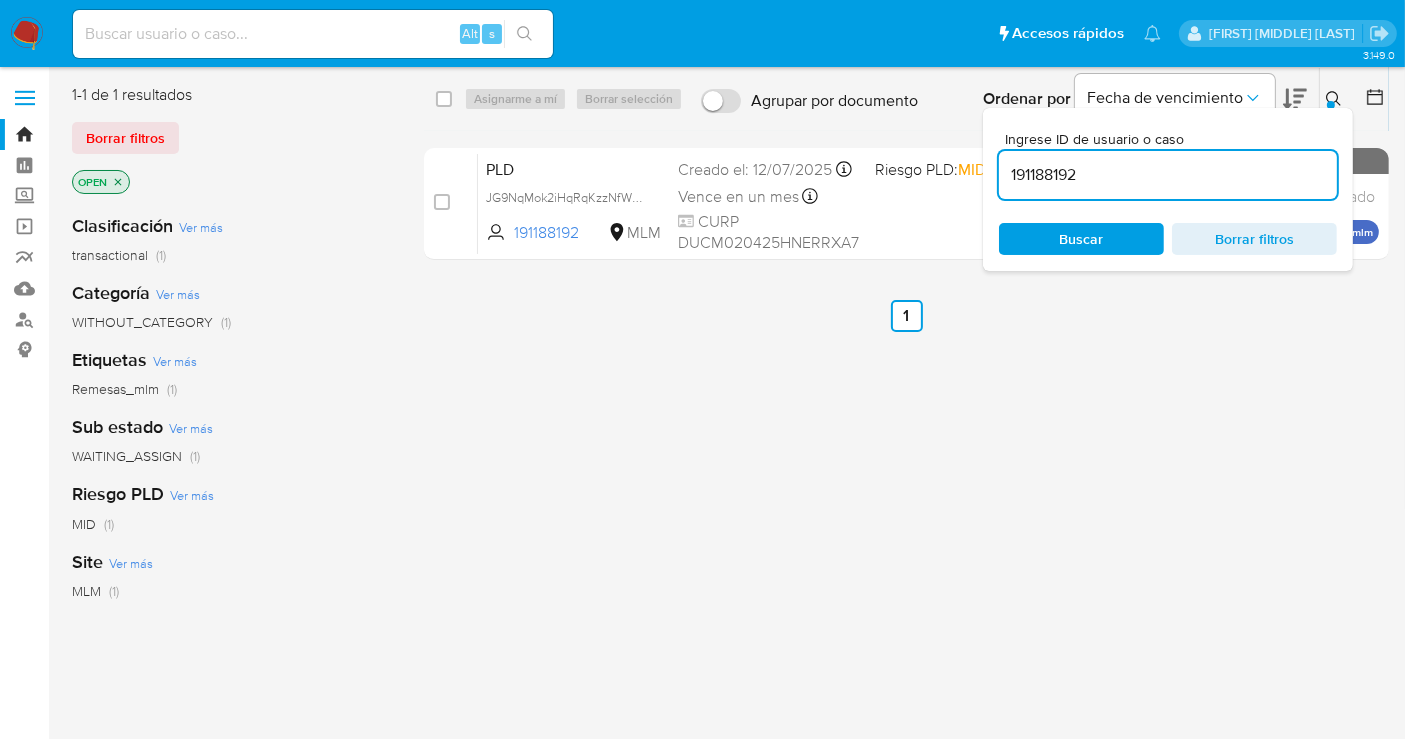 click at bounding box center [1331, 105] 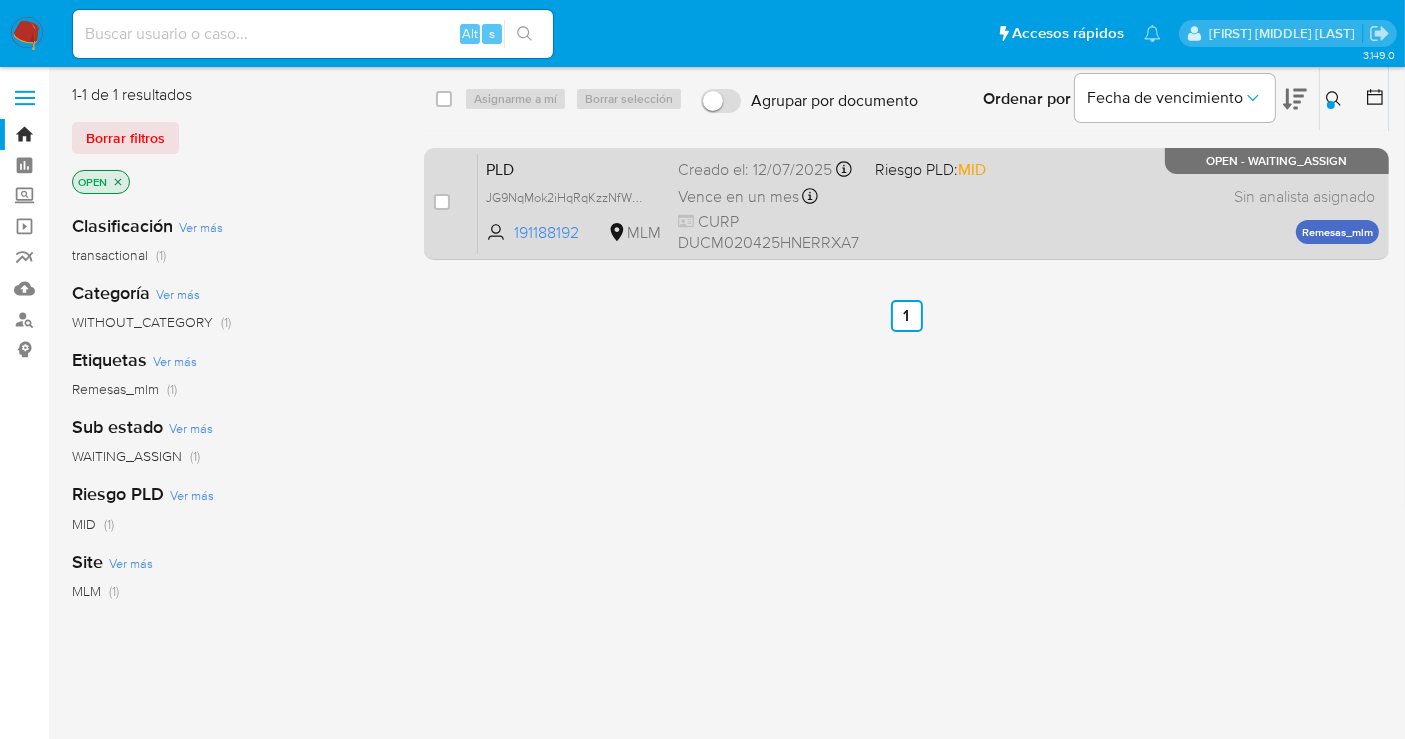 click on "JG9NqMok2iHqRqKzzNfWnFJ9" at bounding box center [574, 197] 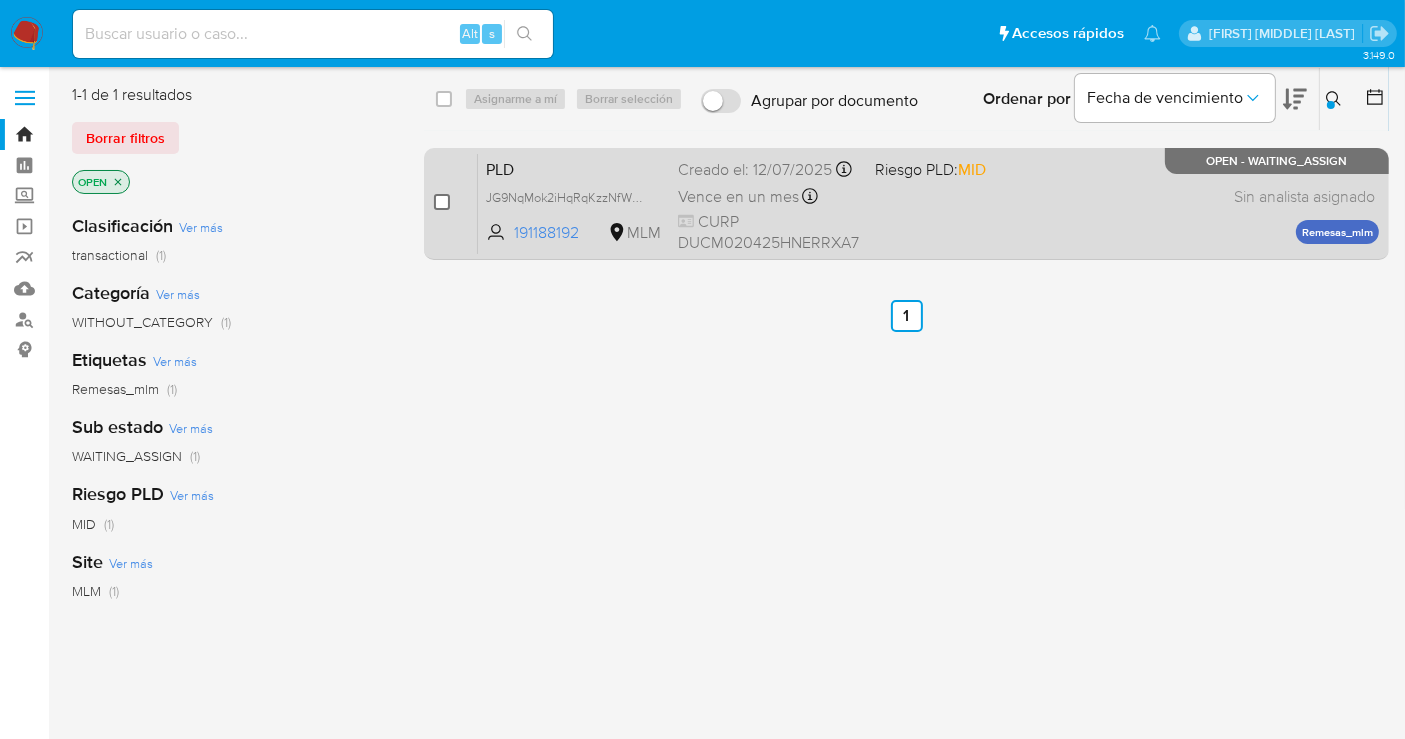 click at bounding box center [442, 202] 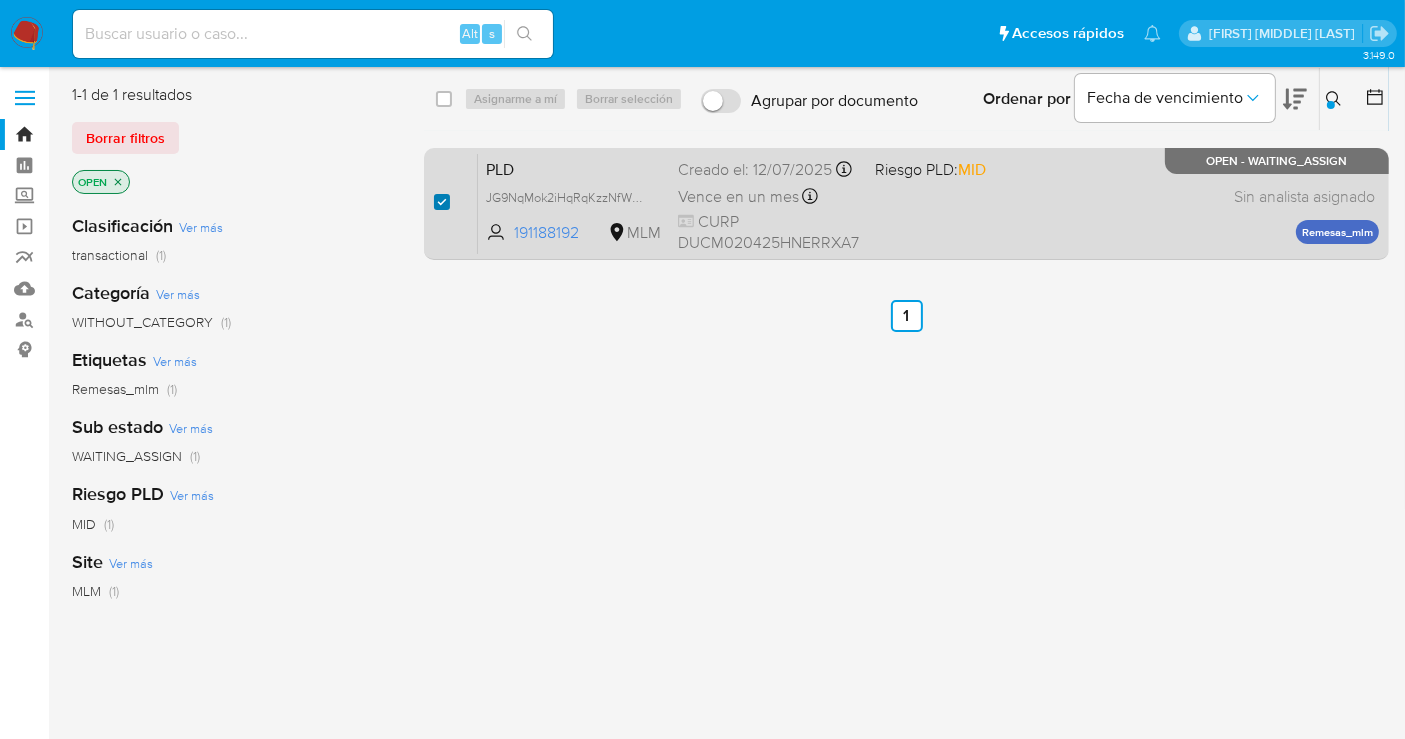 checkbox on "true" 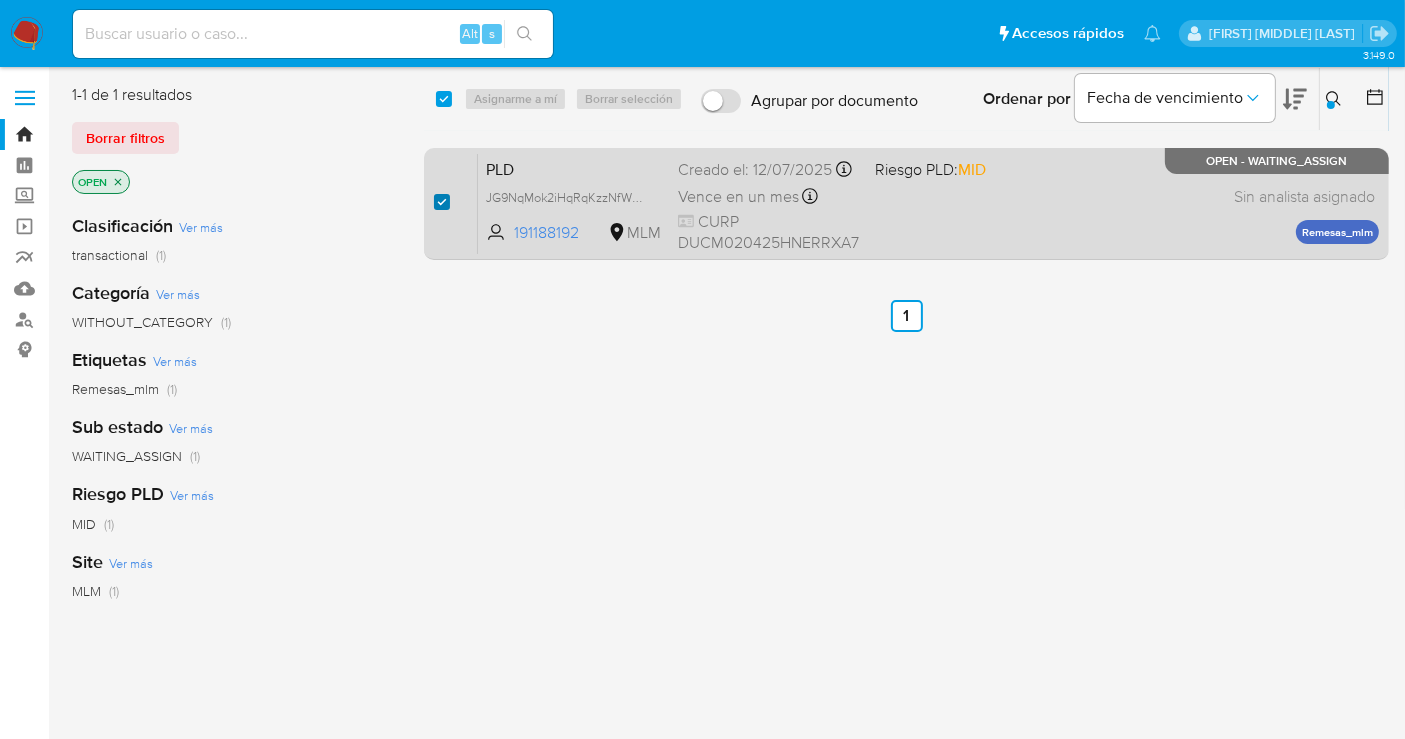 checkbox on "true" 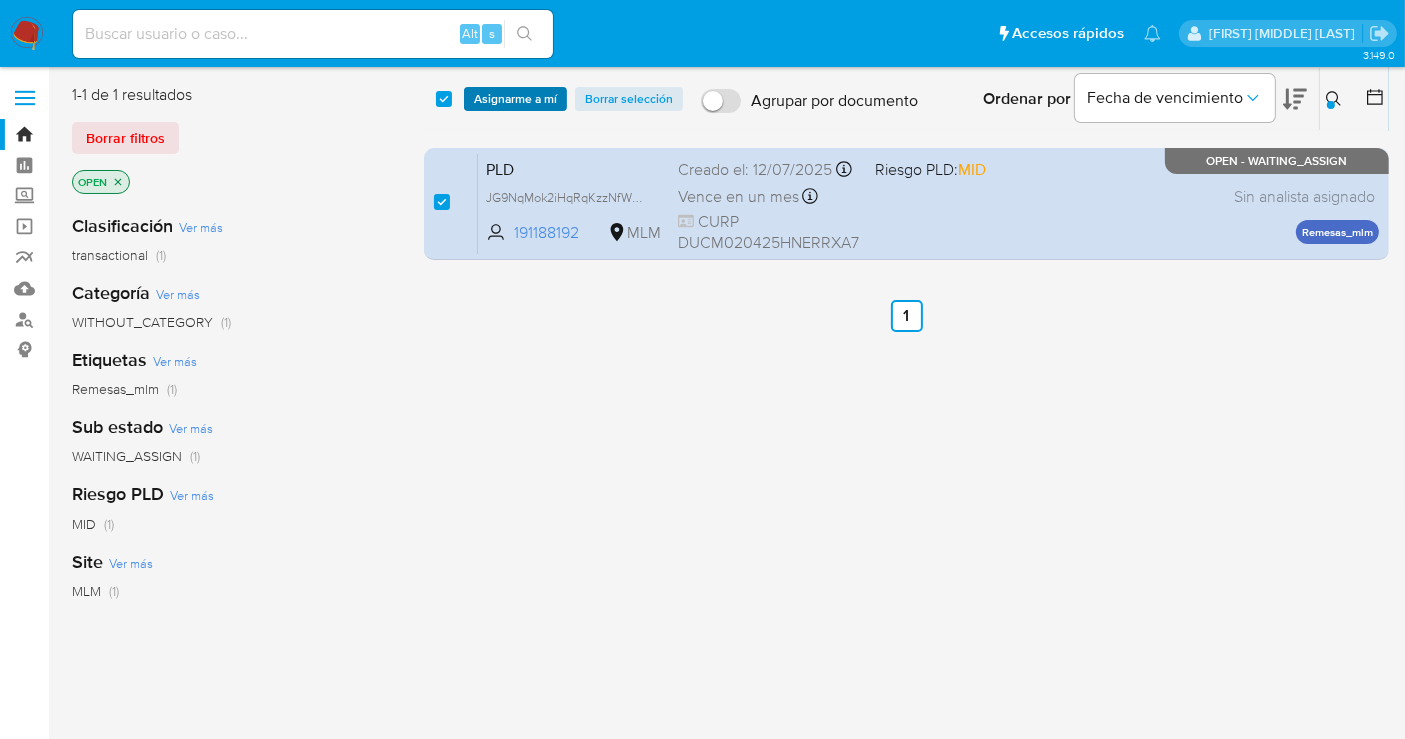 click on "Asignarme a mí" at bounding box center (515, 99) 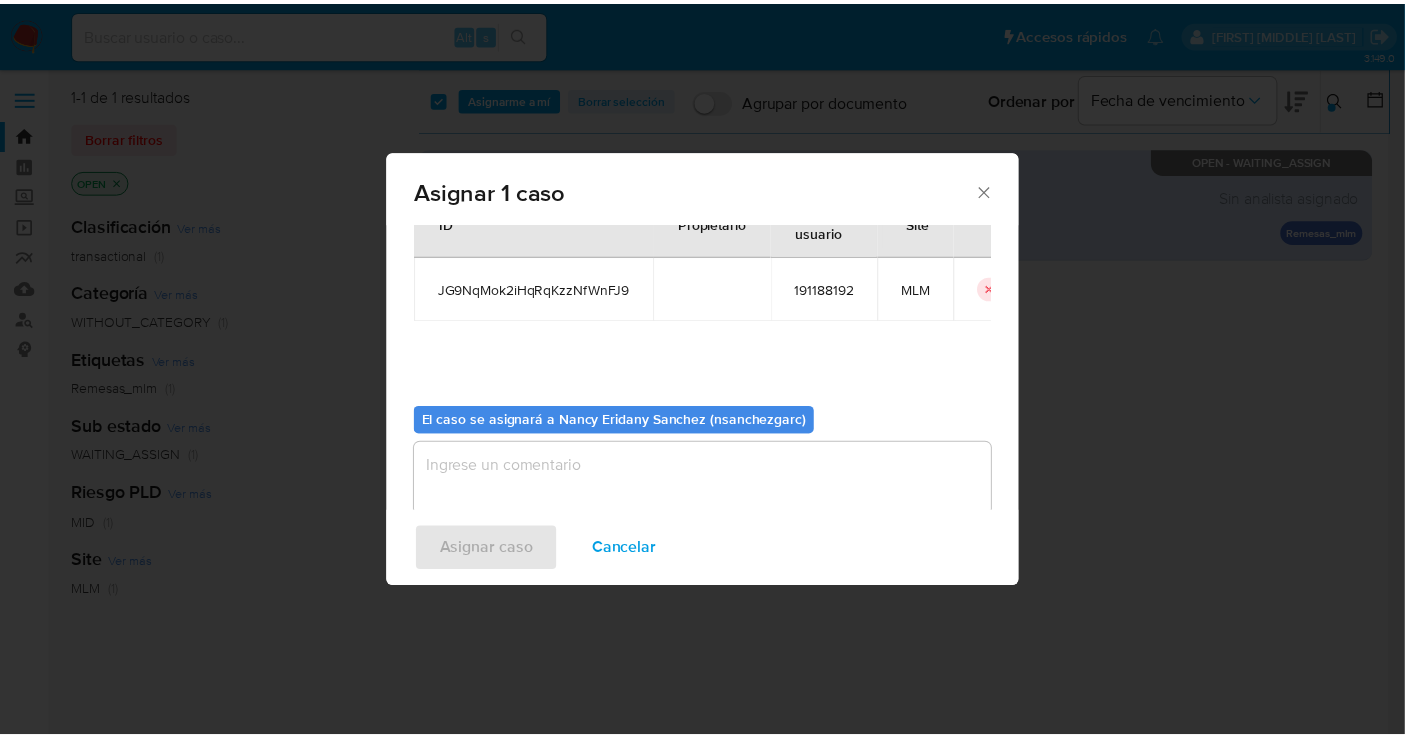 scroll, scrollTop: 102, scrollLeft: 0, axis: vertical 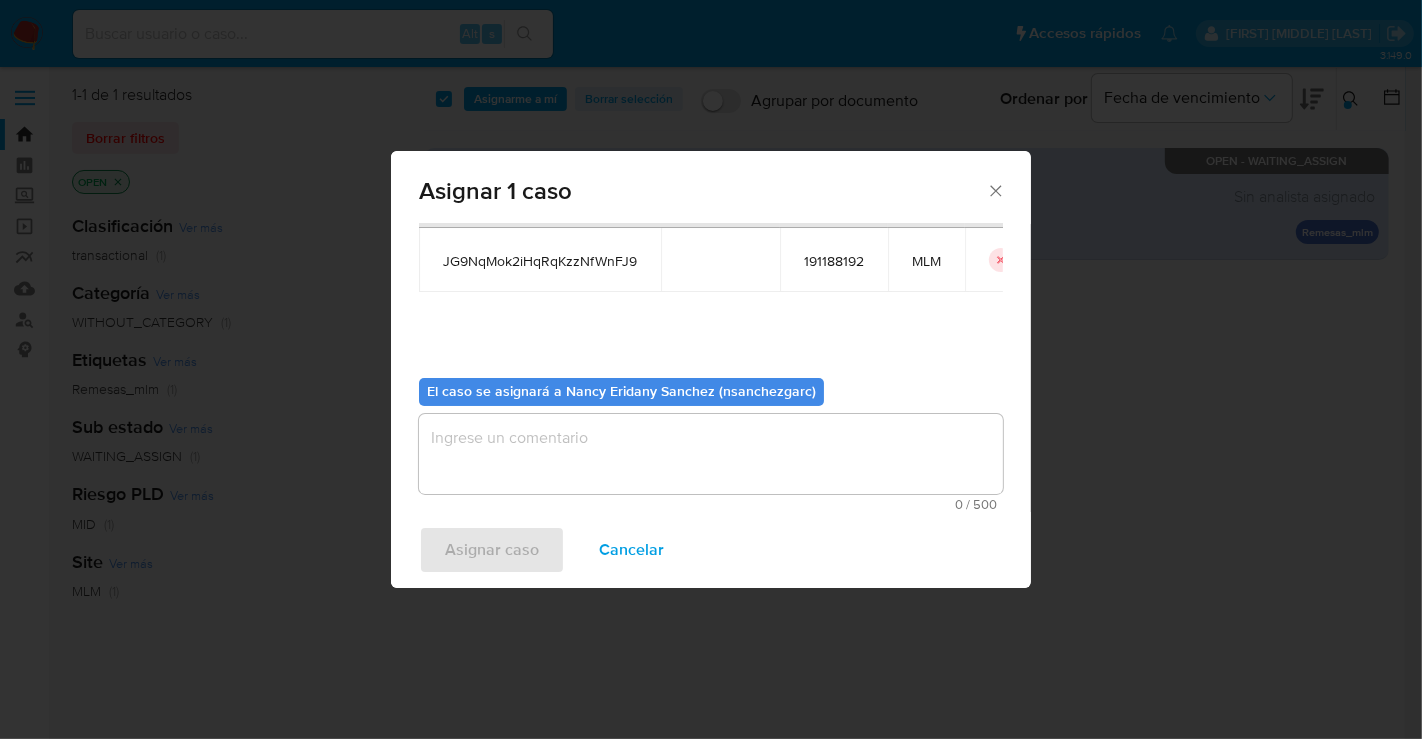 click at bounding box center (711, 454) 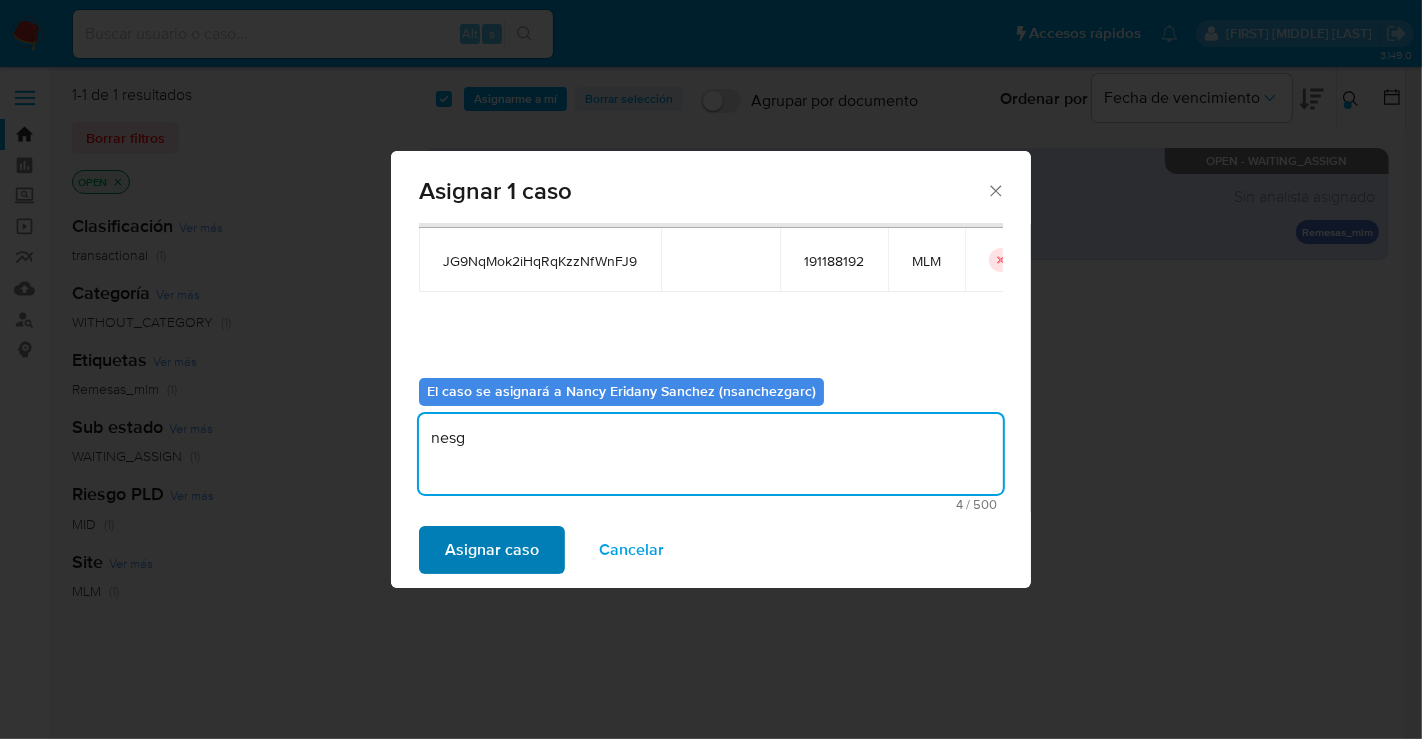 type on "nesg" 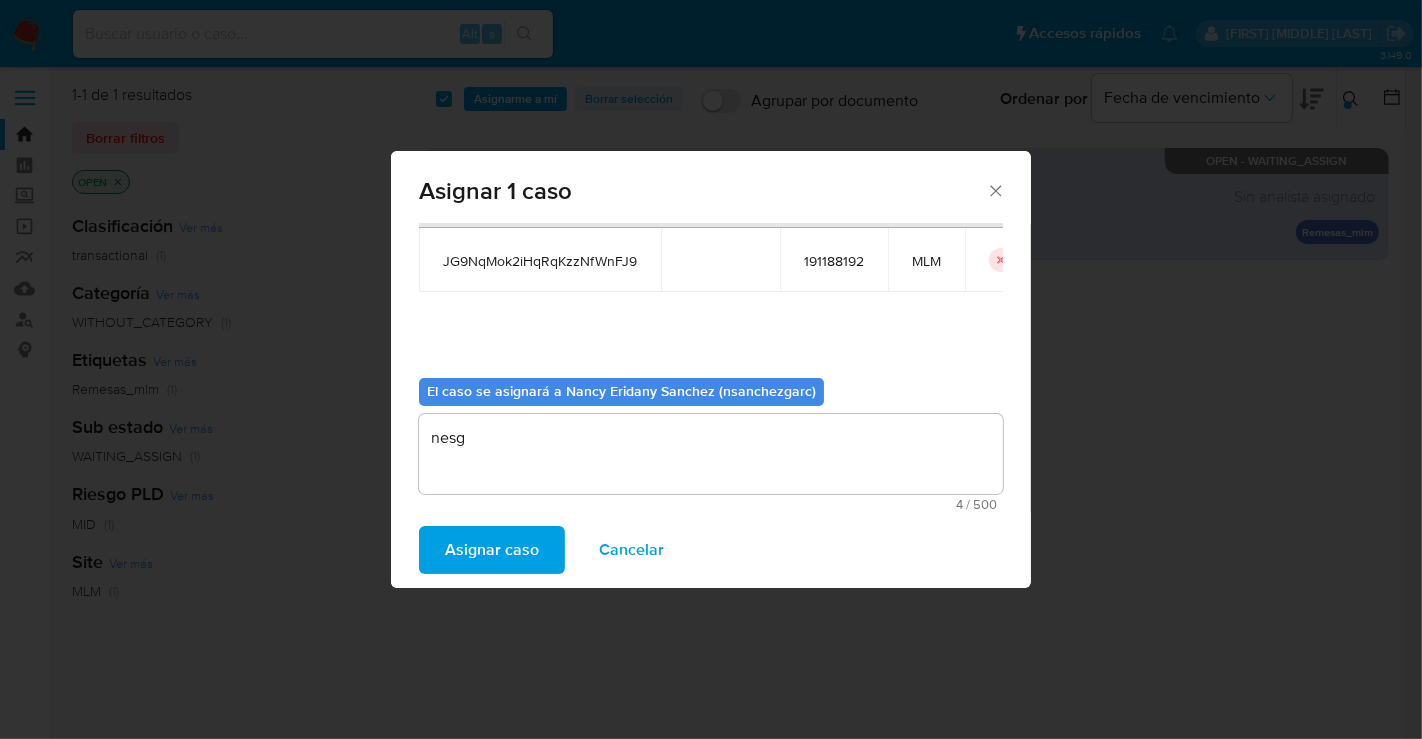 click on "Asignar caso" at bounding box center [492, 550] 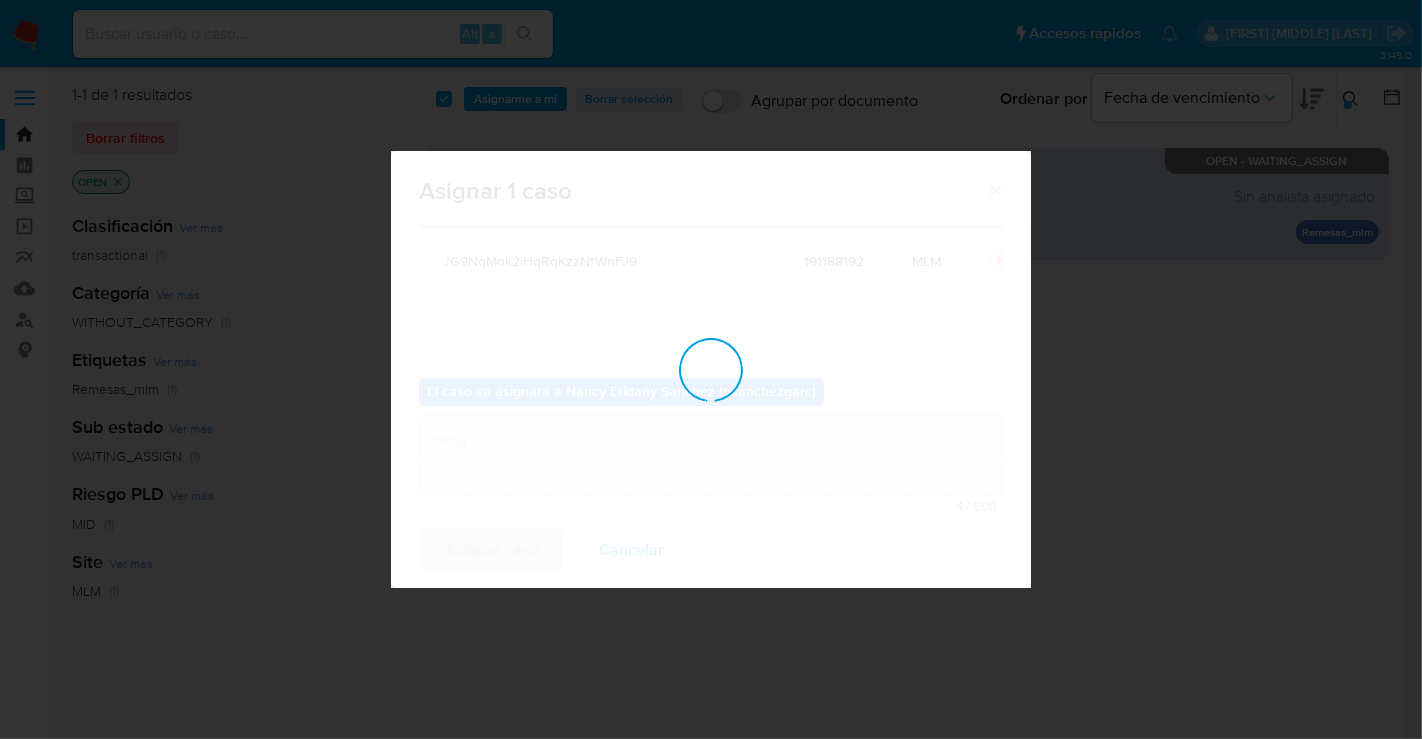 type 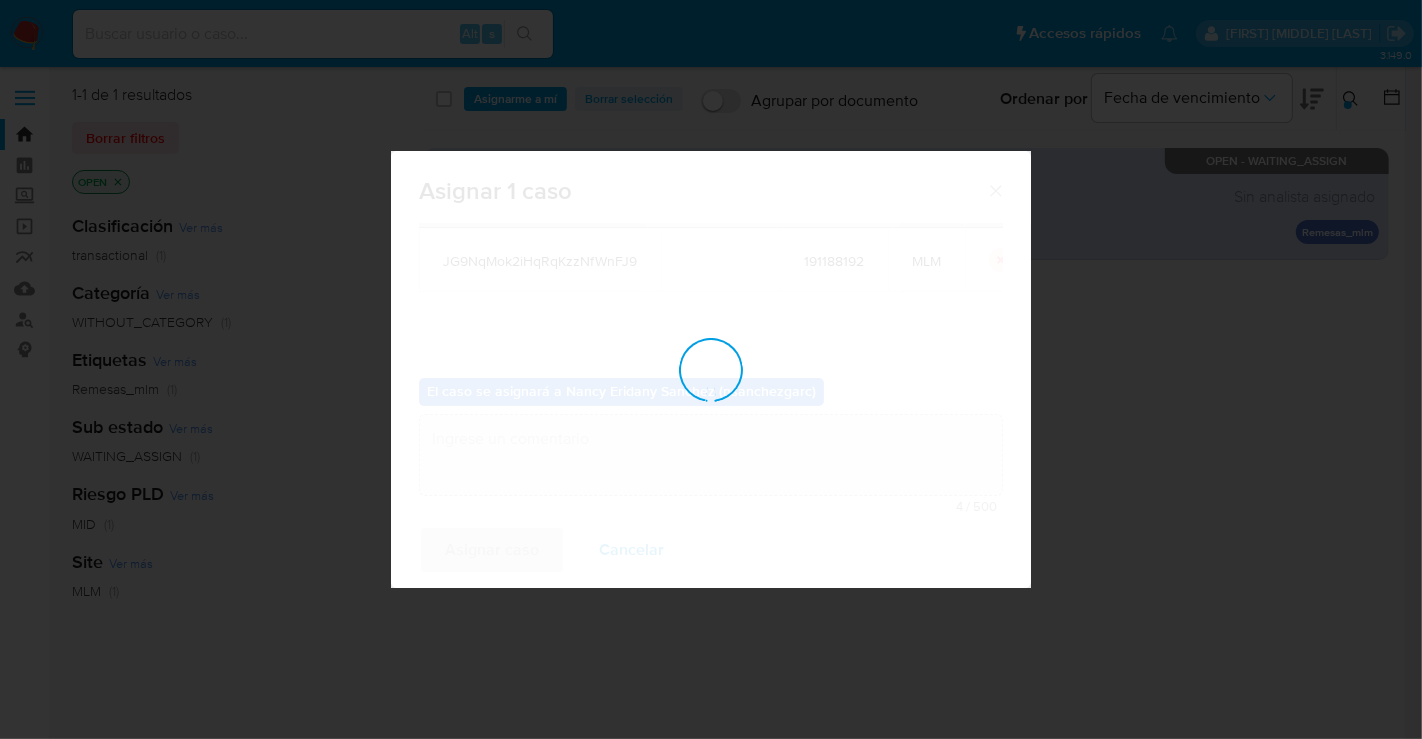 checkbox on "false" 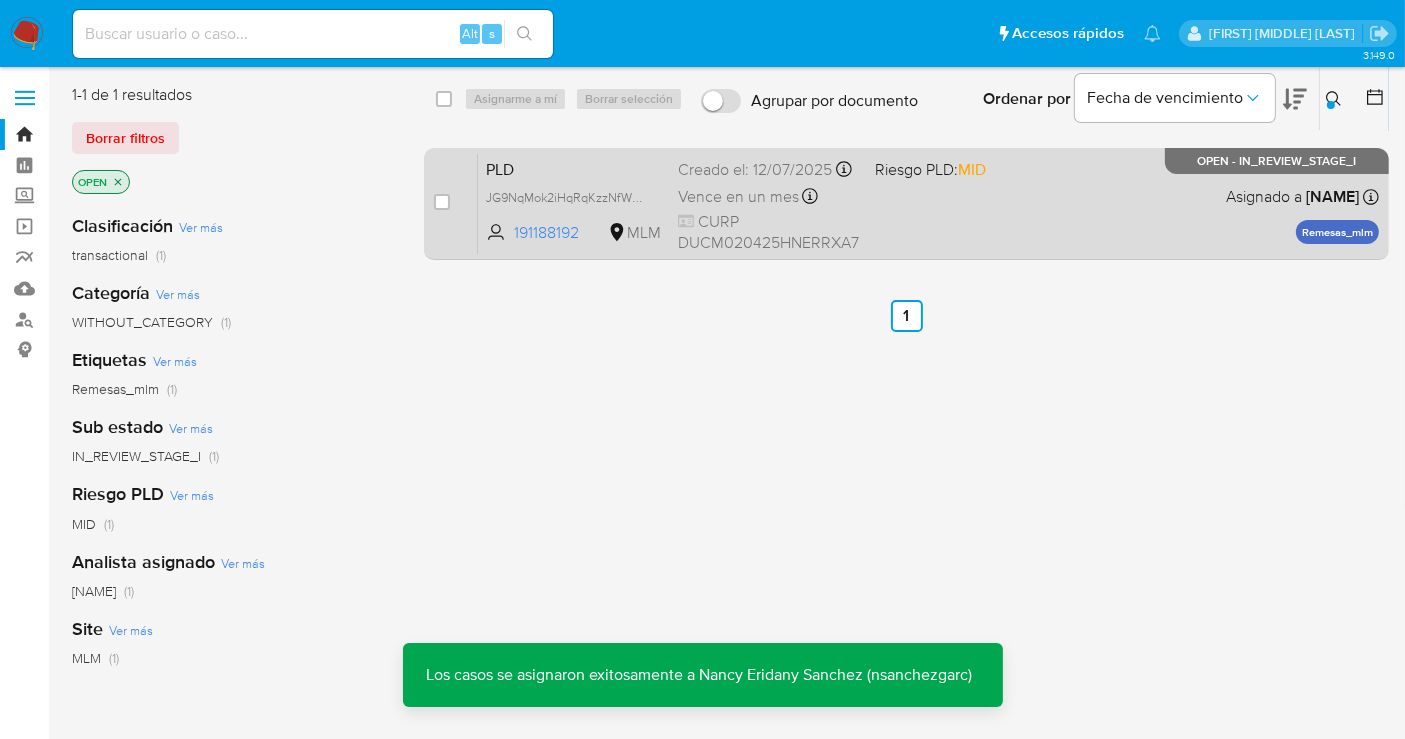 click on "Creado el: 12/07/2025   Creado el: 12/07/2025 02:11:17" at bounding box center [768, 170] 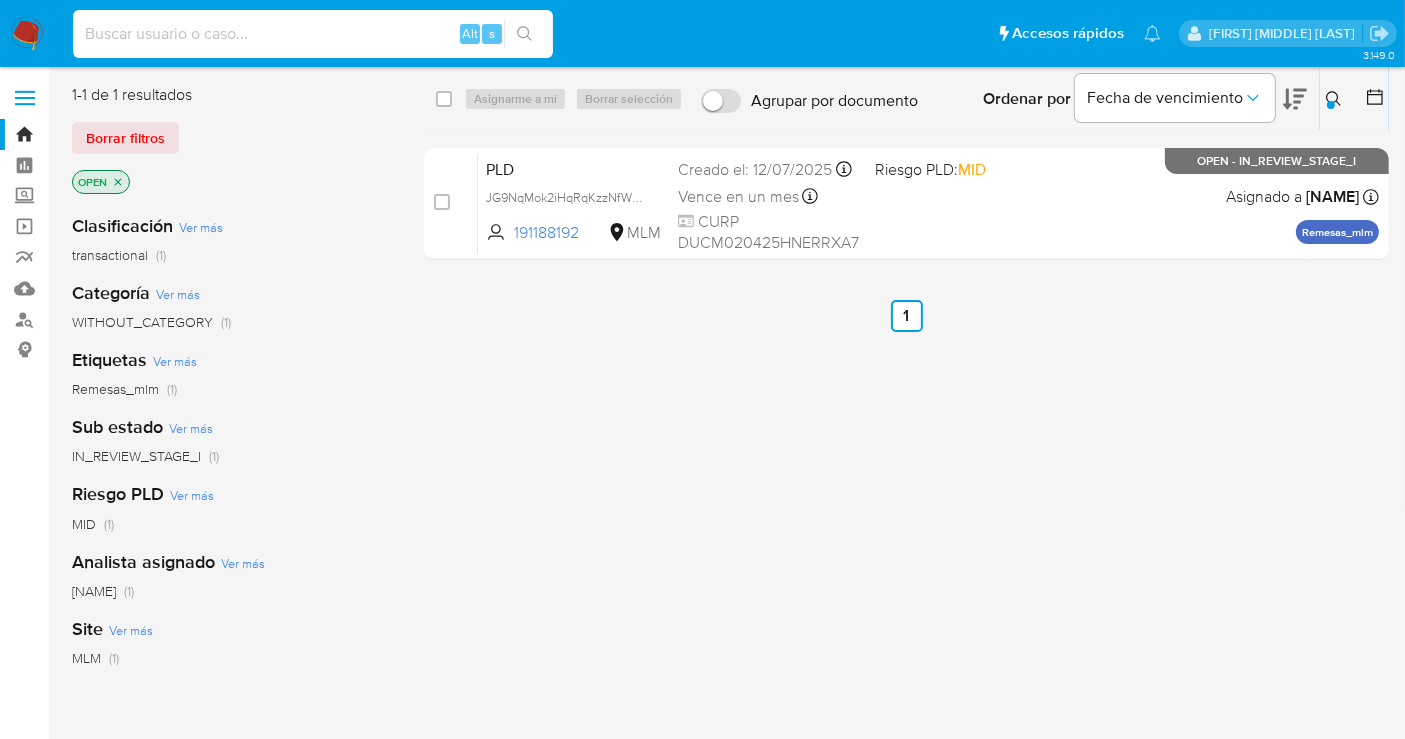 click at bounding box center (313, 34) 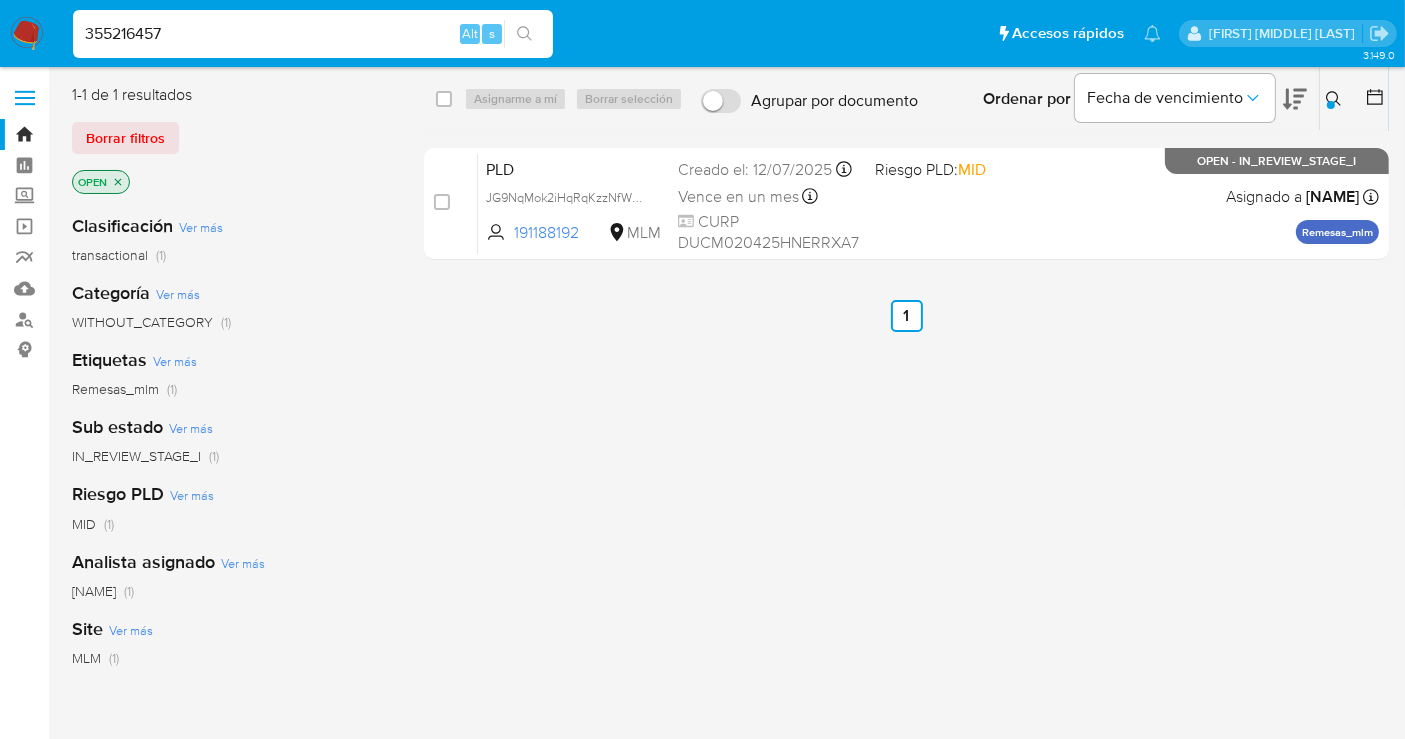 type on "355216457" 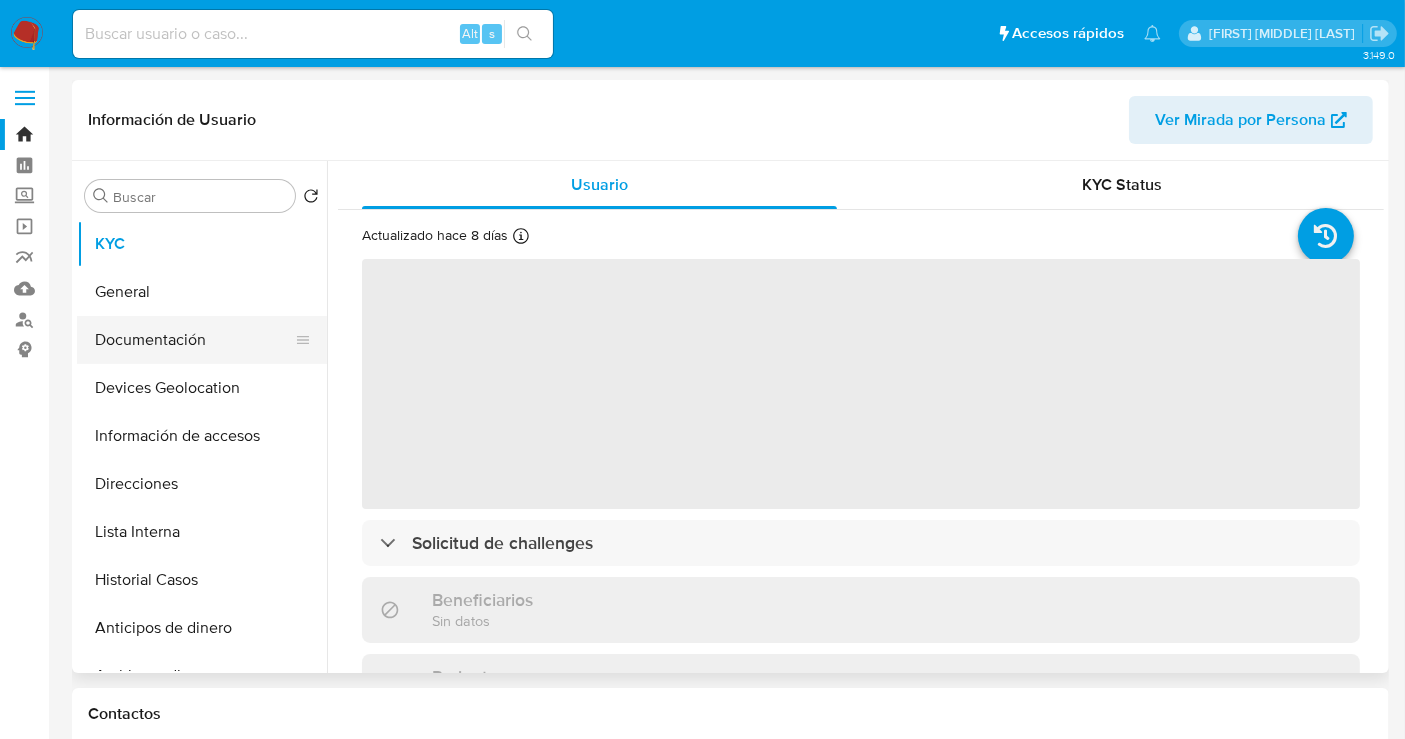 click on "Documentación" at bounding box center (194, 340) 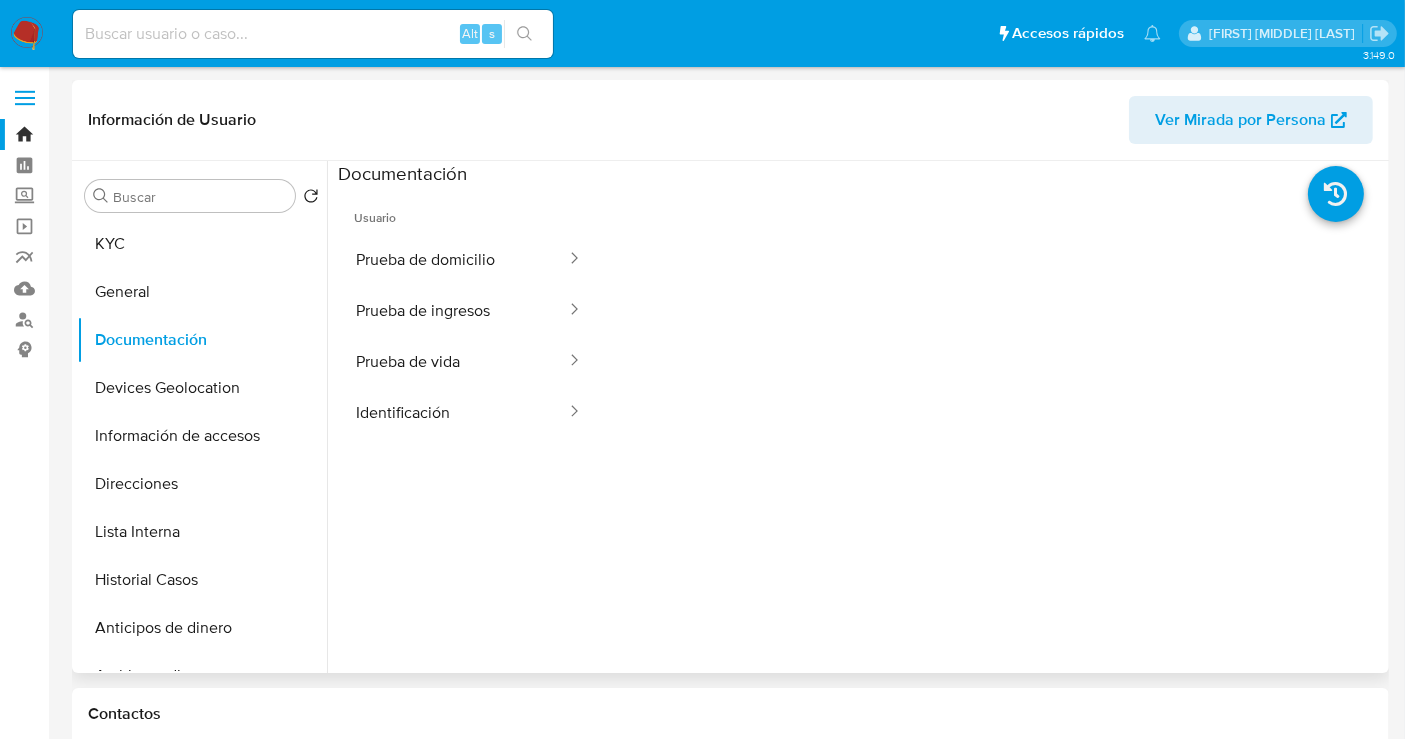 select on "10" 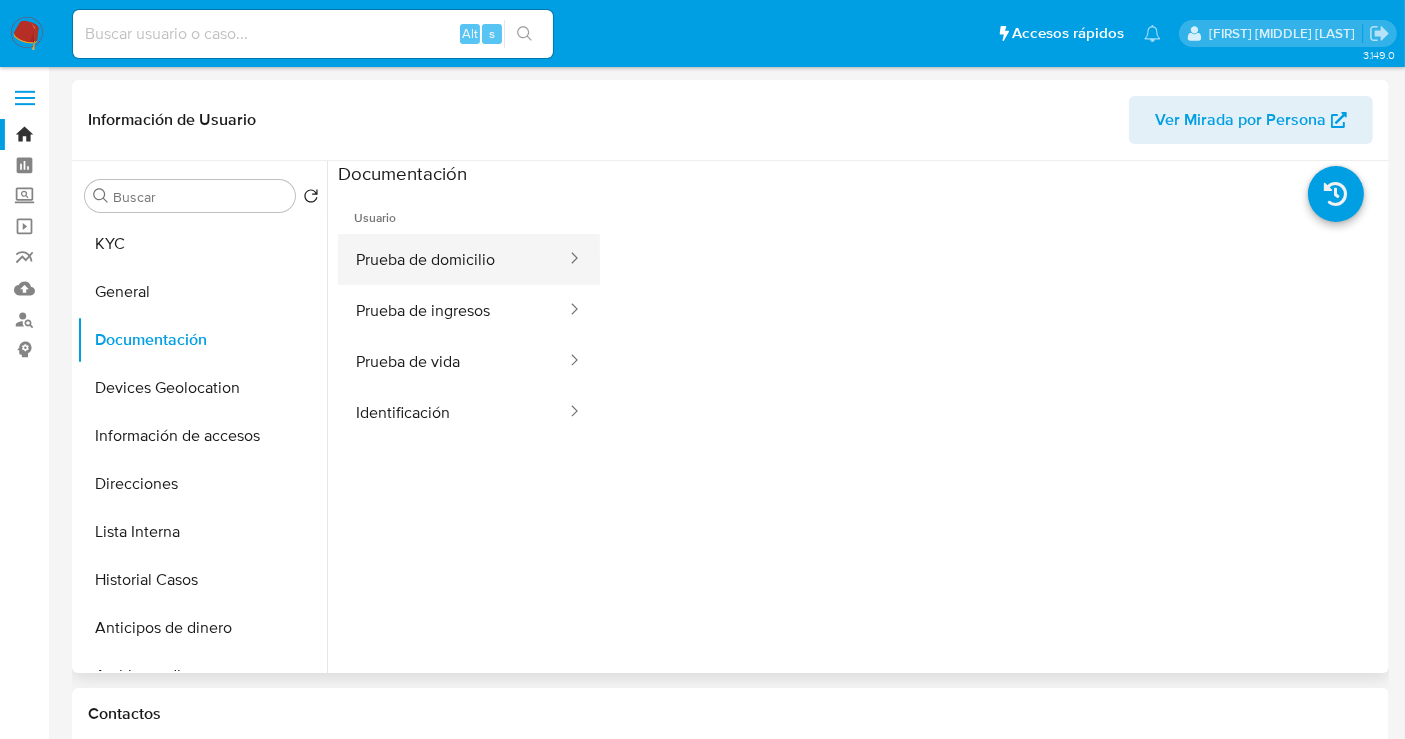 click on "Prueba de domicilio" at bounding box center [453, 259] 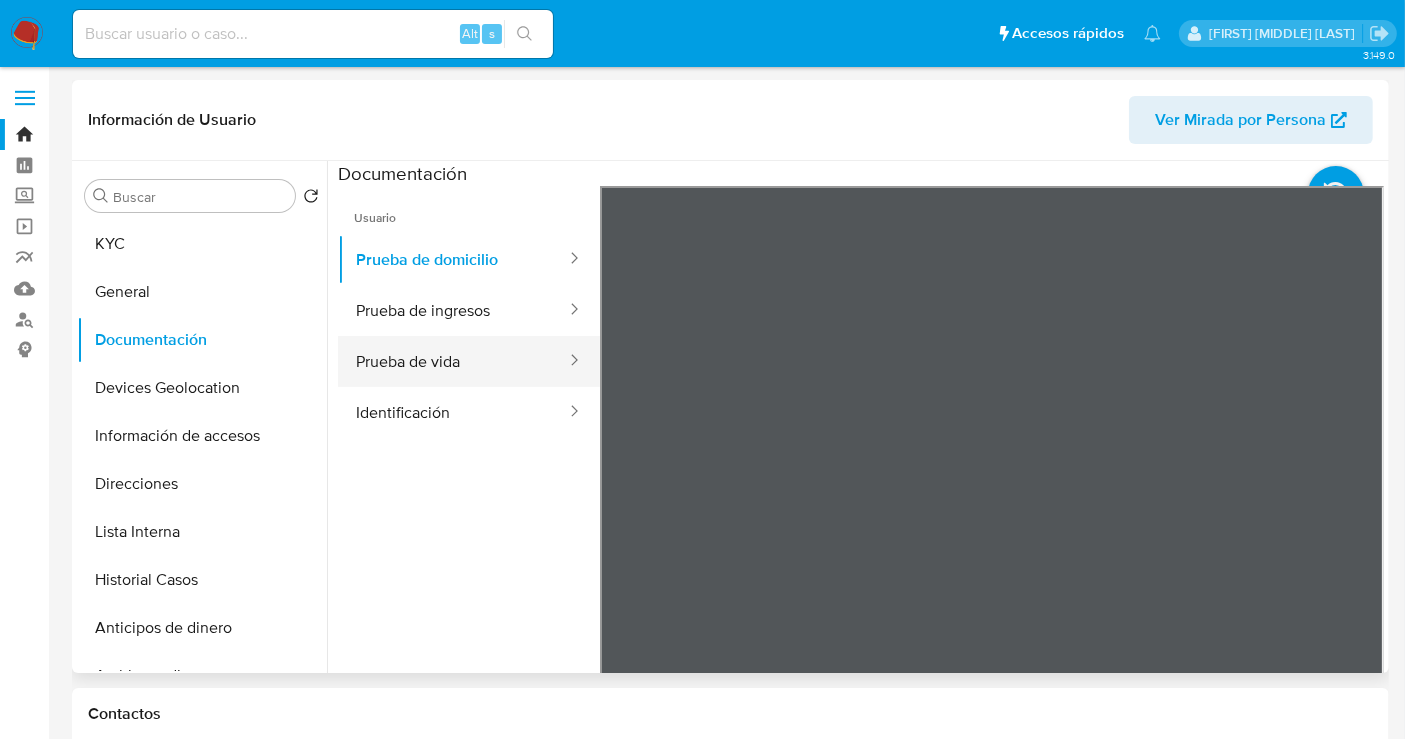 click on "Prueba de vida" at bounding box center [453, 361] 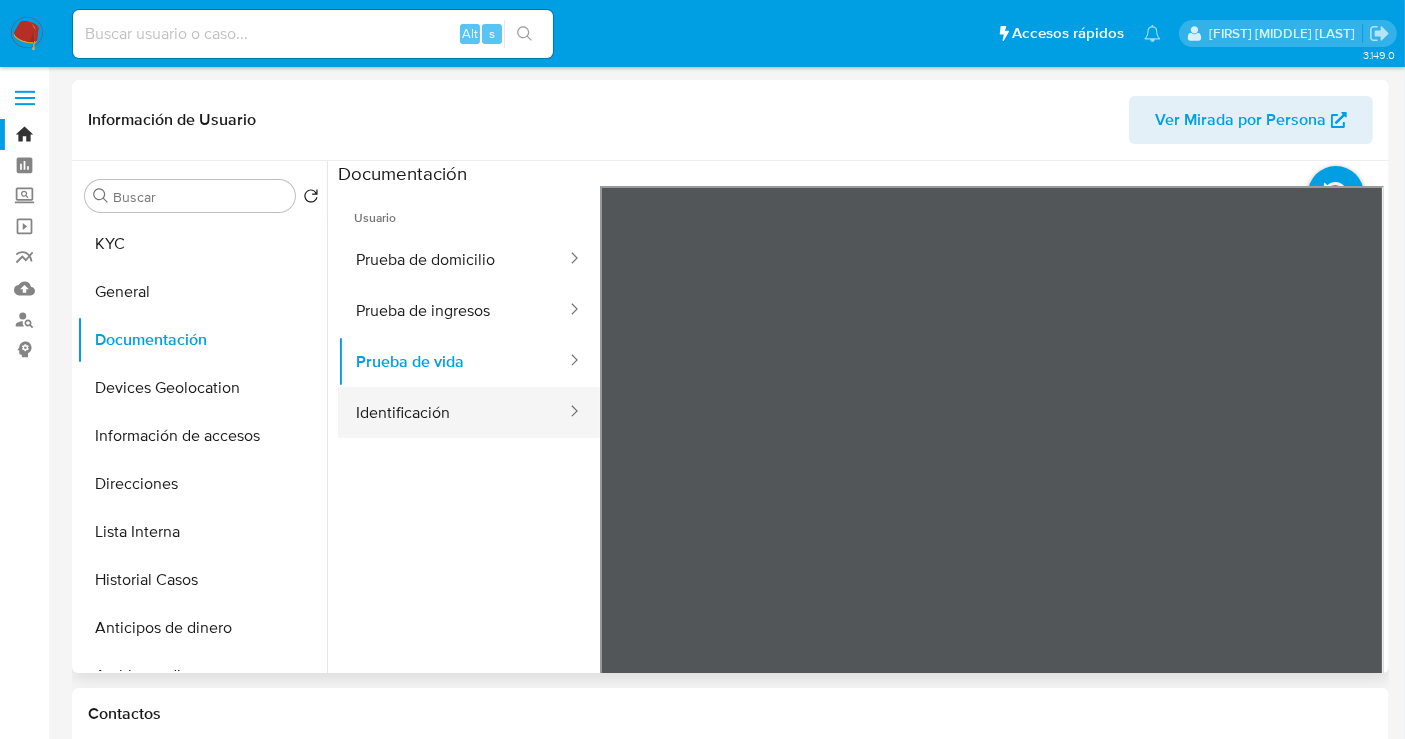 click on "Identificación" at bounding box center (453, 412) 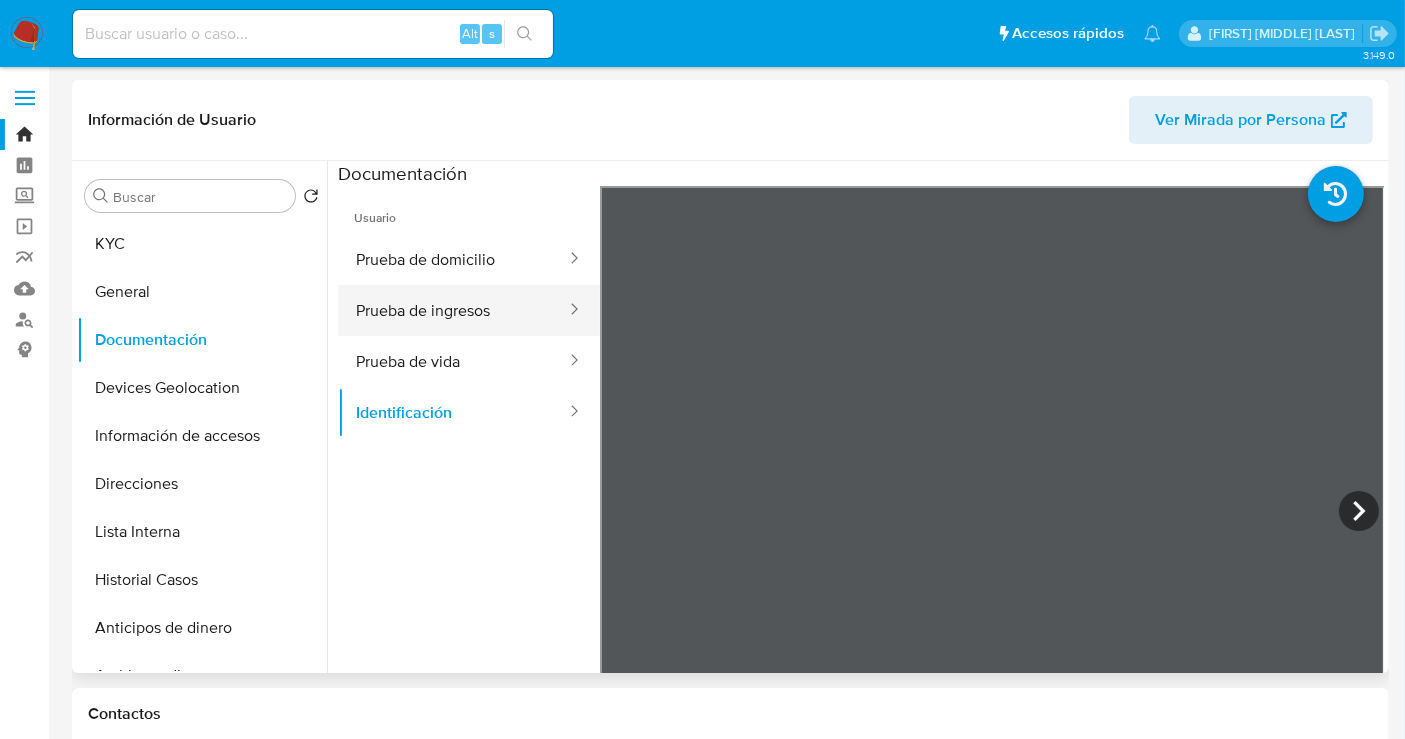 click on "Prueba de ingresos" at bounding box center (453, 310) 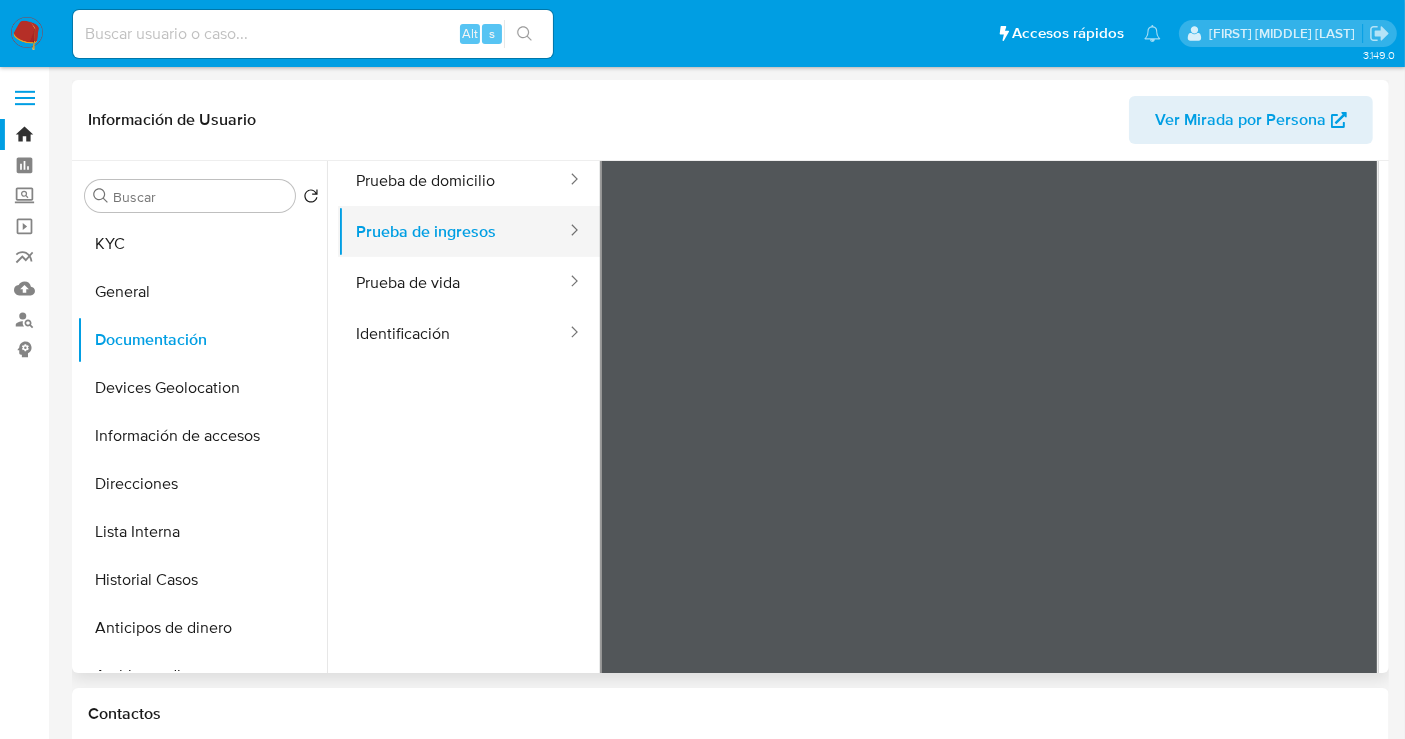 scroll, scrollTop: 111, scrollLeft: 0, axis: vertical 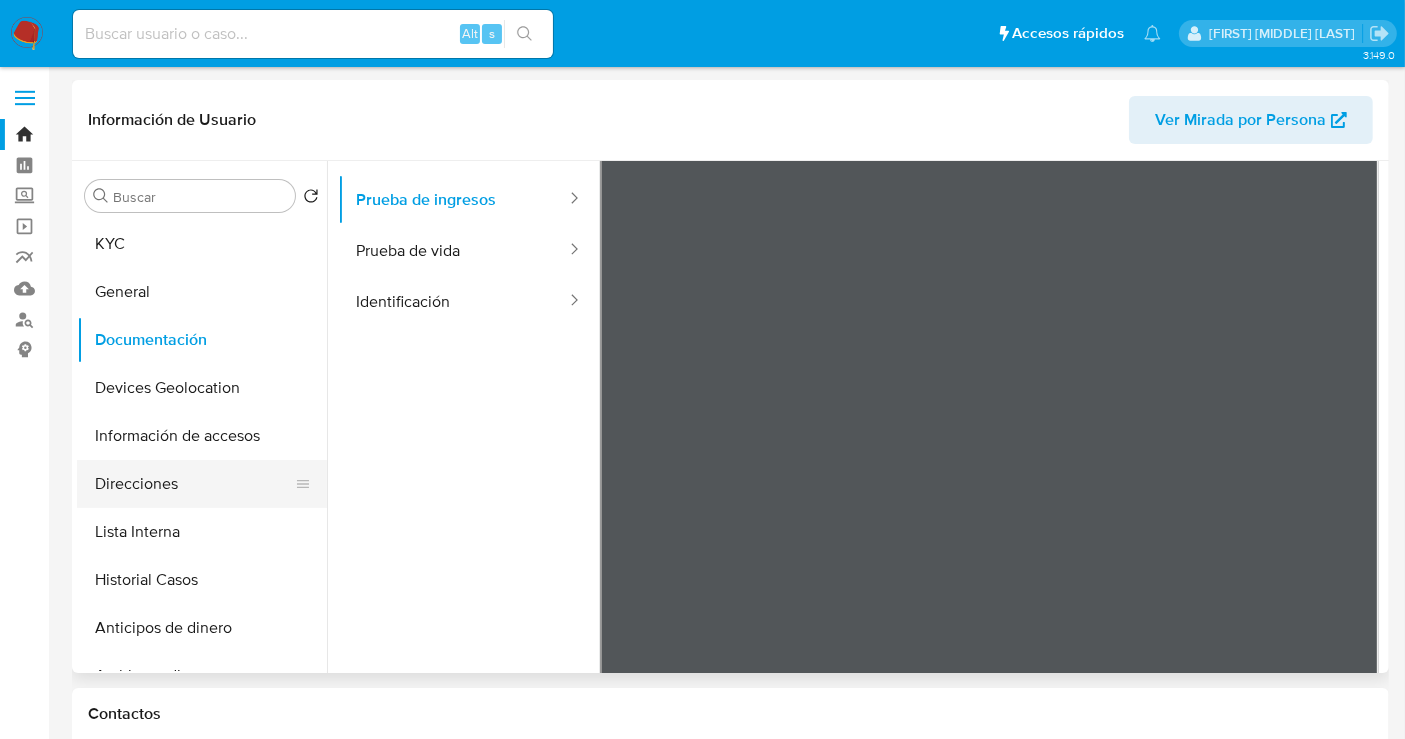 click on "Direcciones" at bounding box center (194, 484) 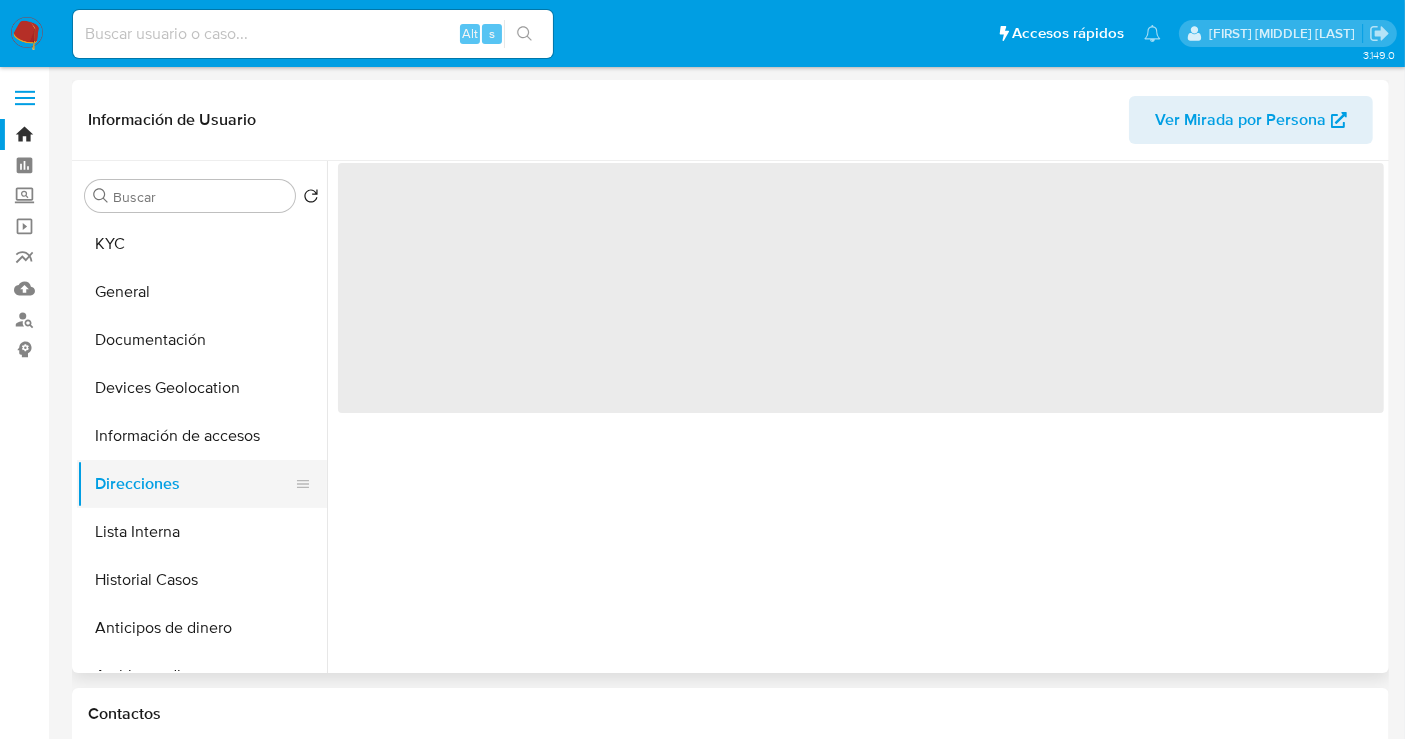 scroll, scrollTop: 0, scrollLeft: 0, axis: both 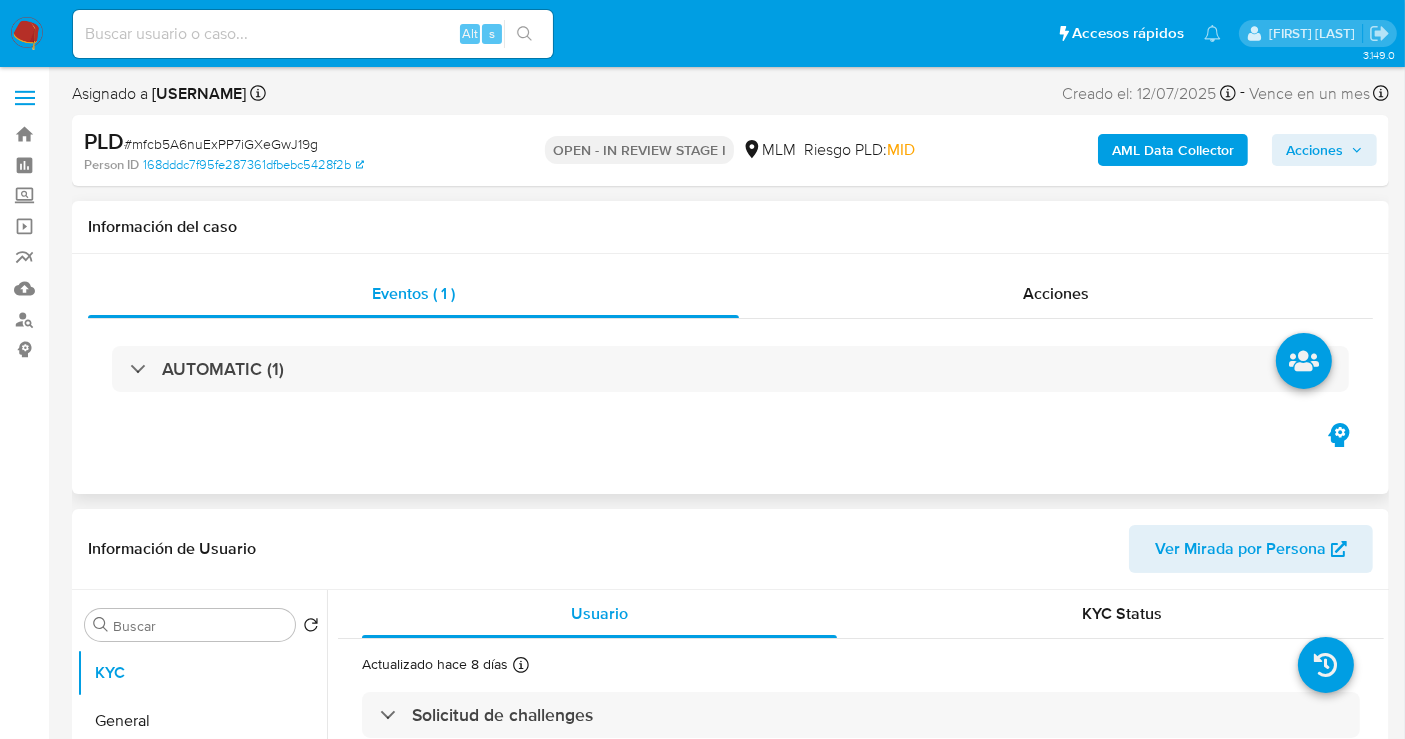 select on "10" 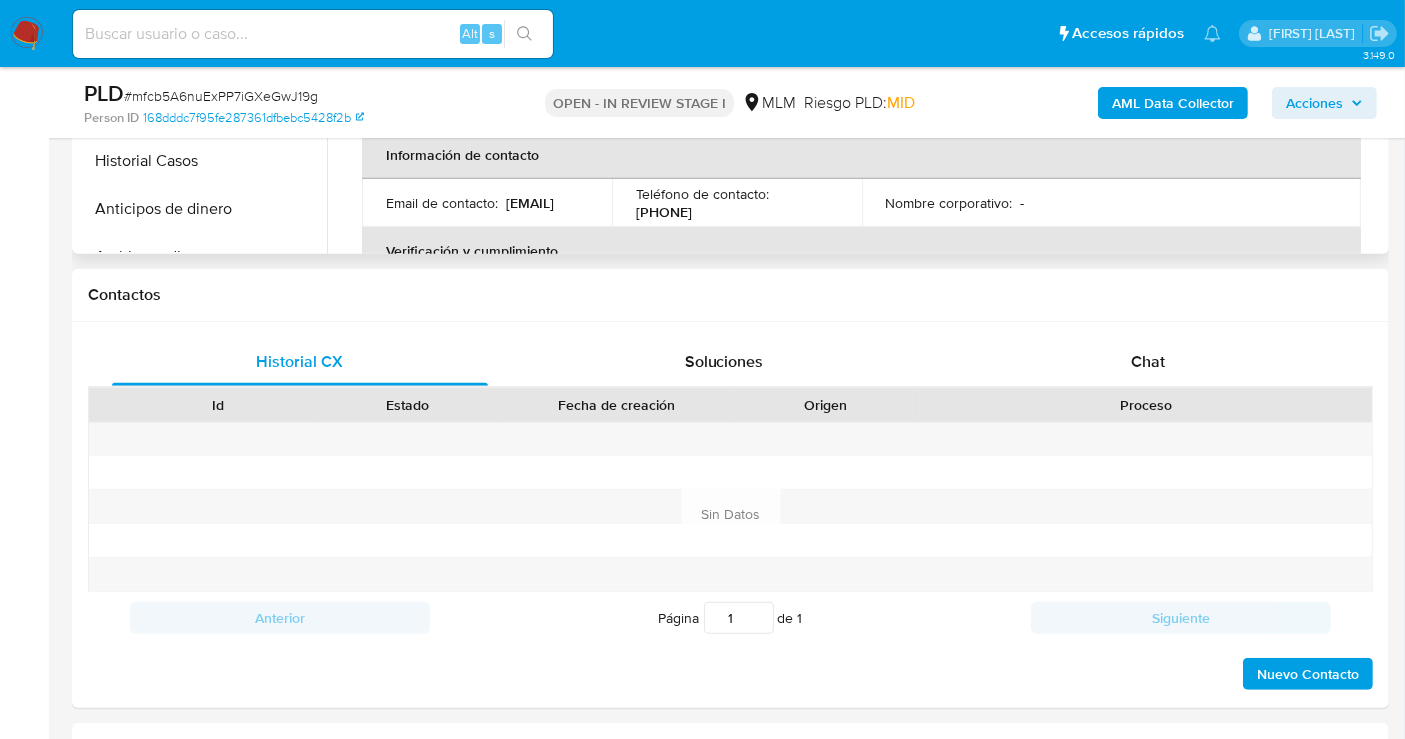 scroll, scrollTop: 555, scrollLeft: 0, axis: vertical 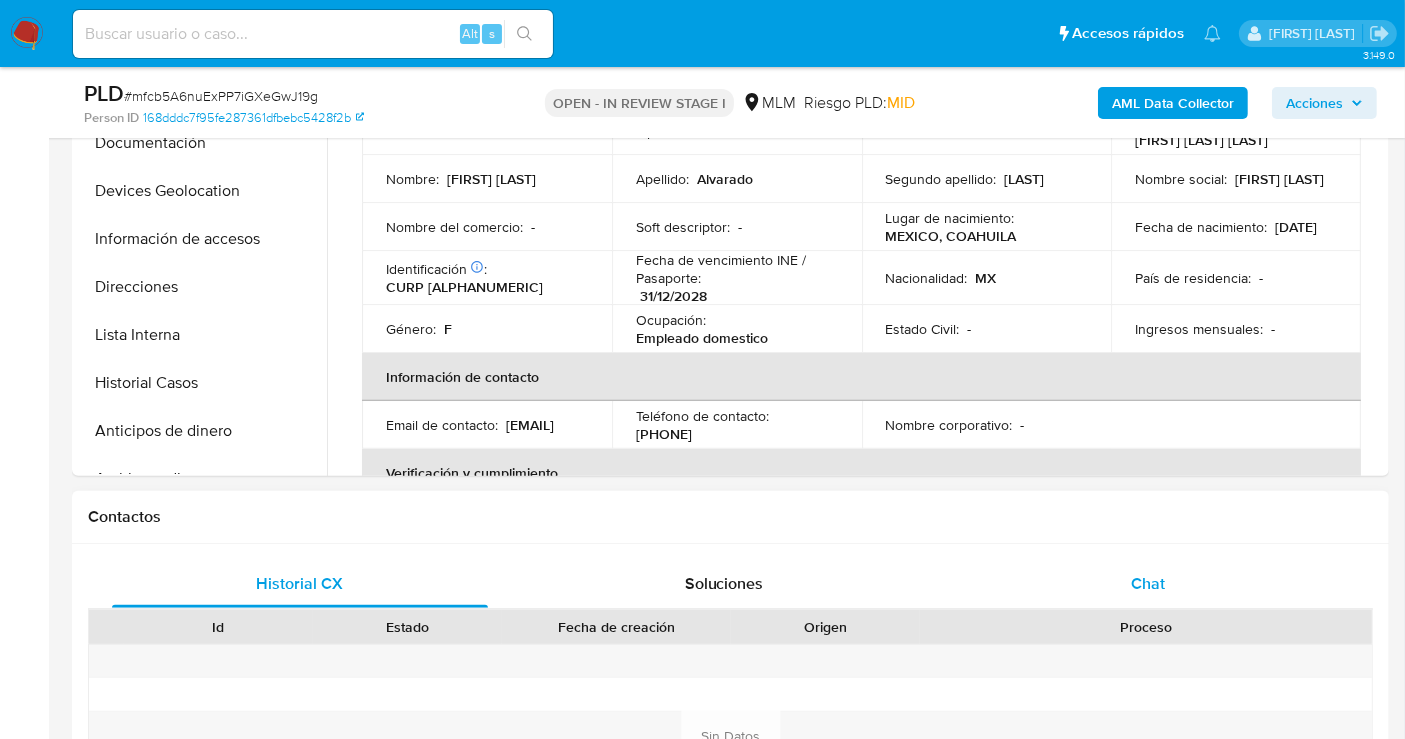 click on "Chat" at bounding box center (1148, 583) 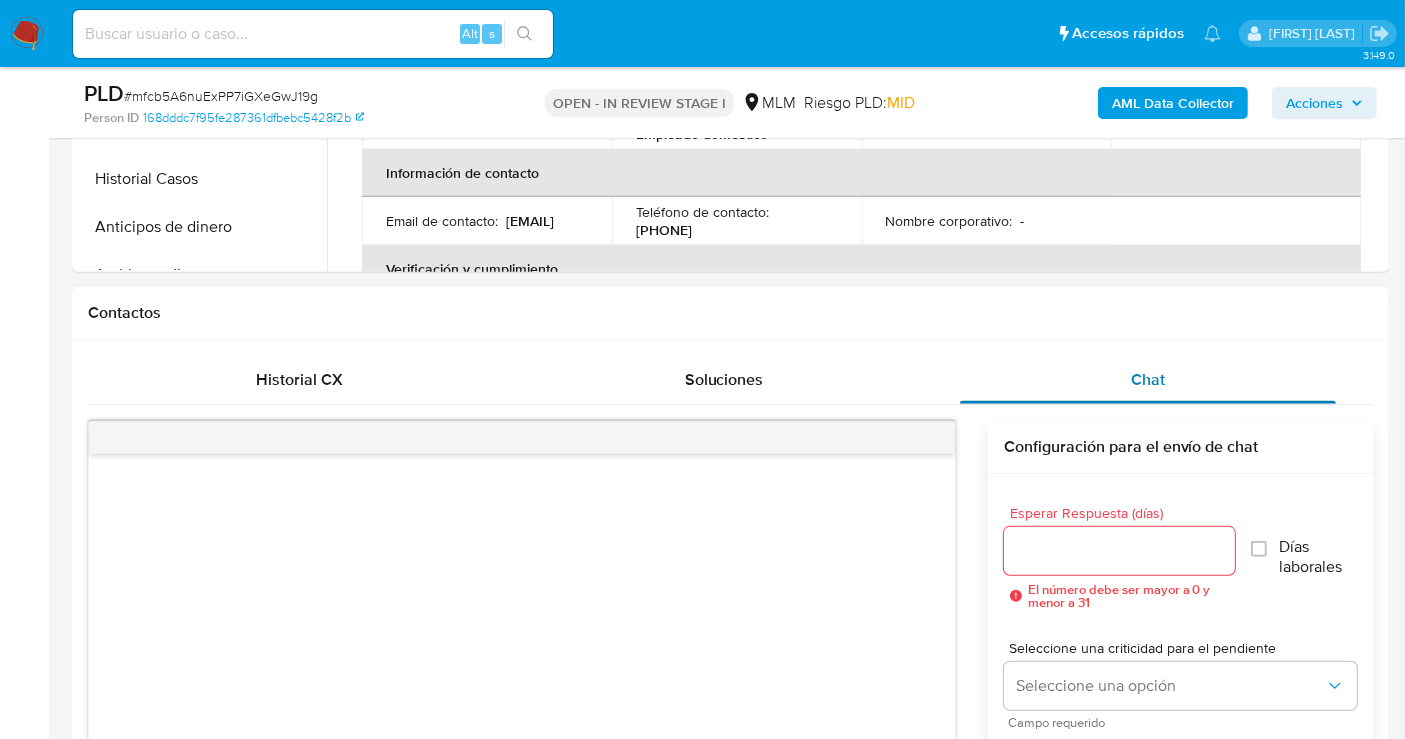 scroll, scrollTop: 777, scrollLeft: 0, axis: vertical 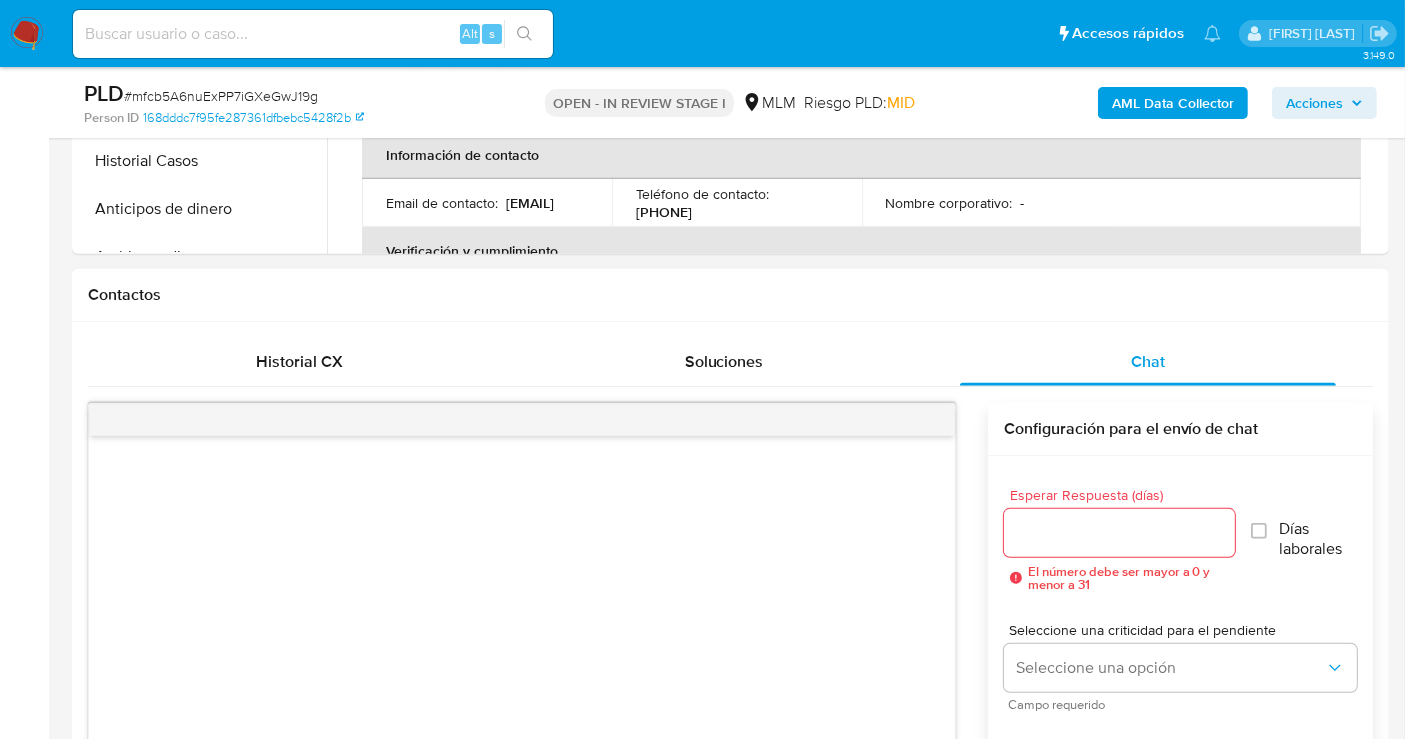 click at bounding box center (1119, 533) 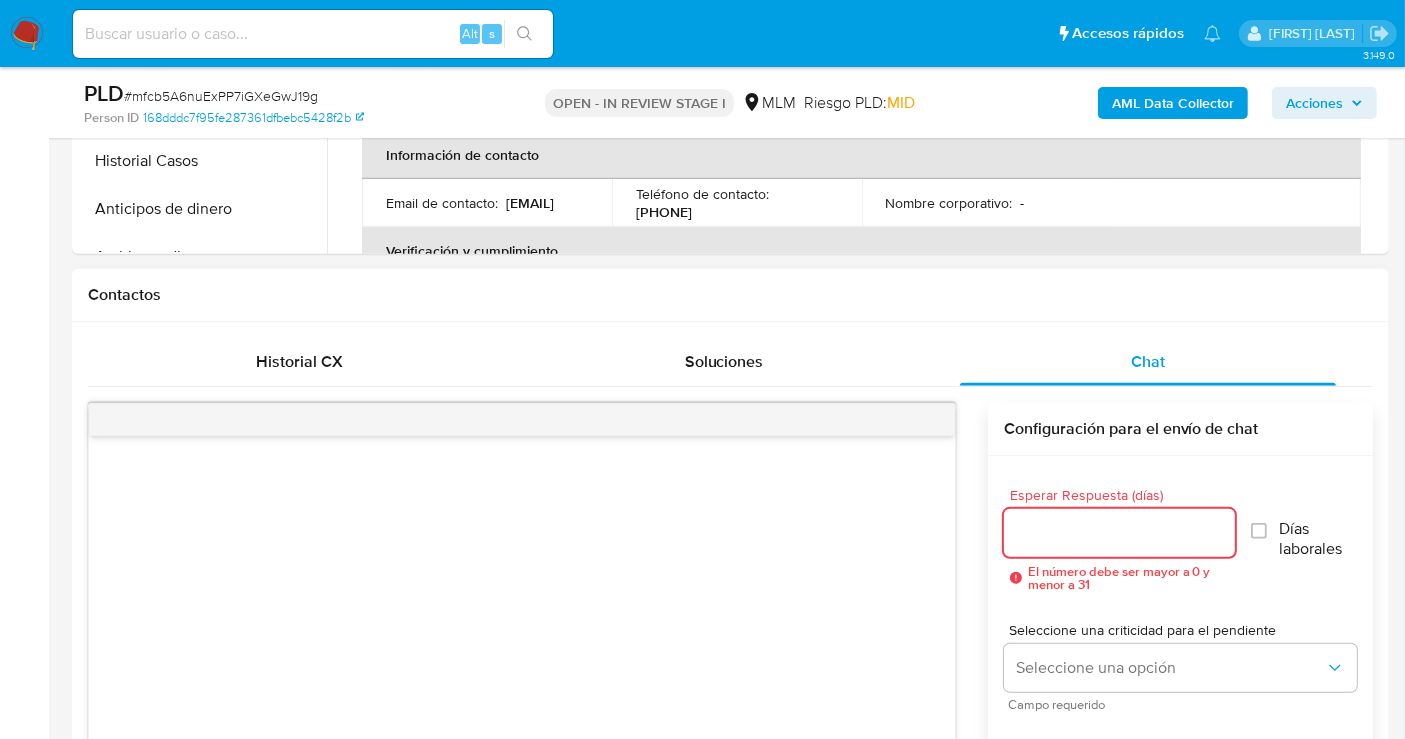 type on "3" 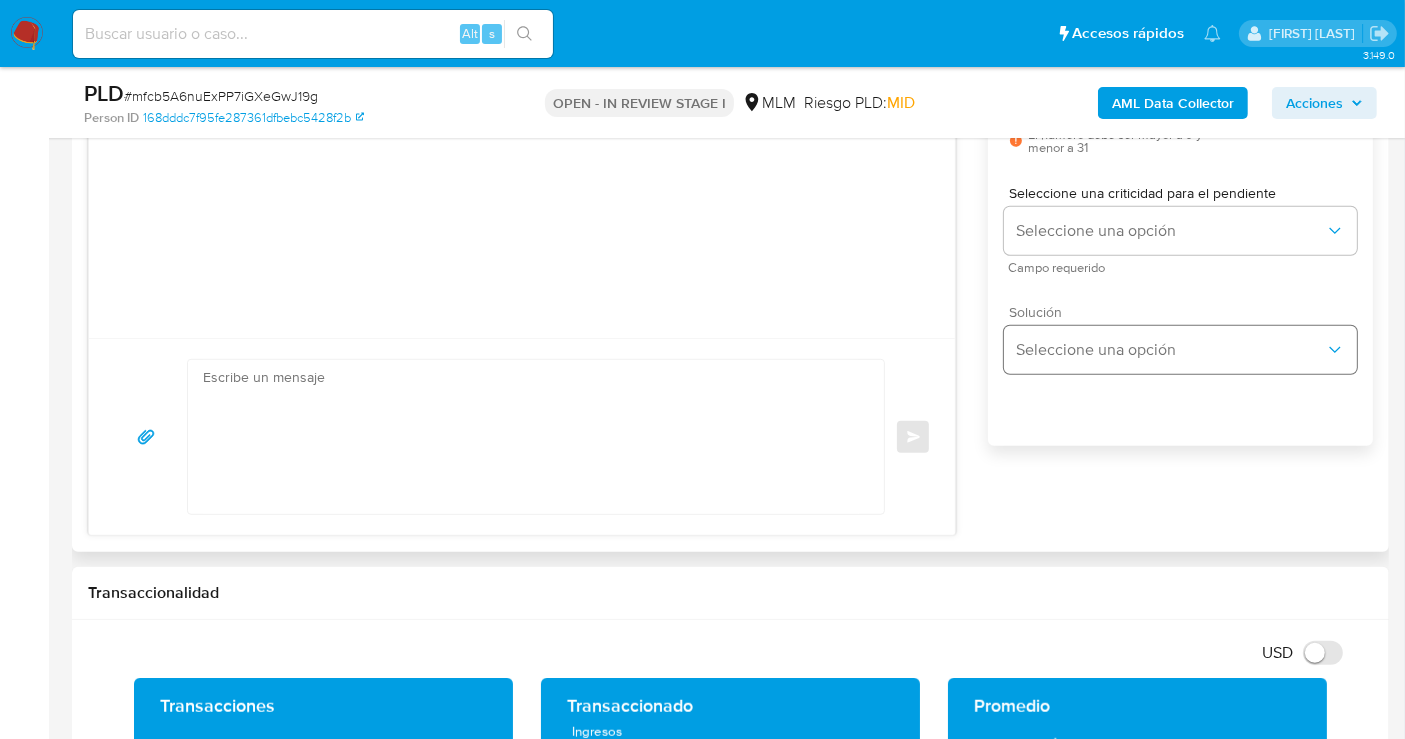 scroll, scrollTop: 1222, scrollLeft: 0, axis: vertical 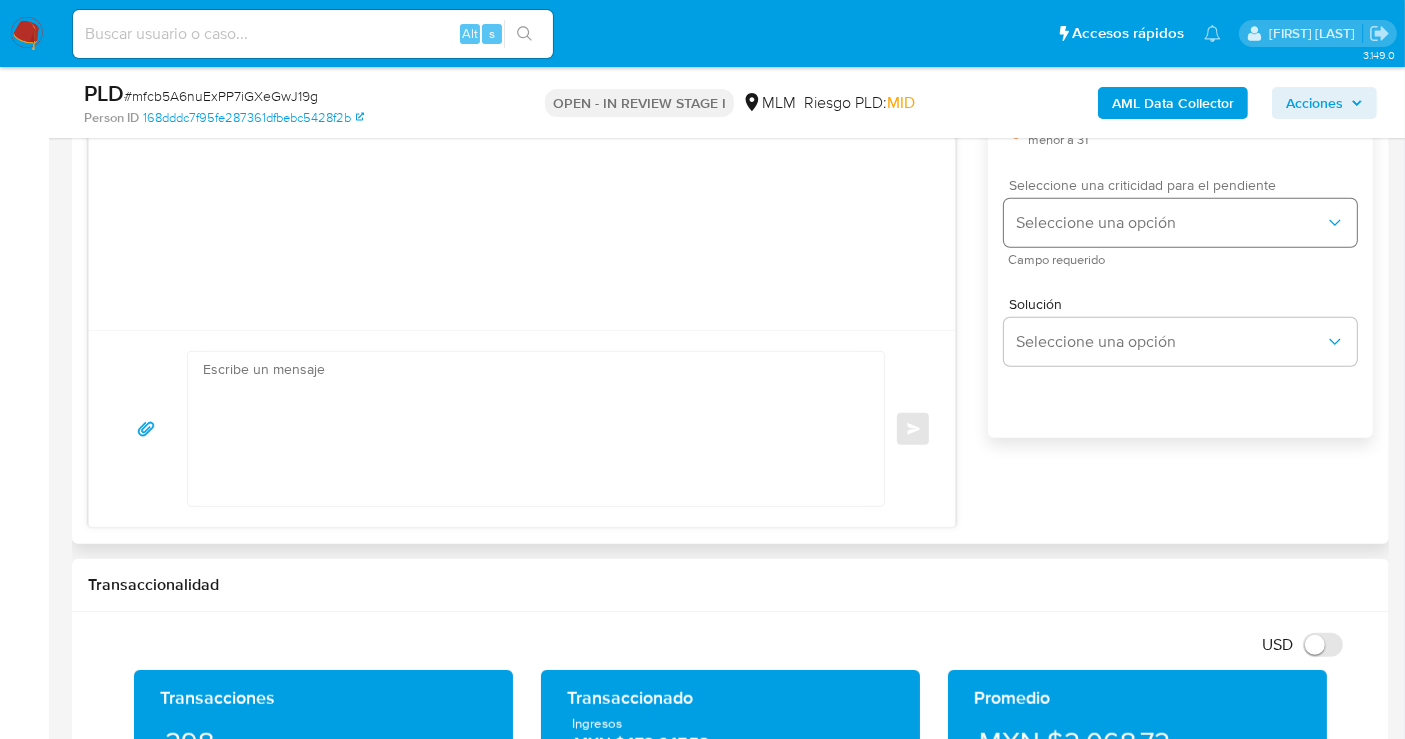 type on "2" 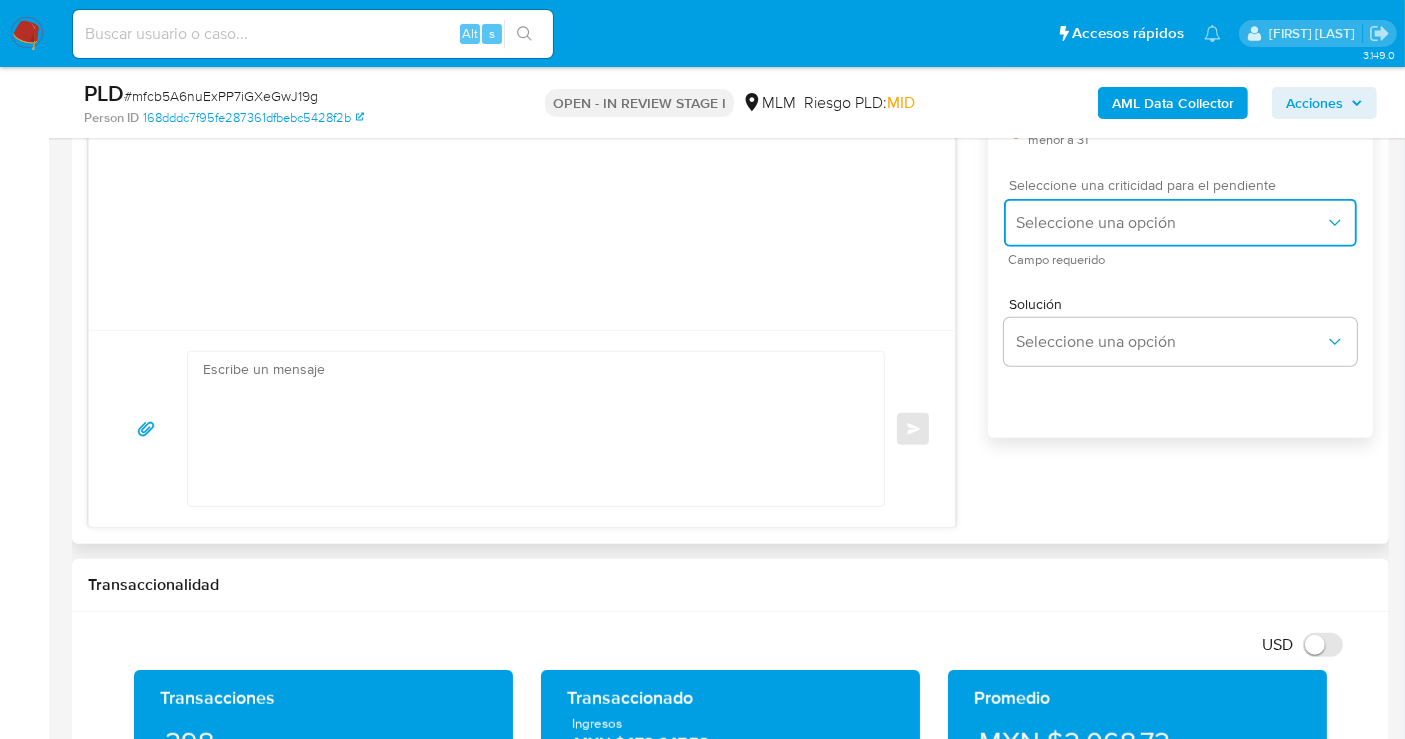 click on "Seleccione una opción" at bounding box center [1170, 223] 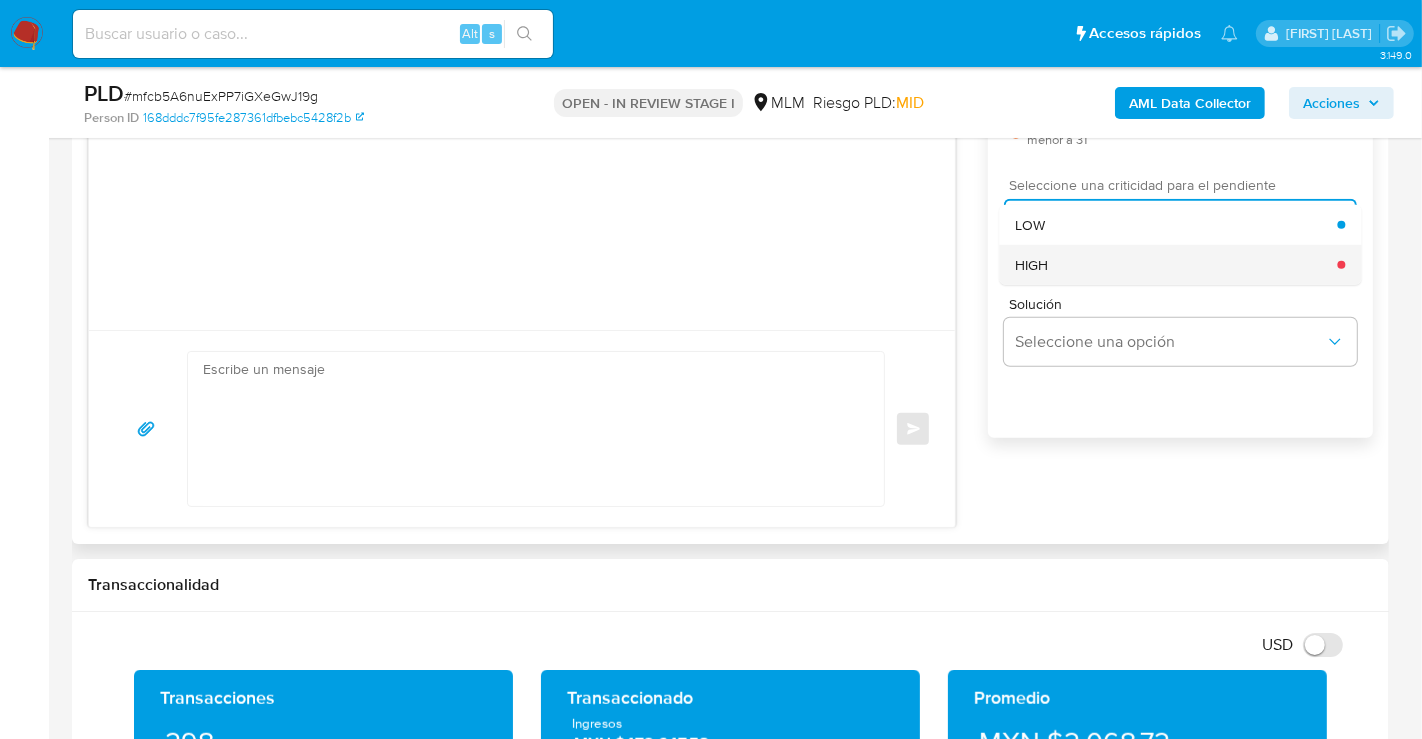 click on "HIGH" at bounding box center [1031, 265] 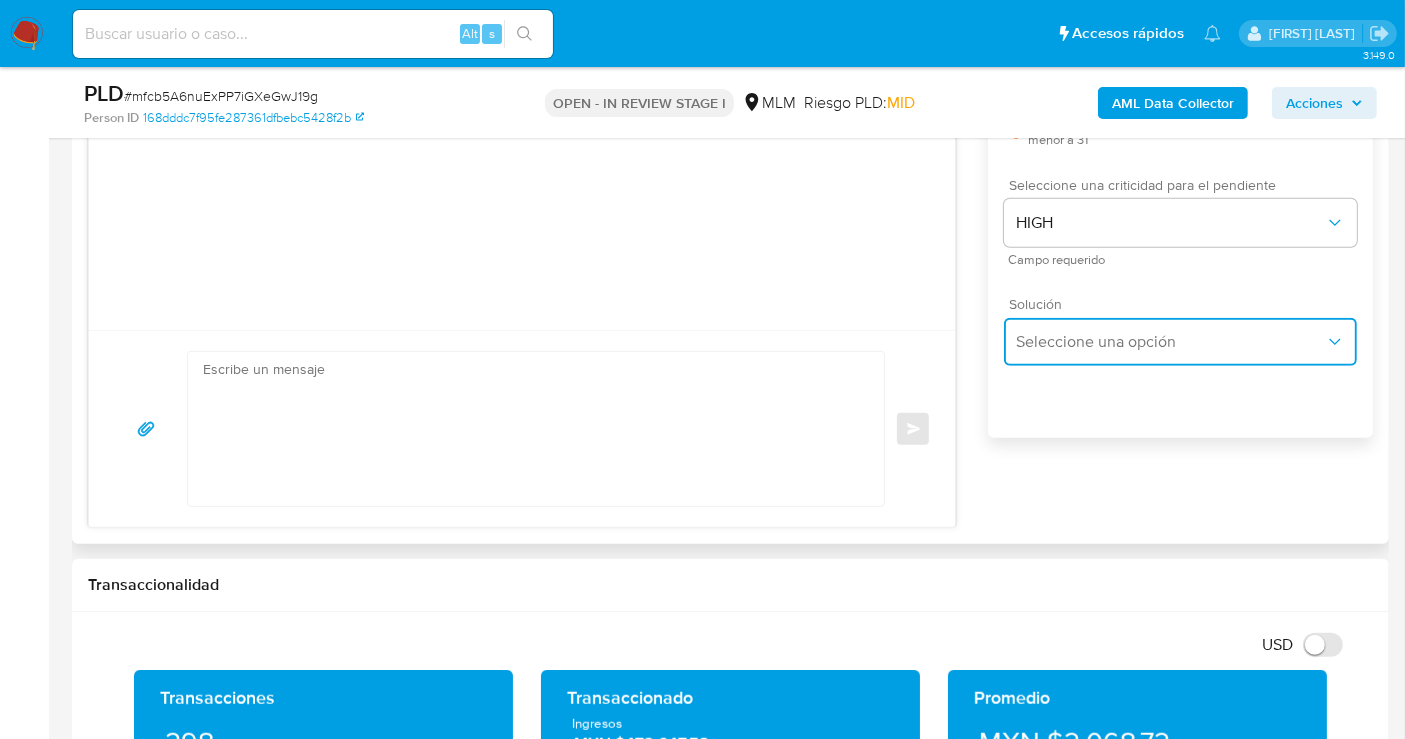 click on "Seleccione una opción" at bounding box center (1170, 342) 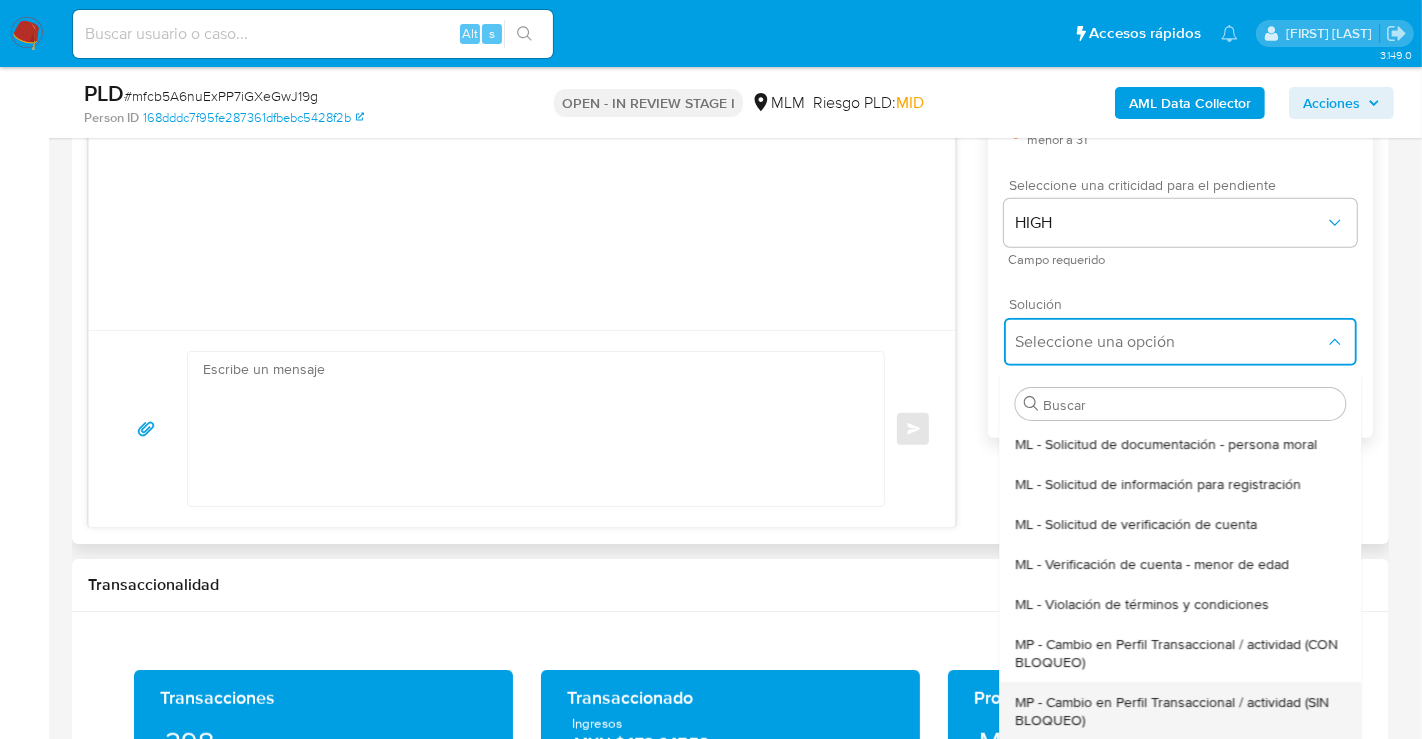 click on "MP - Cambio en Perfil Transaccional / actividad (SIN BLOQUEO)" at bounding box center (1180, 711) 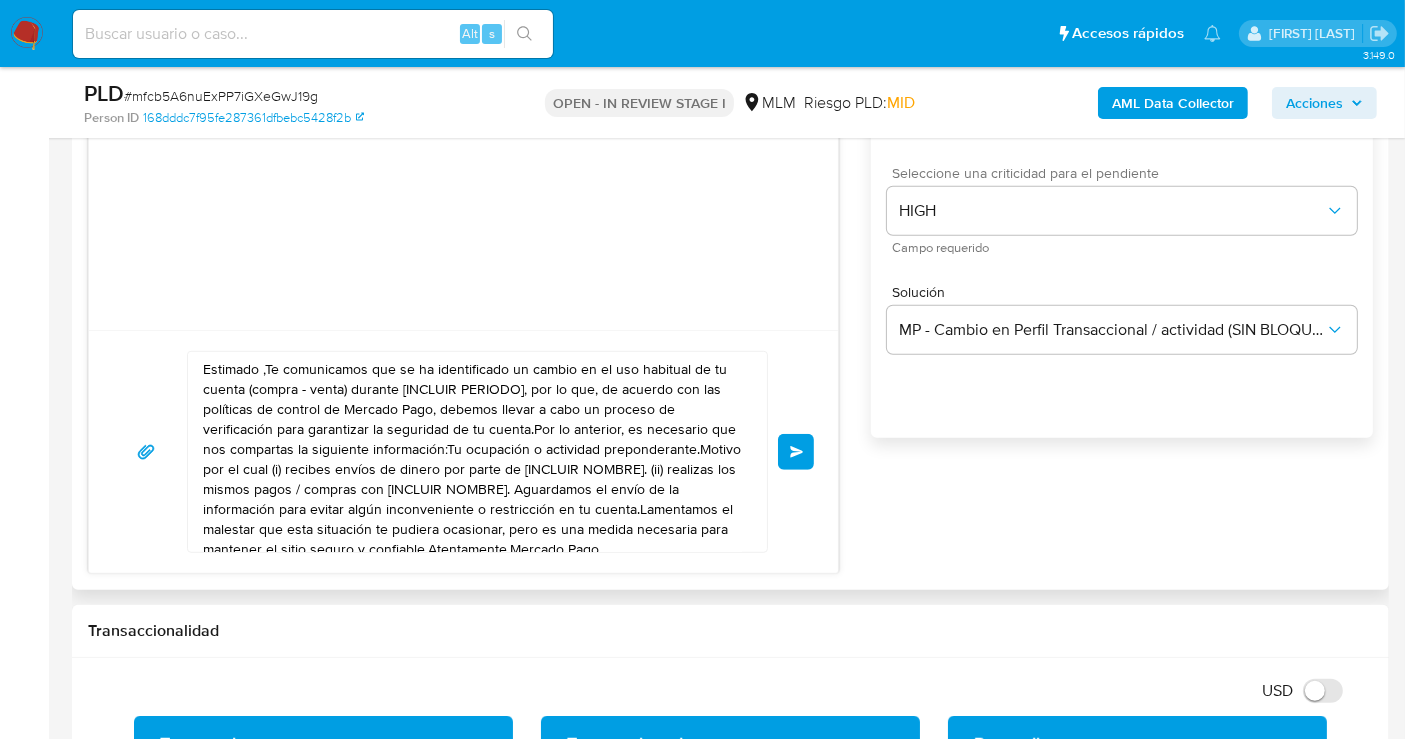 click on "Estimado ,Te comunicamos que se ha identificado un cambio en el uso habitual de tu cuenta (compra - venta) durante [INCLUIR PERIODO], por lo que, de acuerdo con las políticas de control de Mercado Pago, debemos llevar a cabo un proceso de verificación para garantizar la seguridad de tu cuenta.Por lo anterior, es necesario que nos compartas la siguiente información:Tu ocupación o actividad preponderante.Motivo por el cual (i) recibes envíos de dinero por parte de [INCLUIR NOMBRE]. (ii) realizas los mismos pagos / compras con [INCLUIR NOMBRE]. Aguardamos el envío de la información para evitar algún inconveniente o restricción en tu cuenta.Lamentamos el malestar que esta situación te pudiera ocasionar, pero es una medida necesaria para mantener el sitio seguro y confiable.Atentamente,Mercado Pago" at bounding box center [472, 452] 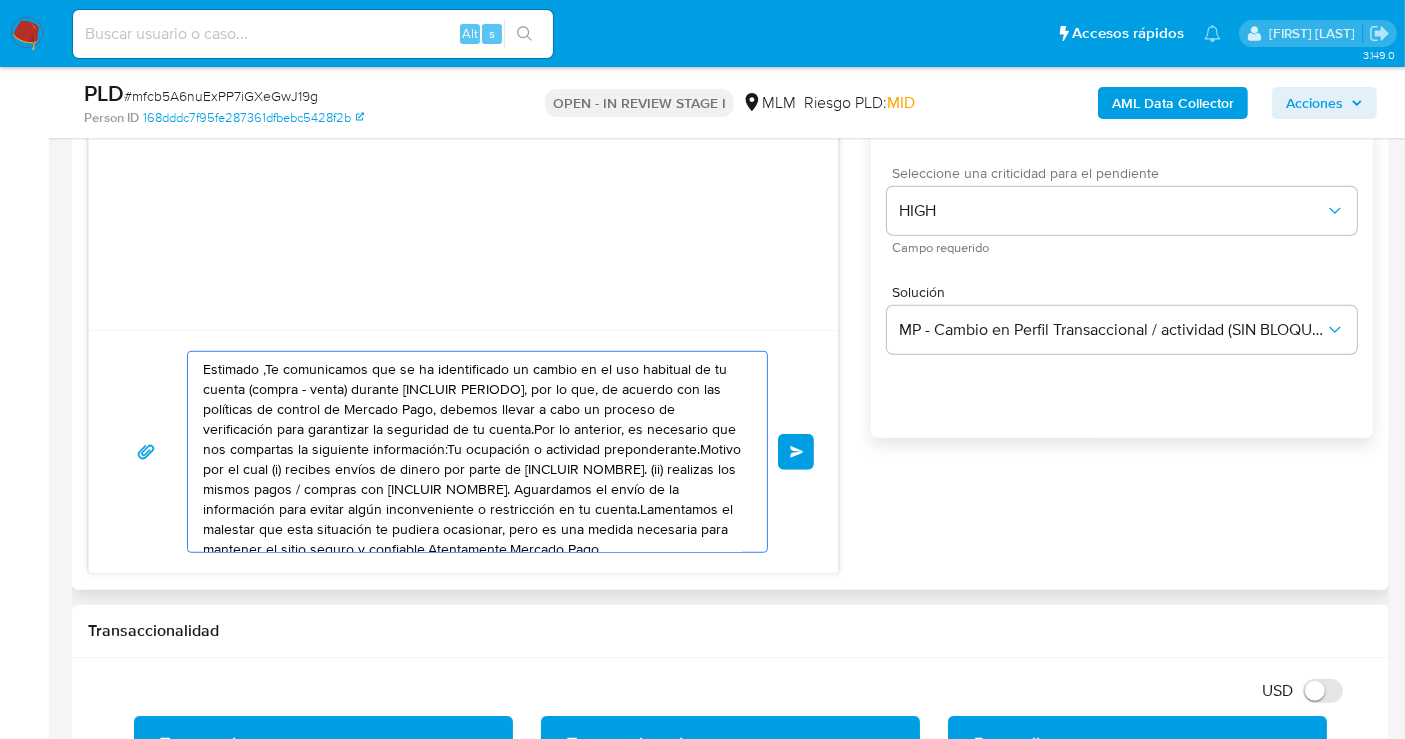 click on "Estimado ,Te comunicamos que se ha identificado un cambio en el uso habitual de tu cuenta (compra - venta) durante [INCLUIR PERIODO], por lo que, de acuerdo con las políticas de control de Mercado Pago, debemos llevar a cabo un proceso de verificación para garantizar la seguridad de tu cuenta.Por lo anterior, es necesario que nos compartas la siguiente información:Tu ocupación o actividad preponderante.Motivo por el cual (i) recibes envíos de dinero por parte de [INCLUIR NOMBRE]. (ii) realizas los mismos pagos / compras con [INCLUIR NOMBRE]. Aguardamos el envío de la información para evitar algún inconveniente o restricción en tu cuenta.Lamentamos el malestar que esta situación te pudiera ocasionar, pero es una medida necesaria para mantener el sitio seguro y confiable.Atentamente,Mercado Pago" at bounding box center [472, 452] 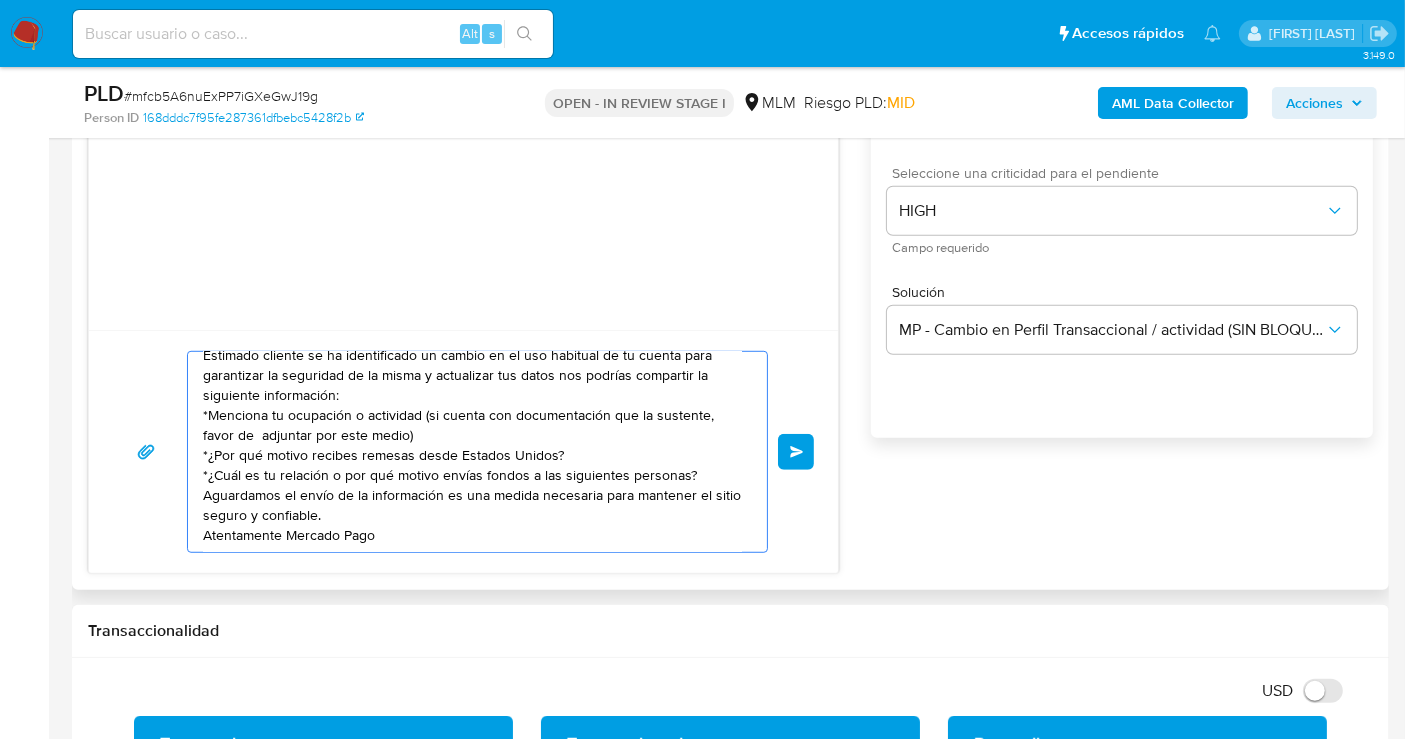 scroll, scrollTop: 14, scrollLeft: 0, axis: vertical 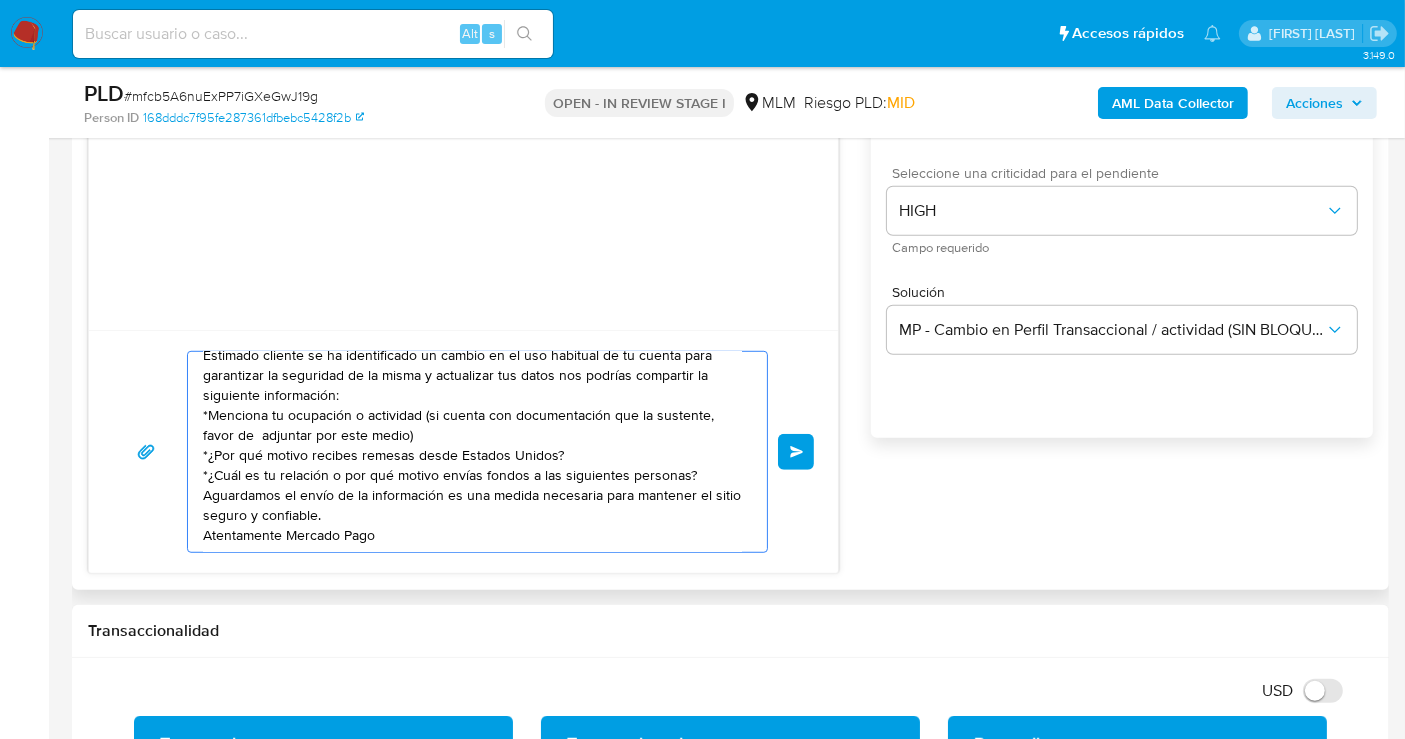 click on "Estimado cliente se ha identificado un cambio en el uso habitual de tu cuenta para garantizar la seguridad de la misma y actualizar tus datos nos podrías compartir la siguiente información:
*Menciona tu ocupación o actividad (si cuenta con documentación que la sustente, favor de  adjuntar por este medio)
*¿Por qué motivo recibes remesas desde Estados Unidos?
*¿Cuál es tu relación o por qué motivo envías fondos a las siguientes personas?
Aguardamos el envío de la información es una medida necesaria para mantener el sitio seguro y confiable.
Atentamente Mercado Pago" at bounding box center [472, 452] 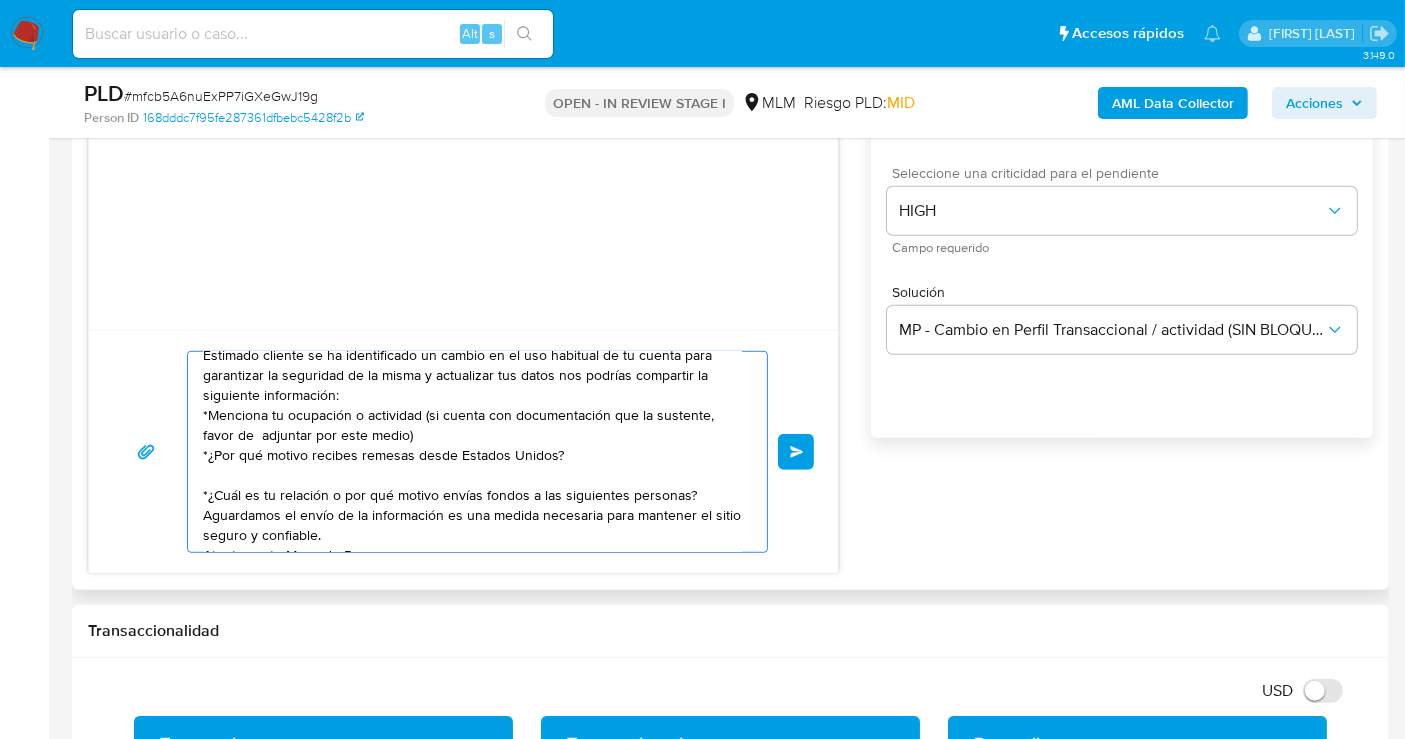paste on "[FIRST] [LAST] ([PAÍS])
[FIRST] [LAST] ([PAÍS])
[FIRST] [LAST] ([PAÍS])
[FIRST] [LAST] ([PAÍS])
[FIRST] [LAST] ([PAÍS])" 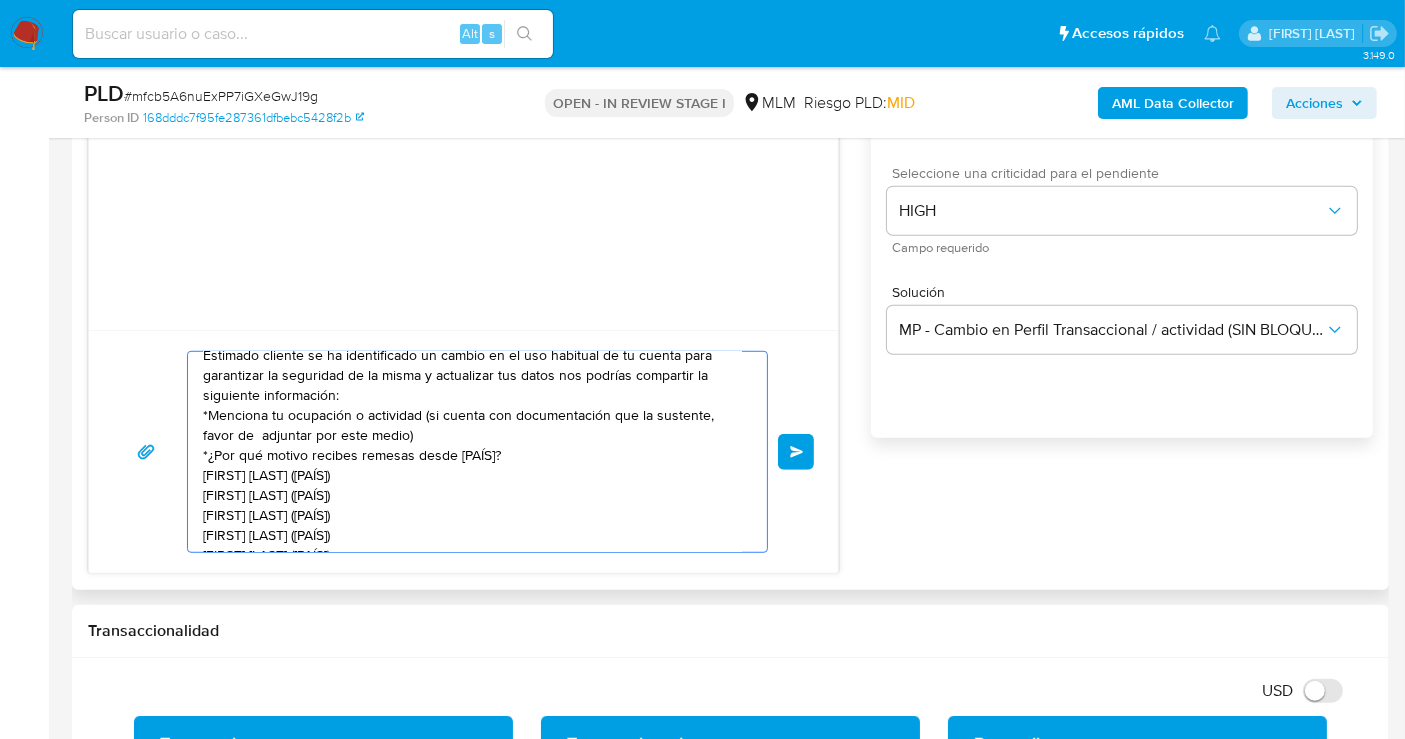 scroll, scrollTop: 47, scrollLeft: 0, axis: vertical 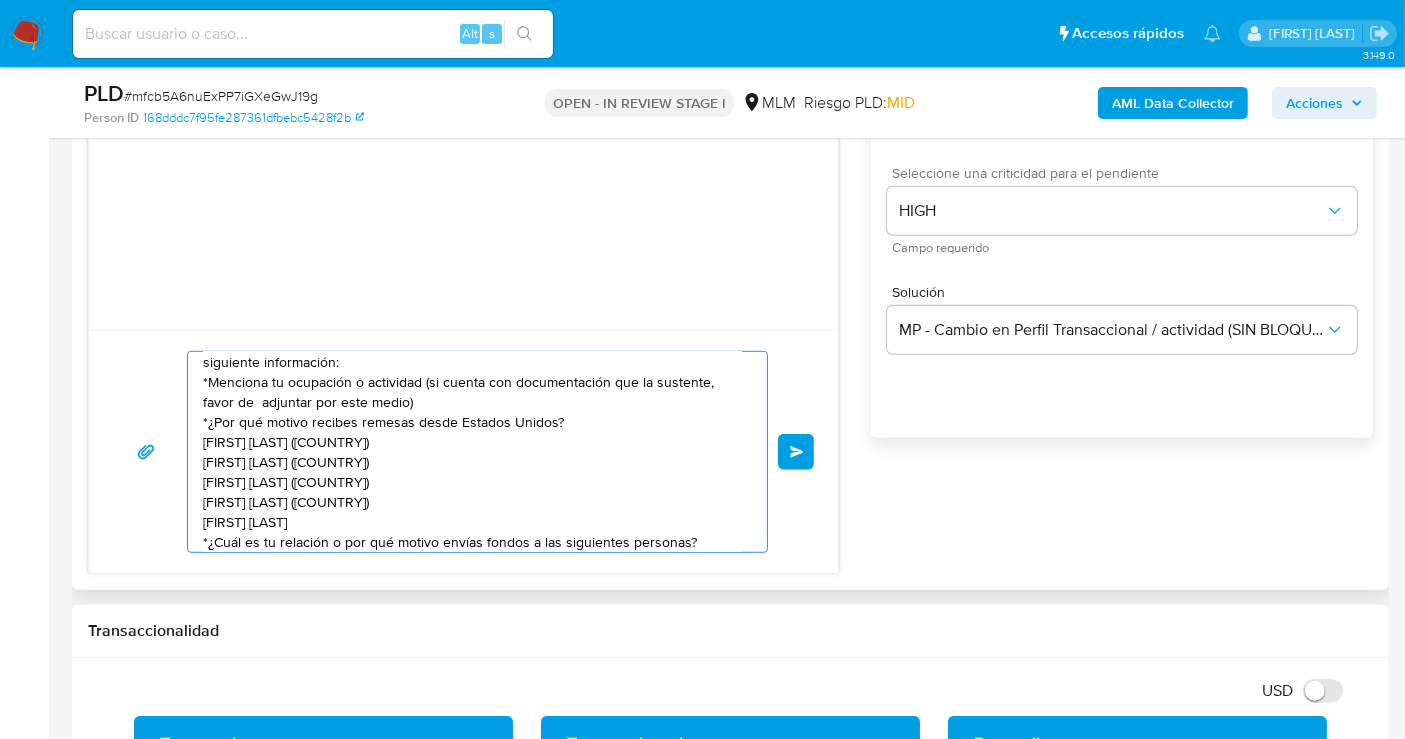 click on "Estimado cliente se ha identificado un cambio en el uso habitual de tu cuenta para garantizar la seguridad de la misma y actualizar tus datos nos podrías compartir la siguiente información:
*Menciona tu ocupación o actividad (si cuenta con documentación que la sustente, favor de  adjuntar por este medio)
*¿Por qué motivo recibes remesas desde Estados Unidos?
[FIRST] [LAST] ([COUNTRY])
[FIRST] [LAST] ([COUNTRY])
[FIRST] [LAST] ([COUNTRY])
[FIRST] [LAST] ([COUNTRY])
[FIRST] [LAST]
*¿Cuál es tu relación o por qué motivo envías fondos a las siguientes personas?
Aguardamos el envío de la información es una medida necesaria para mantener el sitio seguro y confiable.
Atentamente Mercado Pago" at bounding box center (472, 452) 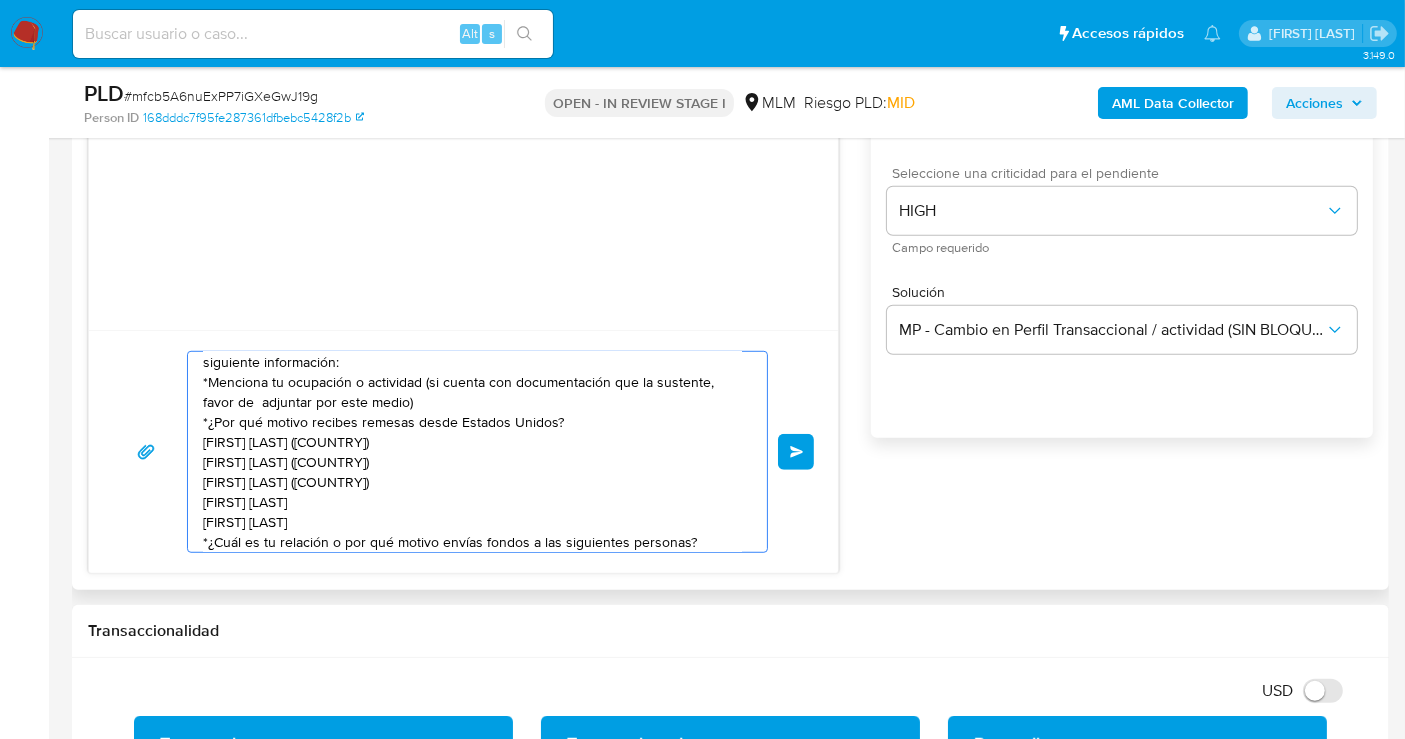 click on "Estimado cliente se ha identificado un cambio en el uso habitual de tu cuenta para garantizar la seguridad de la misma y actualizar tus datos nos podrías compartir la siguiente información:
*Menciona tu ocupación o actividad (si cuenta con documentación que la sustente, favor de  adjuntar por este medio)
*¿Por qué motivo recibes remesas desde Estados Unidos?
[FIRST] [LAST] ([COUNTRY])
[FIRST] [LAST] ([COUNTRY])
[FIRST] [LAST] ([COUNTRY])
[FIRST] [LAST]
[FIRST] [LAST]
*¿Cuál es tu relación o por qué motivo envías fondos a las siguientes personas?
Aguardamos el envío de la información es una medida necesaria para mantener el sitio seguro y confiable.
Atentamente Mercado Pago" at bounding box center [472, 452] 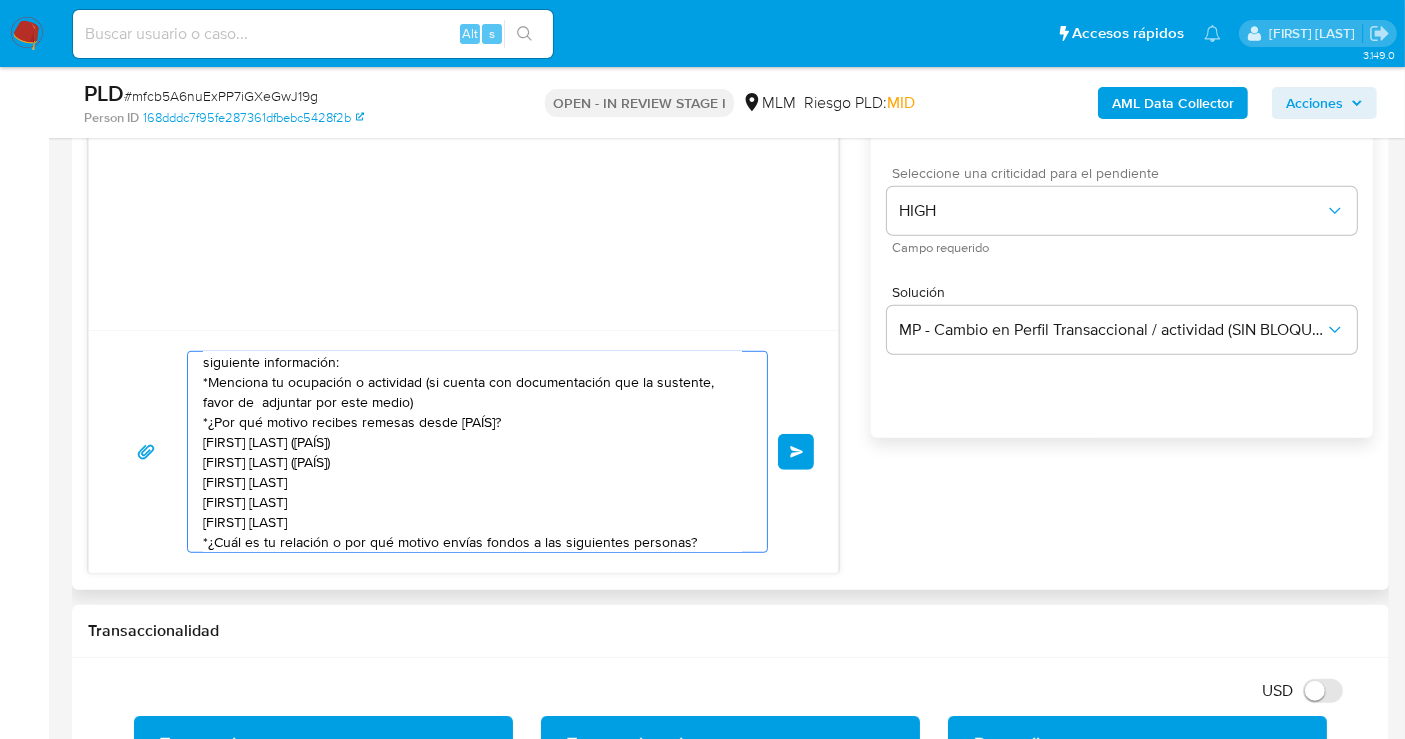 click on "Estimado cliente se ha identificado un cambio en el uso habitual de tu cuenta para garantizar la seguridad de la misma y actualizar tus datos nos podrías compartir la siguiente información:
*Menciona tu ocupación o actividad (si cuenta con documentación que la sustente, favor de  adjuntar por este medio)
*¿Por qué motivo recibes remesas desde [PAÍS]?
[FIRST] [LAST] ([PAÍS])
[FIRST] [LAST] ([PAÍS])
[FIRST] [LAST]
[FIRST] [LAST]
[FIRST] [LAST]
*¿Cuál es tu relación o por qué motivo envías fondos a las siguientes personas?
Aguardamos el envío de la información es una medida necesaria para mantener el sitio seguro y confiable.
Atentamente Mercado Pago" at bounding box center [472, 452] 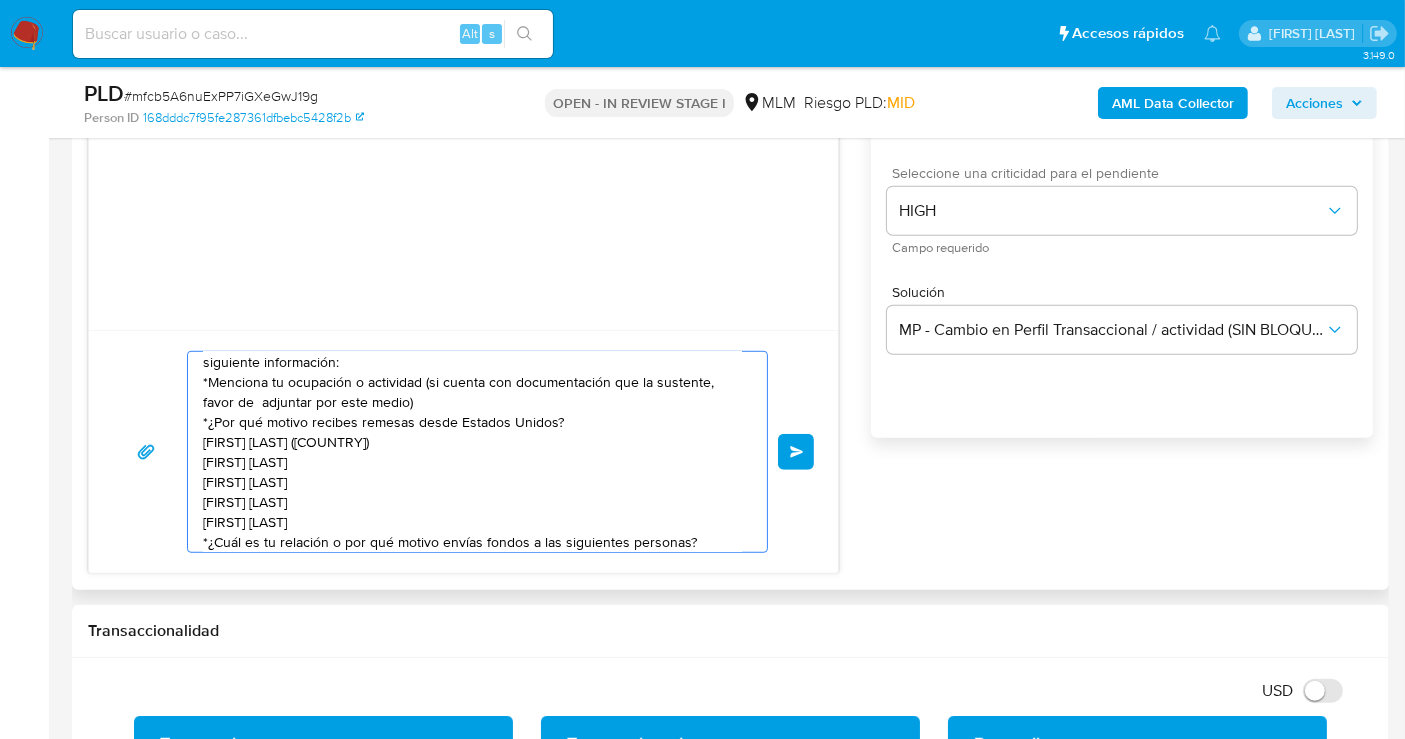 click on "Estimado cliente se ha identificado un cambio en el uso habitual de tu cuenta para garantizar la seguridad de la misma y actualizar tus datos nos podrías compartir la siguiente información:
*Menciona tu ocupación o actividad (si cuenta con documentación que la sustente, favor de  adjuntar por este medio)
*¿Por qué motivo recibes remesas desde Estados Unidos?
[FIRST] [LAST] ([COUNTRY])
[FIRST] [LAST]
[FIRST] [LAST]
[FIRST] [LAST]
[FIRST] [LAST]
*¿Cuál es tu relación o por qué motivo envías fondos a las siguientes personas?
Aguardamos el envío de la información es una medida necesaria para mantener el sitio seguro y confiable.
Atentamente Mercado Pago" at bounding box center [472, 452] 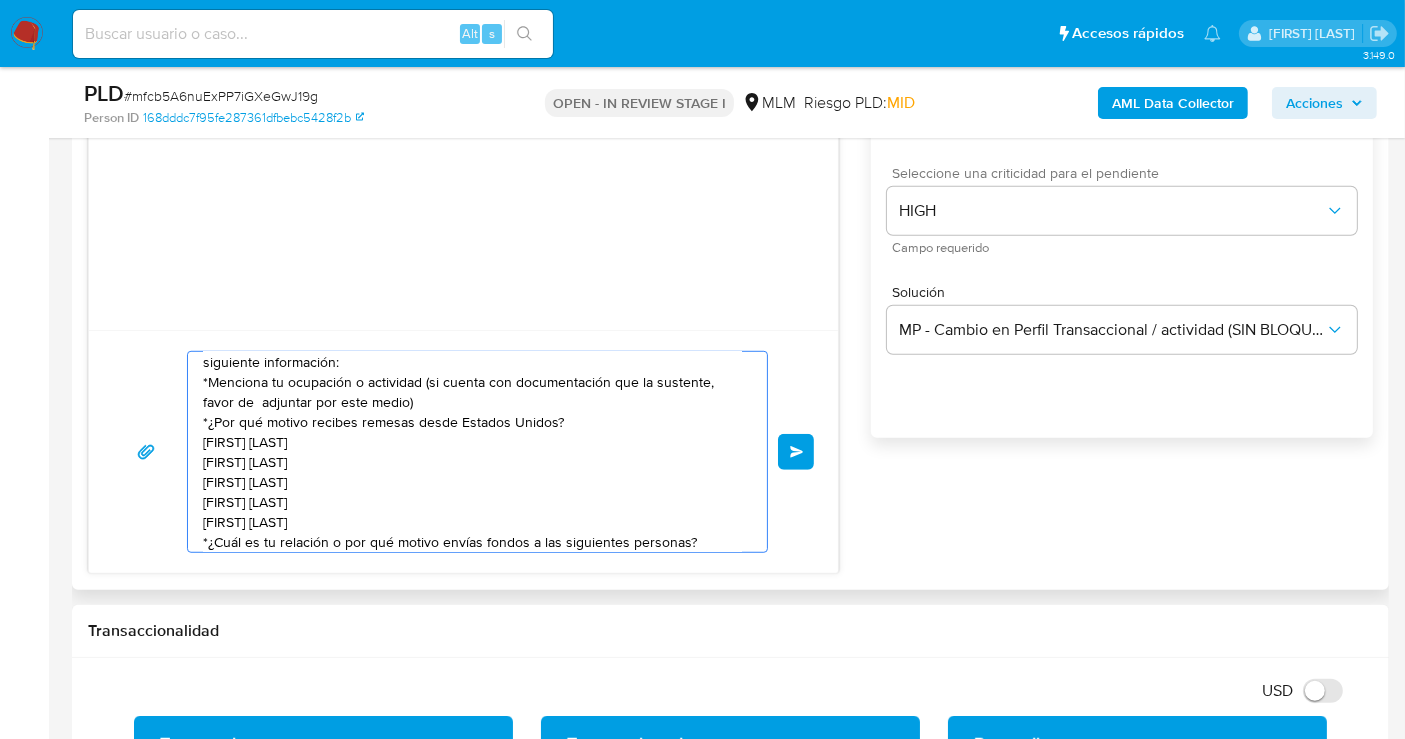 scroll, scrollTop: 114, scrollLeft: 0, axis: vertical 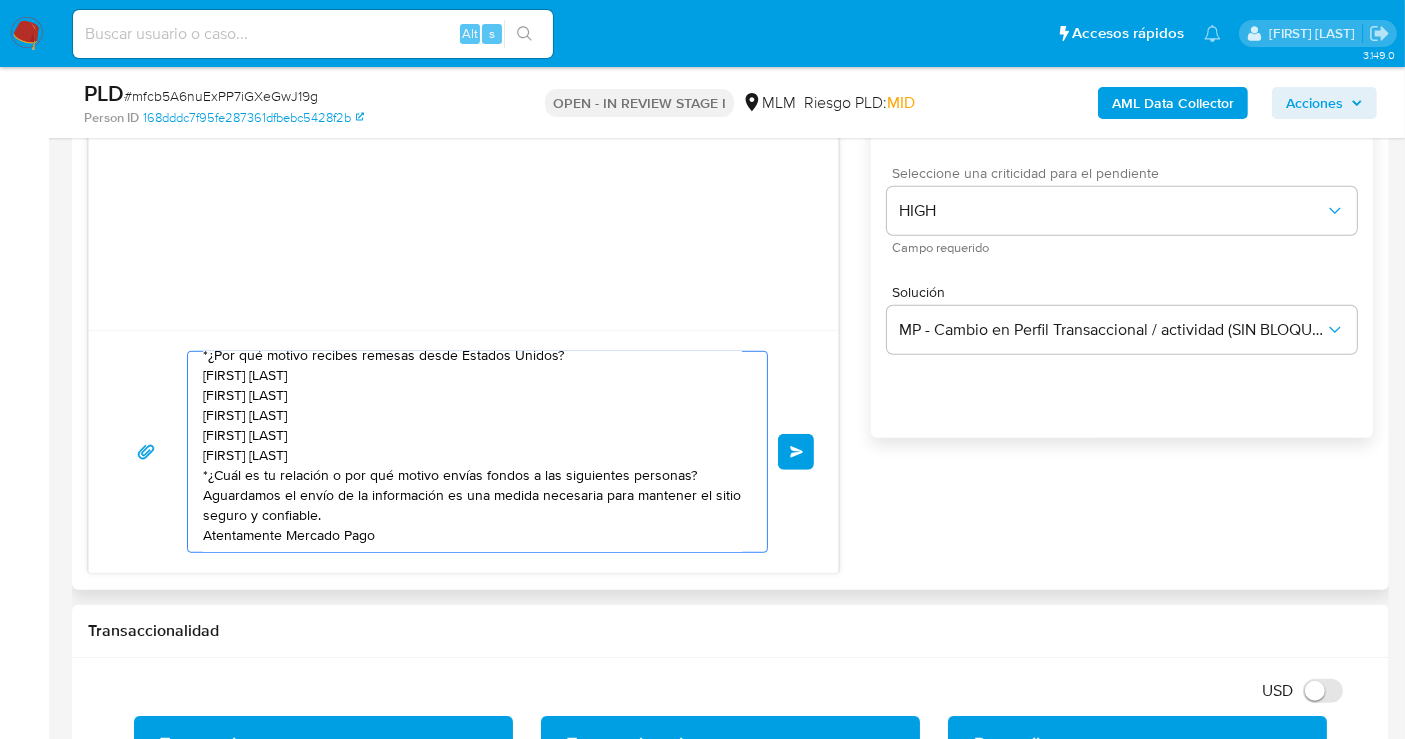 drag, startPoint x: 676, startPoint y: 538, endPoint x: 550, endPoint y: 490, distance: 134.83324 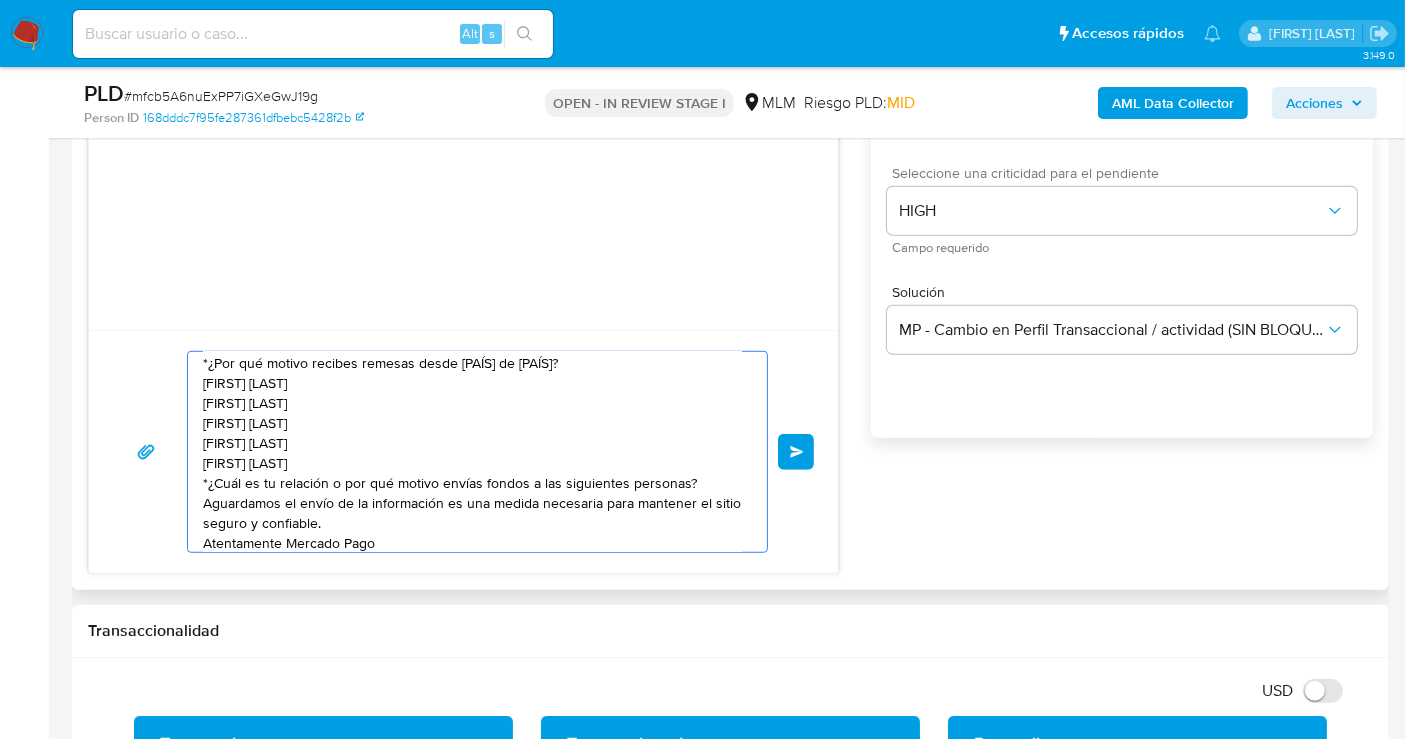 paste on "as siguientes personas" 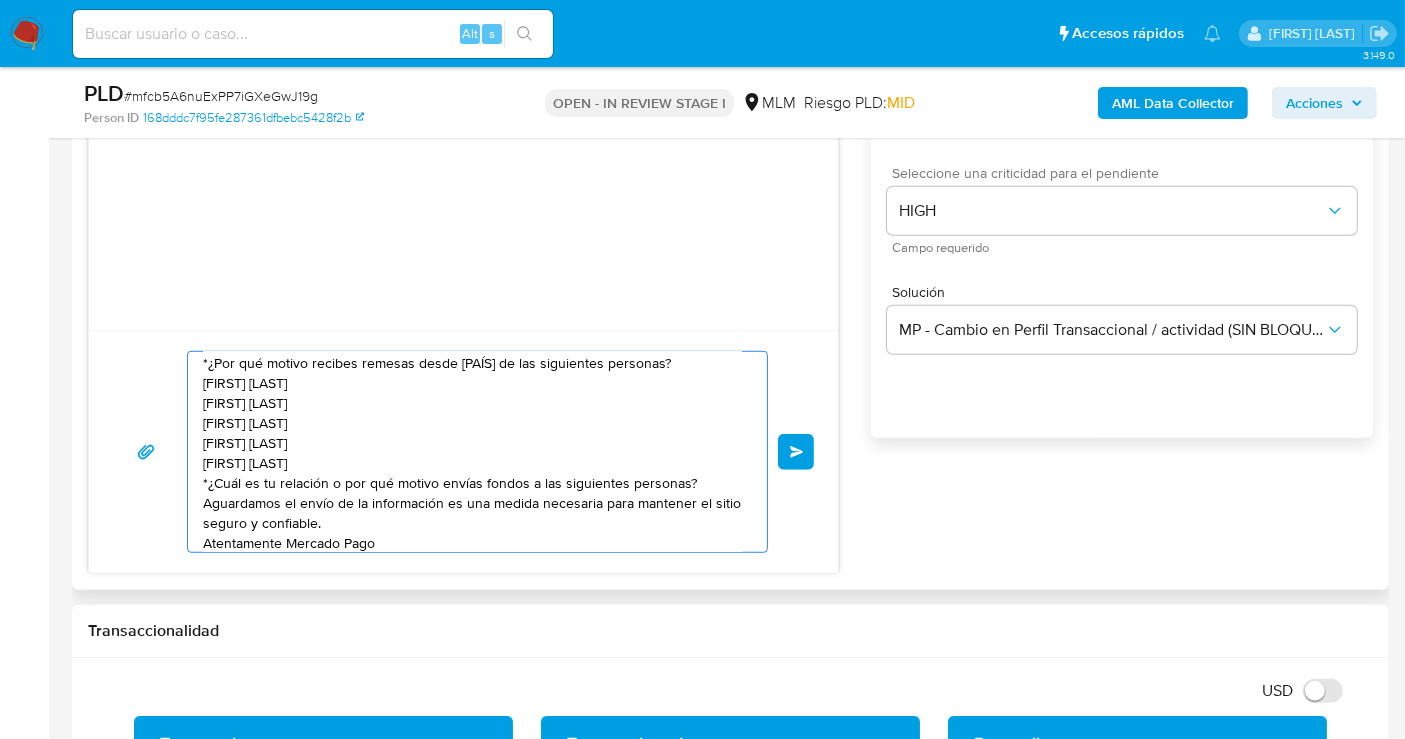 click on "Estimado cliente se ha identificado un cambio en el uso habitual de tu cuenta para garantizar la seguridad de la misma y actualizar tus datos nos podrías compartir la siguiente información:
*Menciona tu ocupación o actividad (si cuenta con documentación que la sustente, favor de  adjuntar por este medio)
*¿Por qué motivo recibes remesas desde [PAÍS] de las siguientes personas?
[FIRST] [LAST]
[FIRST] [LAST]
[FIRST] [LAST]
[FIRST] [LAST]
[FIRST] [LAST]
*¿Cuál es tu relación o por qué motivo envías fondos a las siguientes personas?
Aguardamos el envío de la información es una medida necesaria para mantener el sitio seguro y confiable.
Atentamente Mercado Pago" at bounding box center (472, 452) 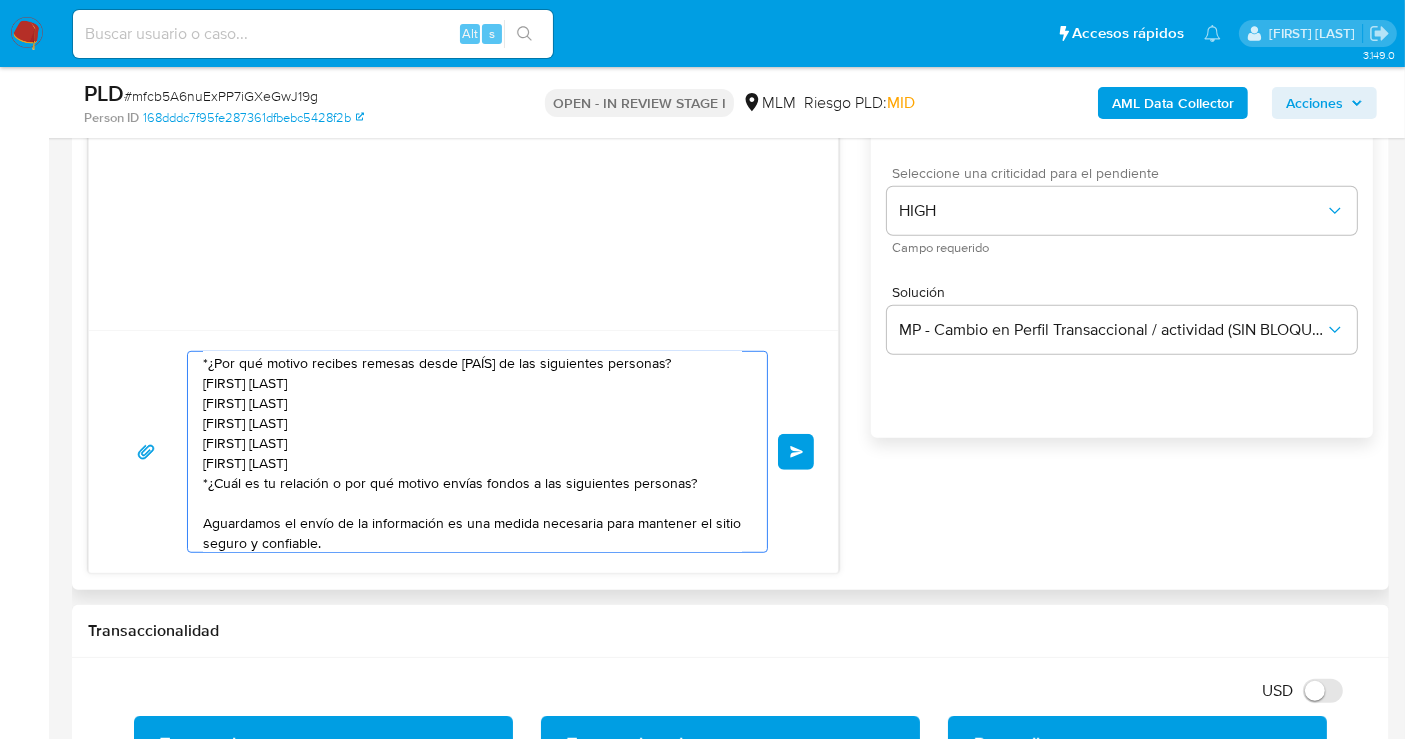 paste on "[FIRST] [LAST] [LAST]" 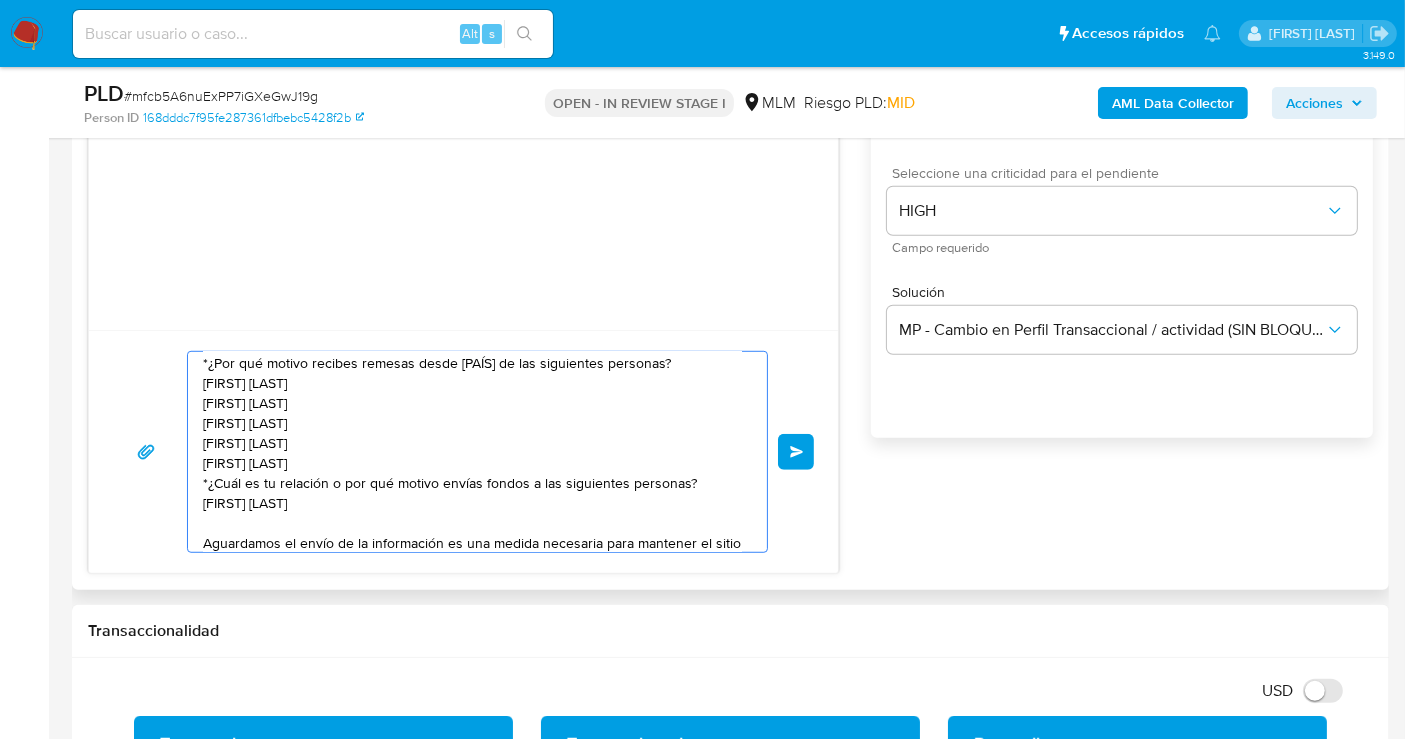 paste on "[FIRST] [LAST] [LAST]" 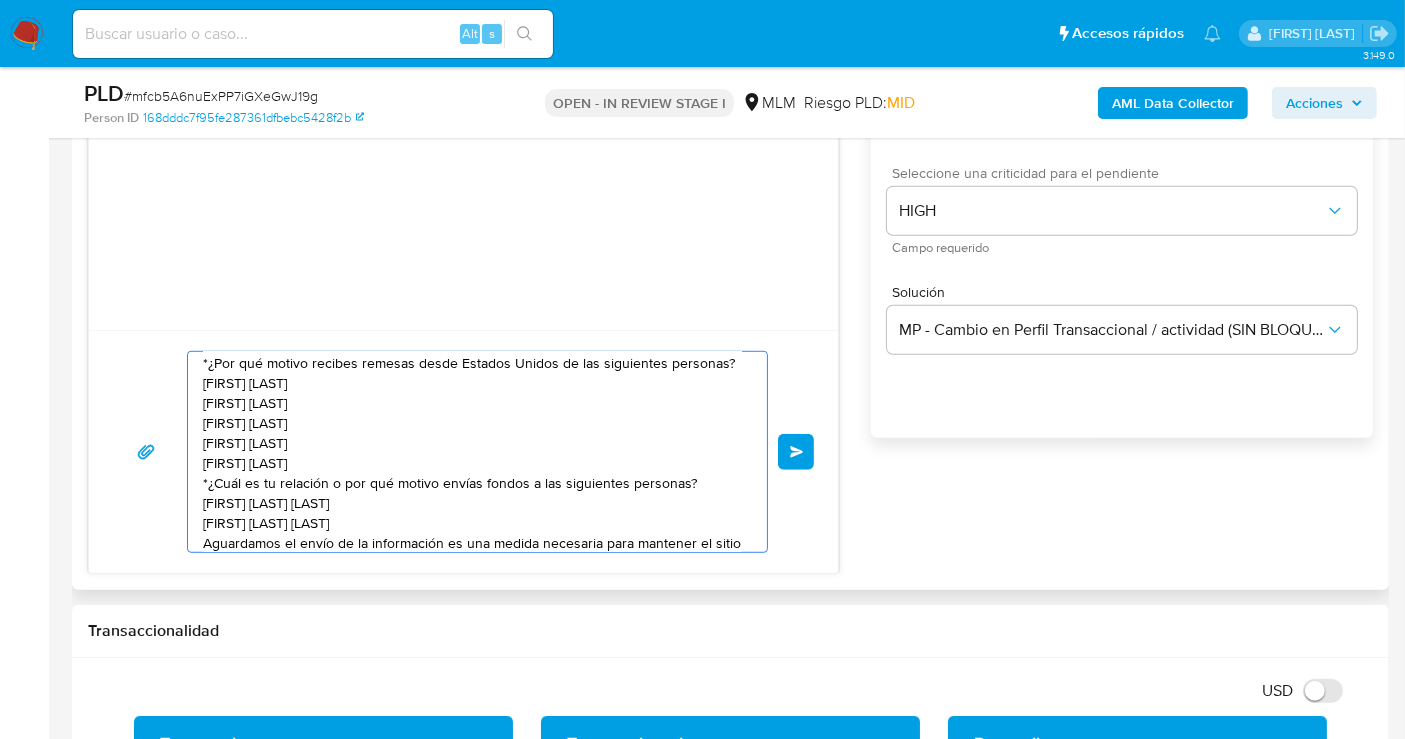 type on "Estimado cliente se ha identificado un cambio en el uso habitual de tu cuenta para garantizar la seguridad de la misma y actualizar tus datos nos podrías compartir la siguiente información:
*Menciona tu ocupación o actividad (si cuenta con documentación que la sustente, favor de  adjuntar por este medio)
*¿Por qué motivo recibes remesas desde Estados Unidos de las siguientes personas?
[FIRST] [LAST]
[FIRST] [LAST]
[FIRST] [LAST]
[FIRST] [LAST]
[FIRST] [LAST]
*¿Cuál es tu relación o por qué motivo envías fondos a las siguientes personas?
[FIRST] [LAST] [LAST]
[FIRST] [LAST] [LAST]
Aguardamos el envío de la información es una medida necesaria para mantener el sitio seguro y confiable.
Atentamente Mercado Pago" 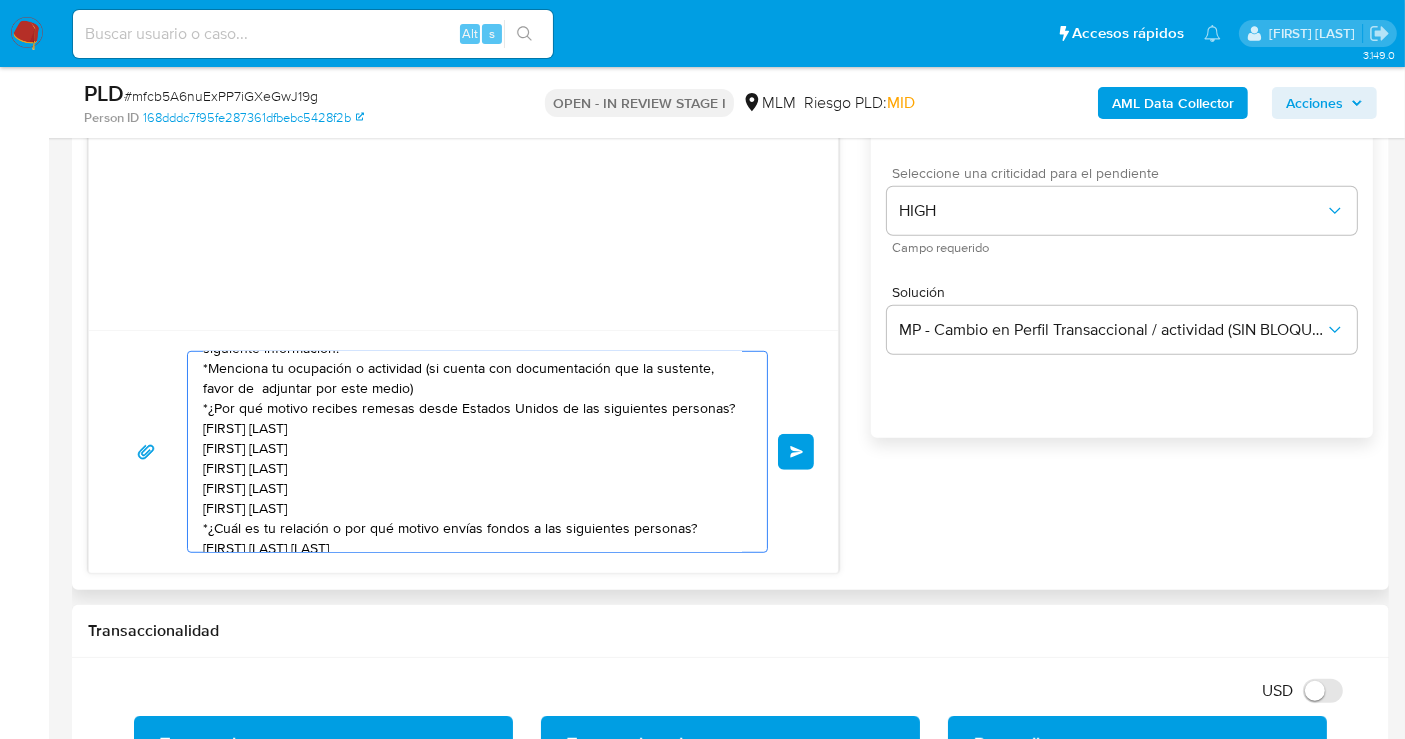 scroll, scrollTop: 111, scrollLeft: 0, axis: vertical 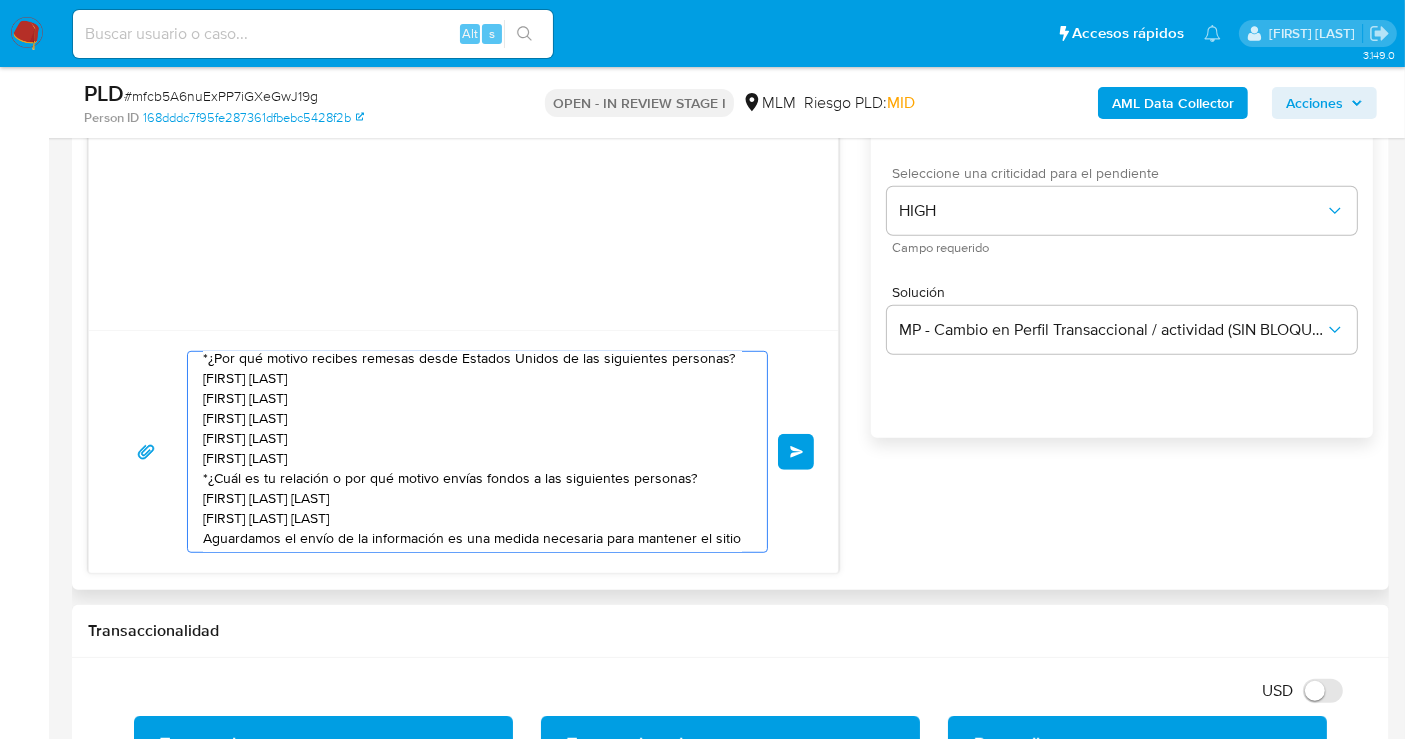 click on "Enviar" at bounding box center [796, 452] 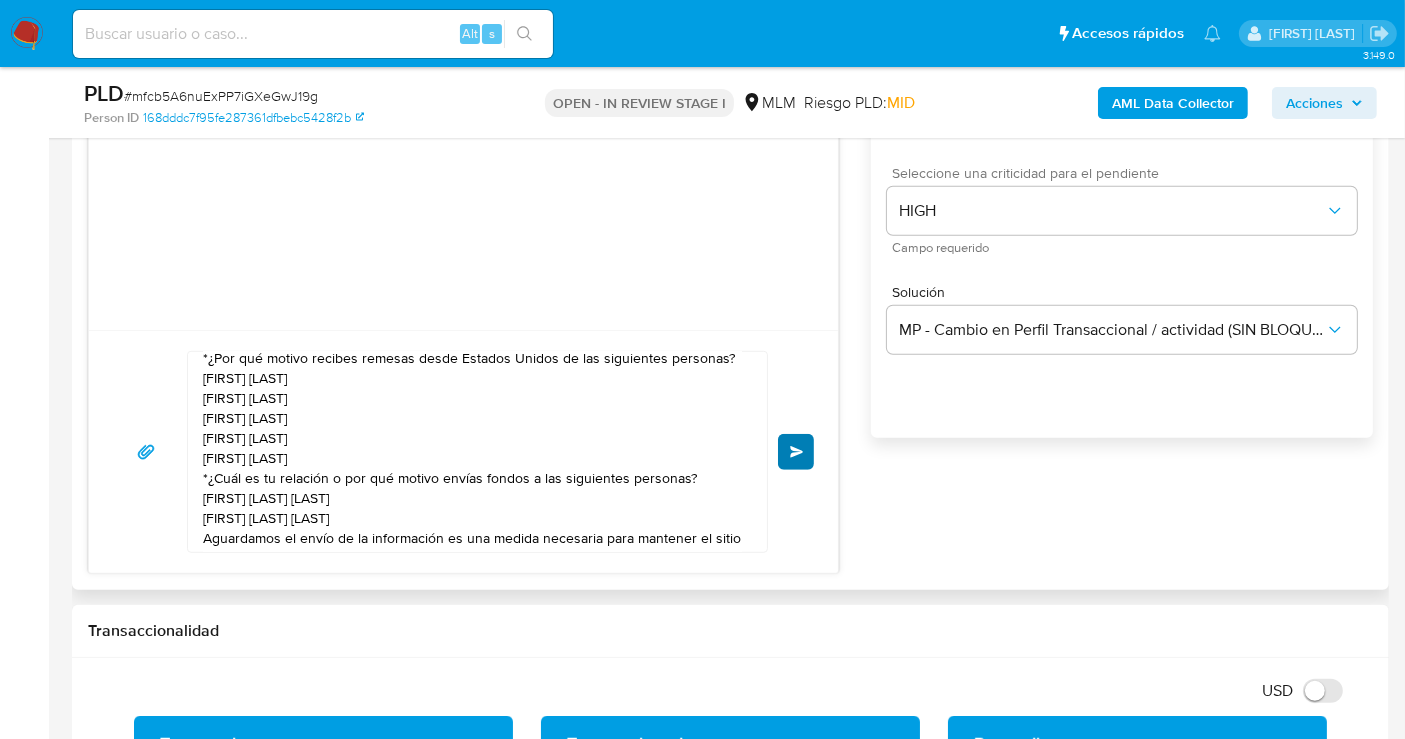 type 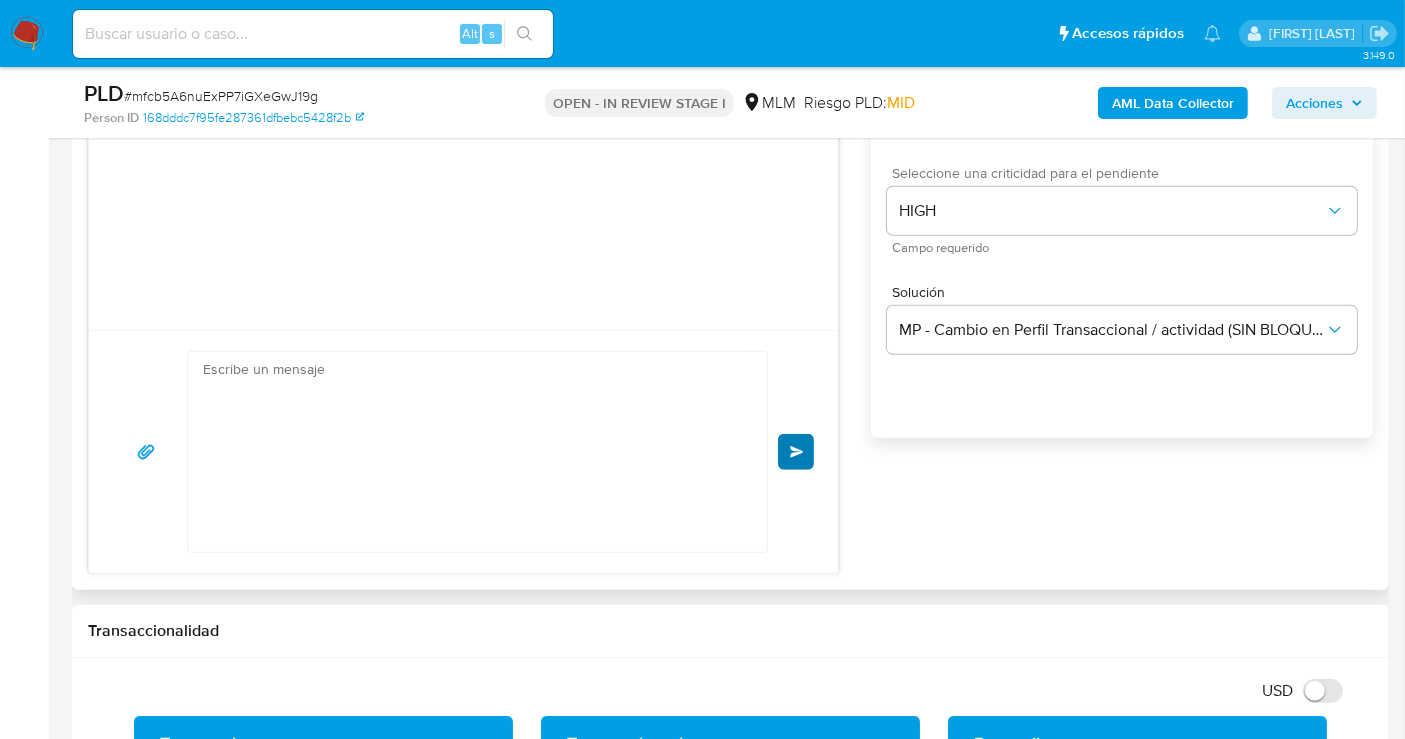 scroll, scrollTop: 121, scrollLeft: 0, axis: vertical 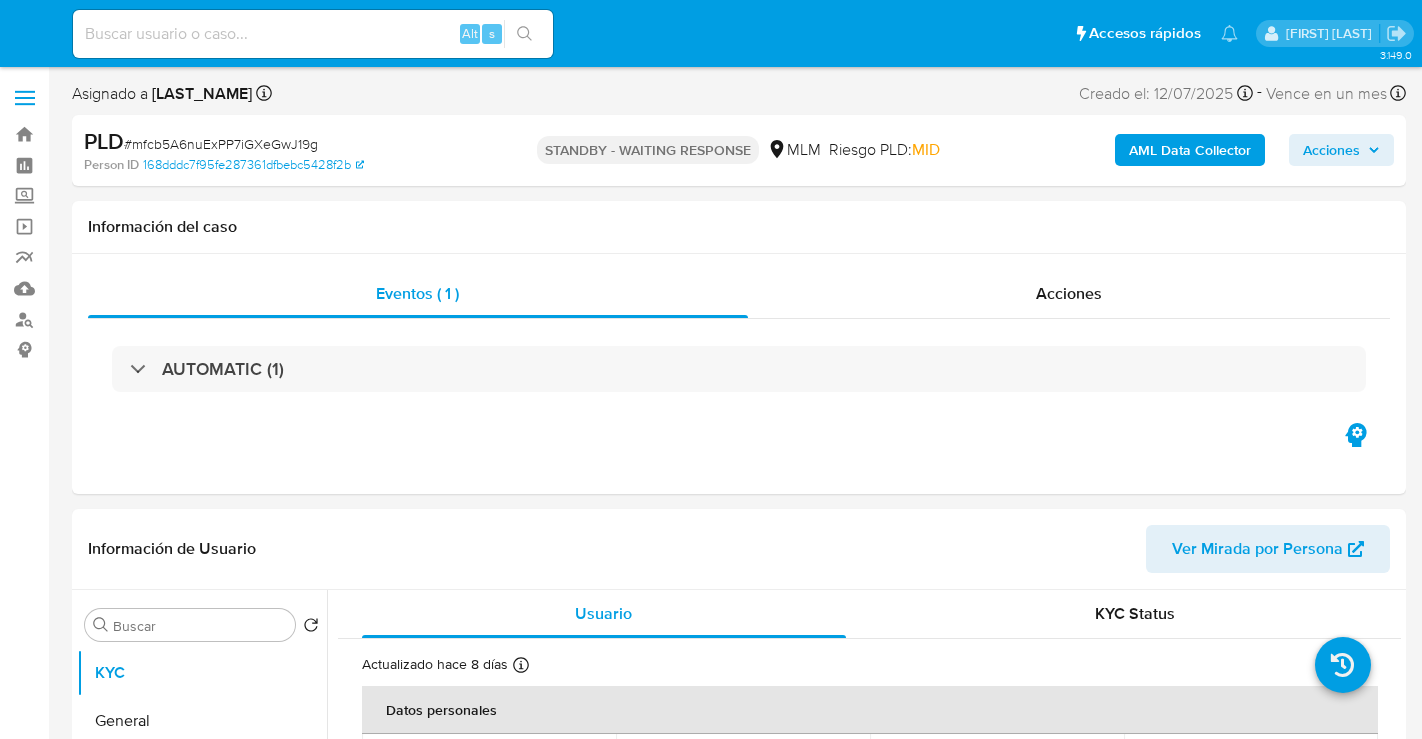 select on "10" 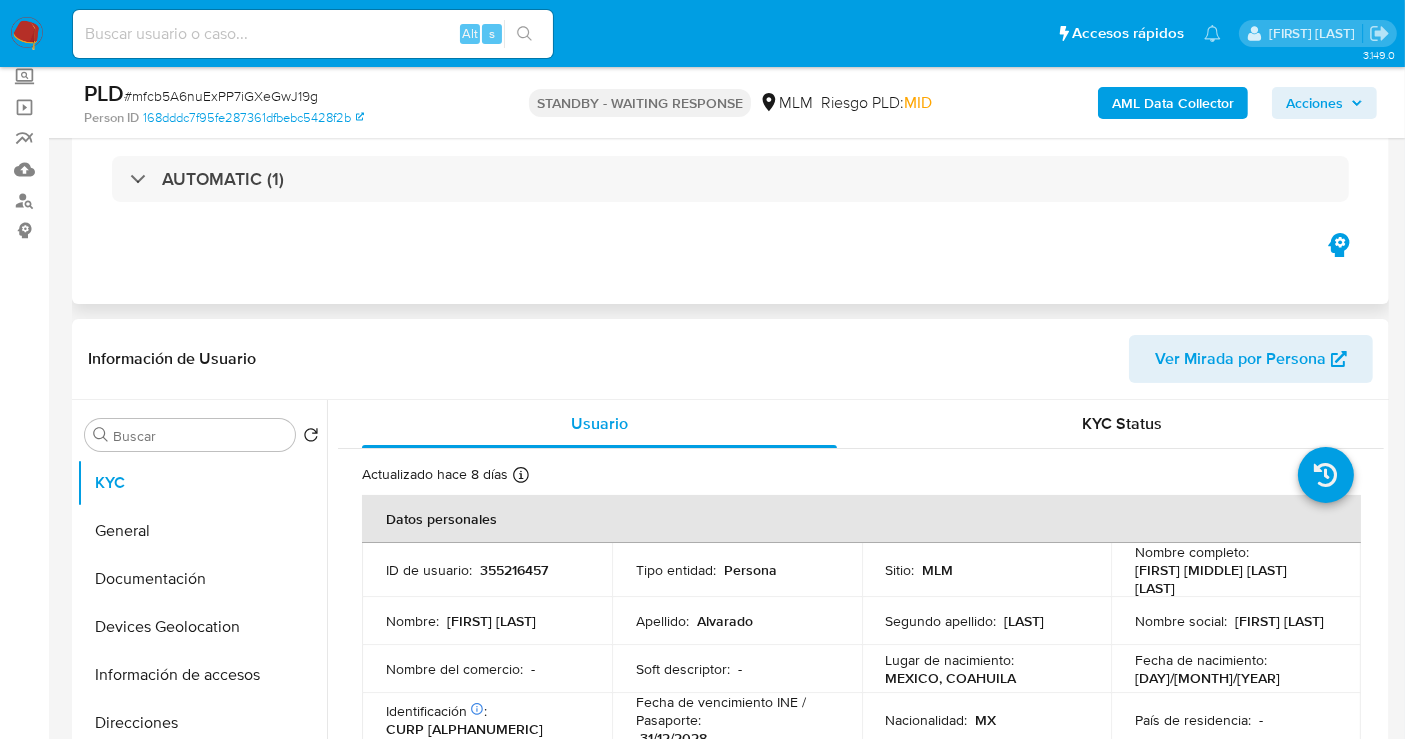 scroll, scrollTop: 222, scrollLeft: 0, axis: vertical 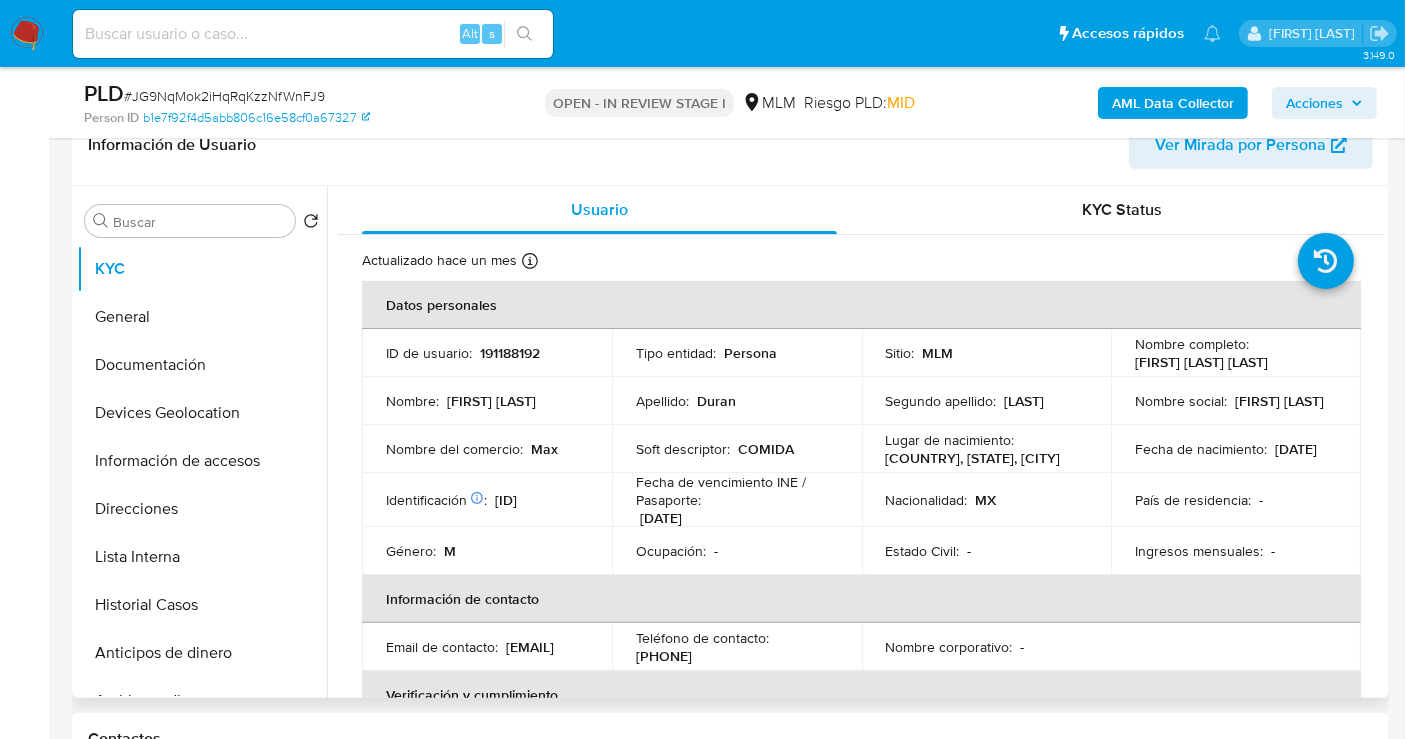 select on "10" 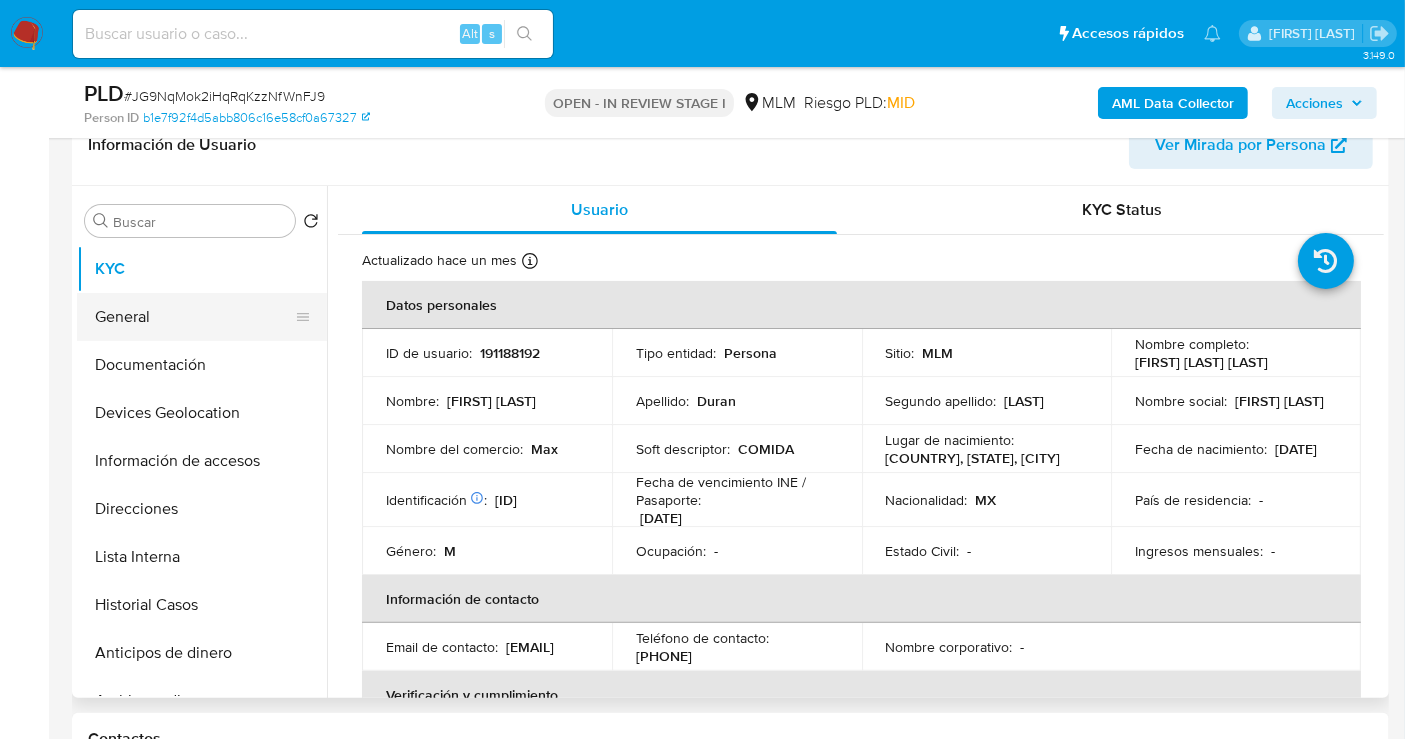 click on "General" at bounding box center [194, 317] 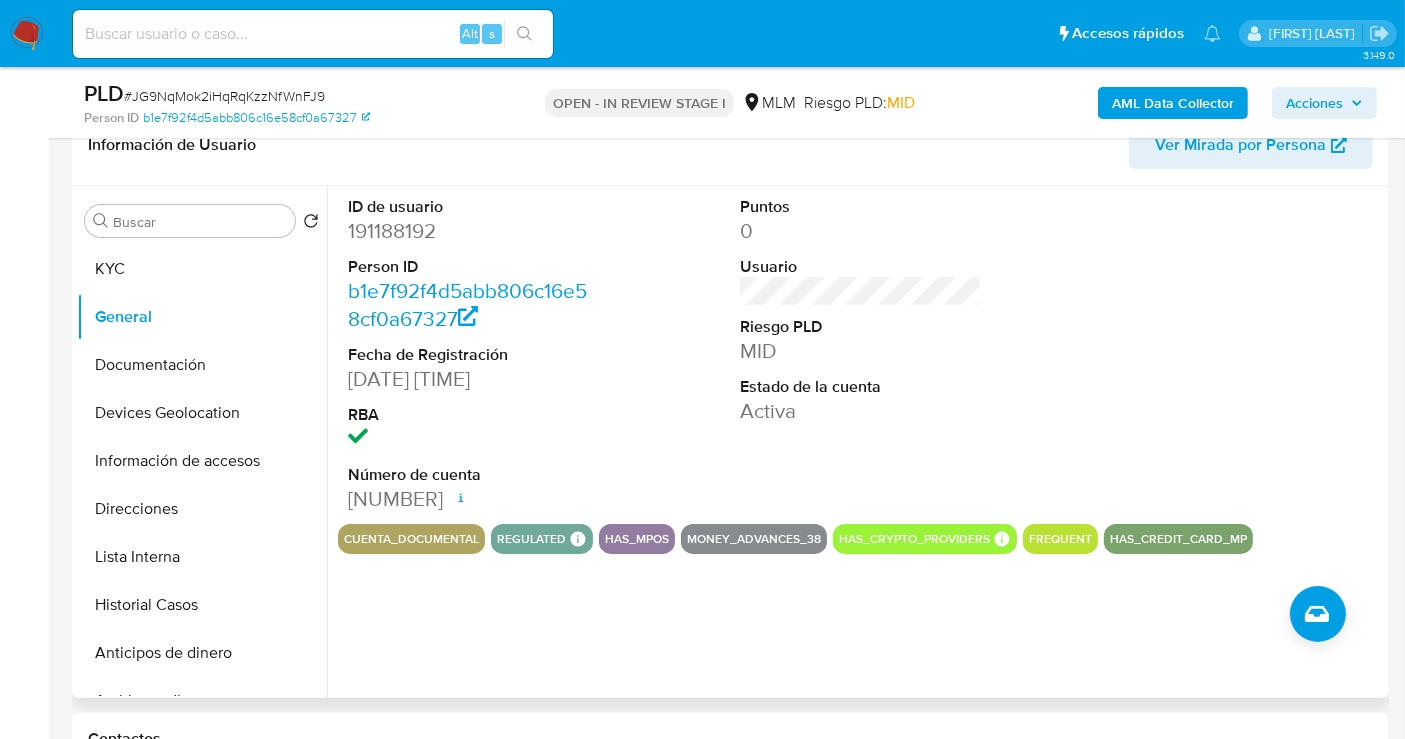 type 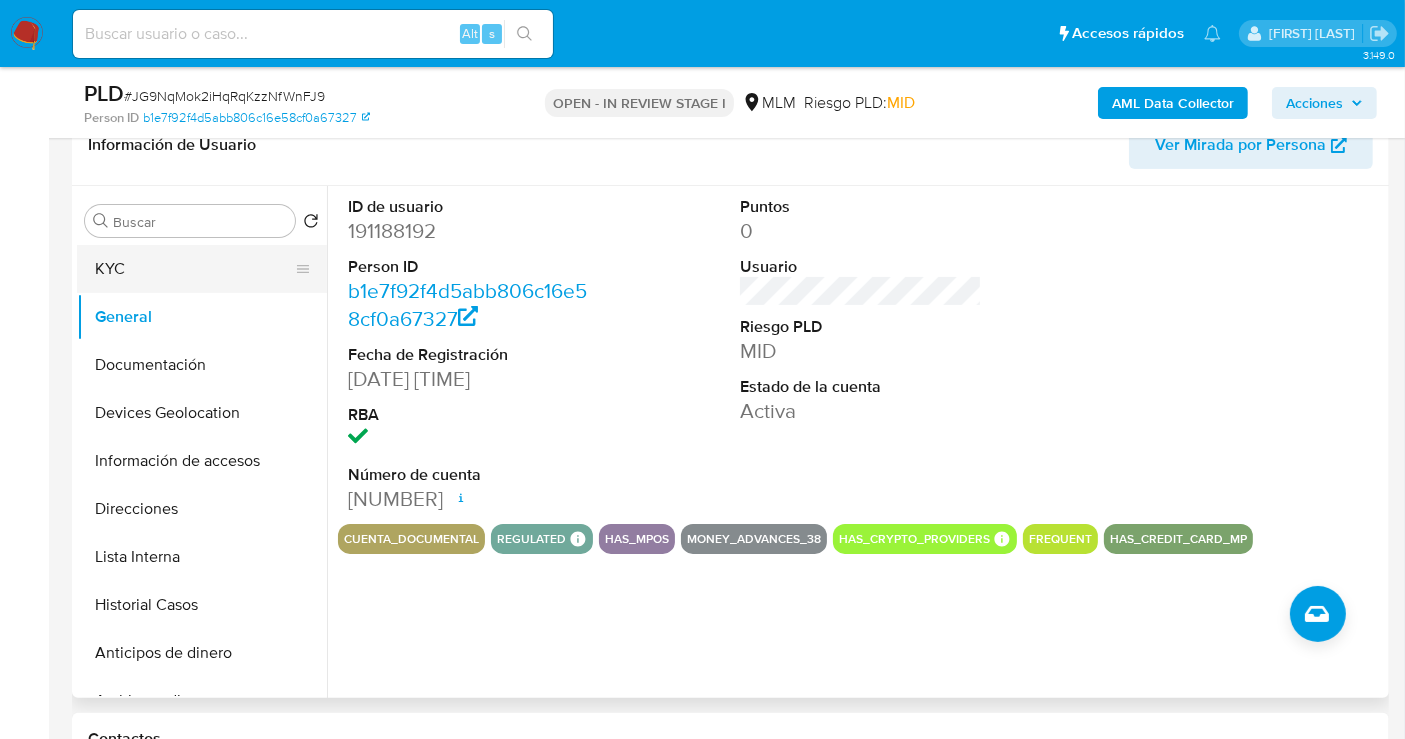 click on "KYC" at bounding box center [194, 269] 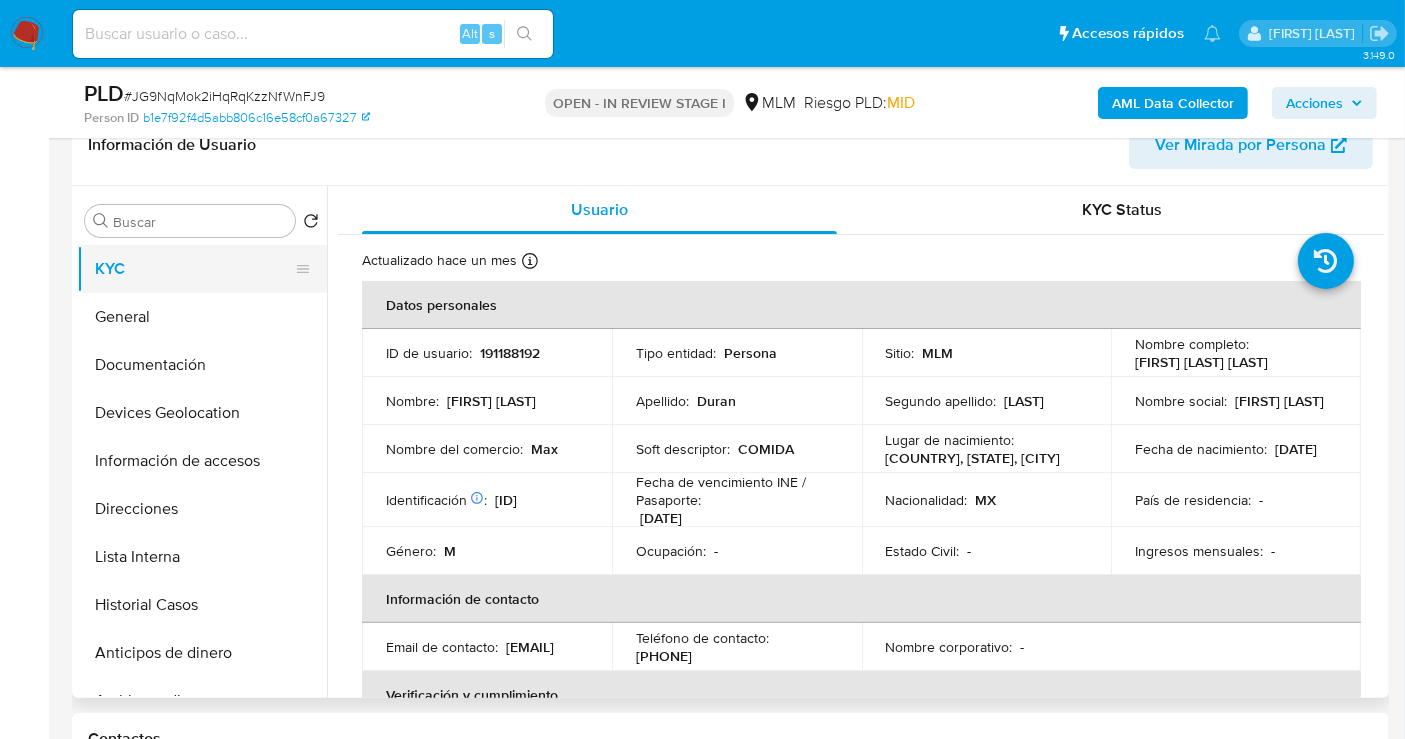 type 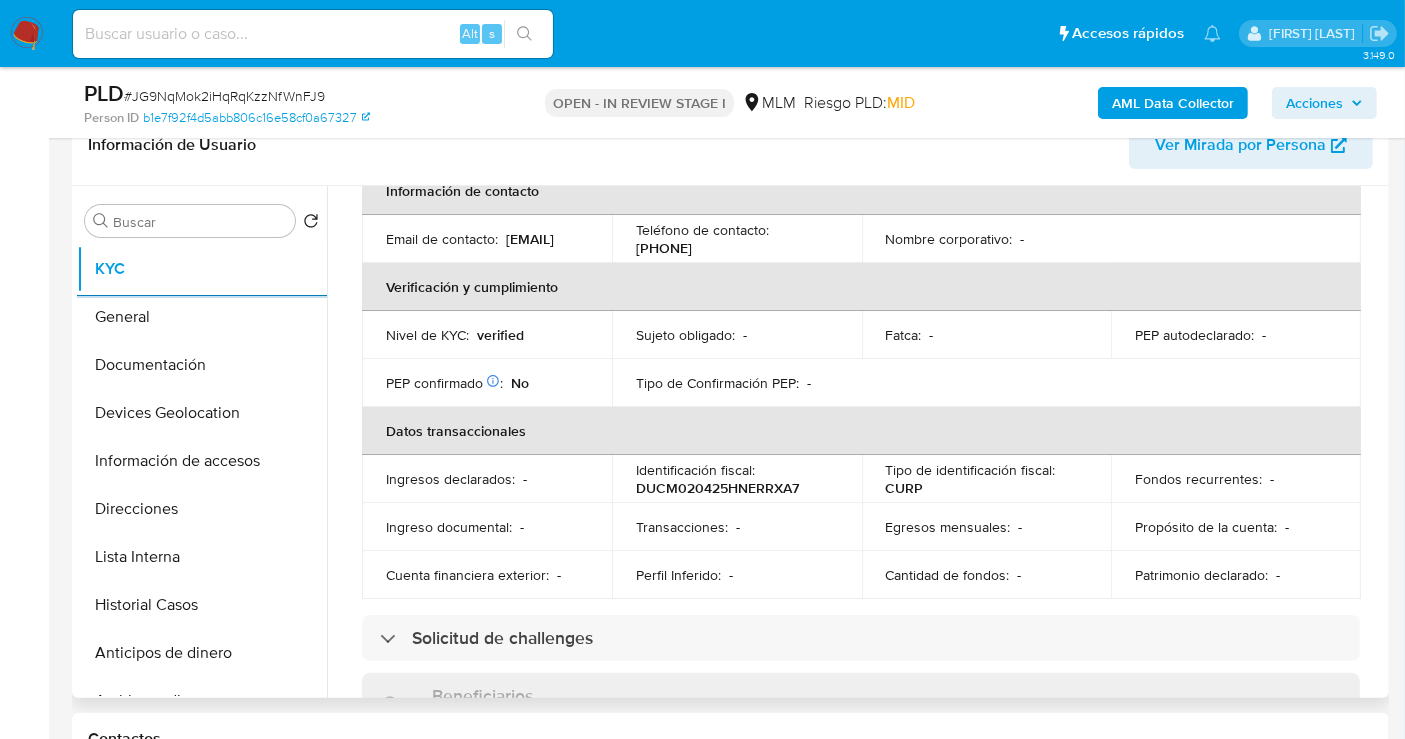 scroll, scrollTop: 444, scrollLeft: 0, axis: vertical 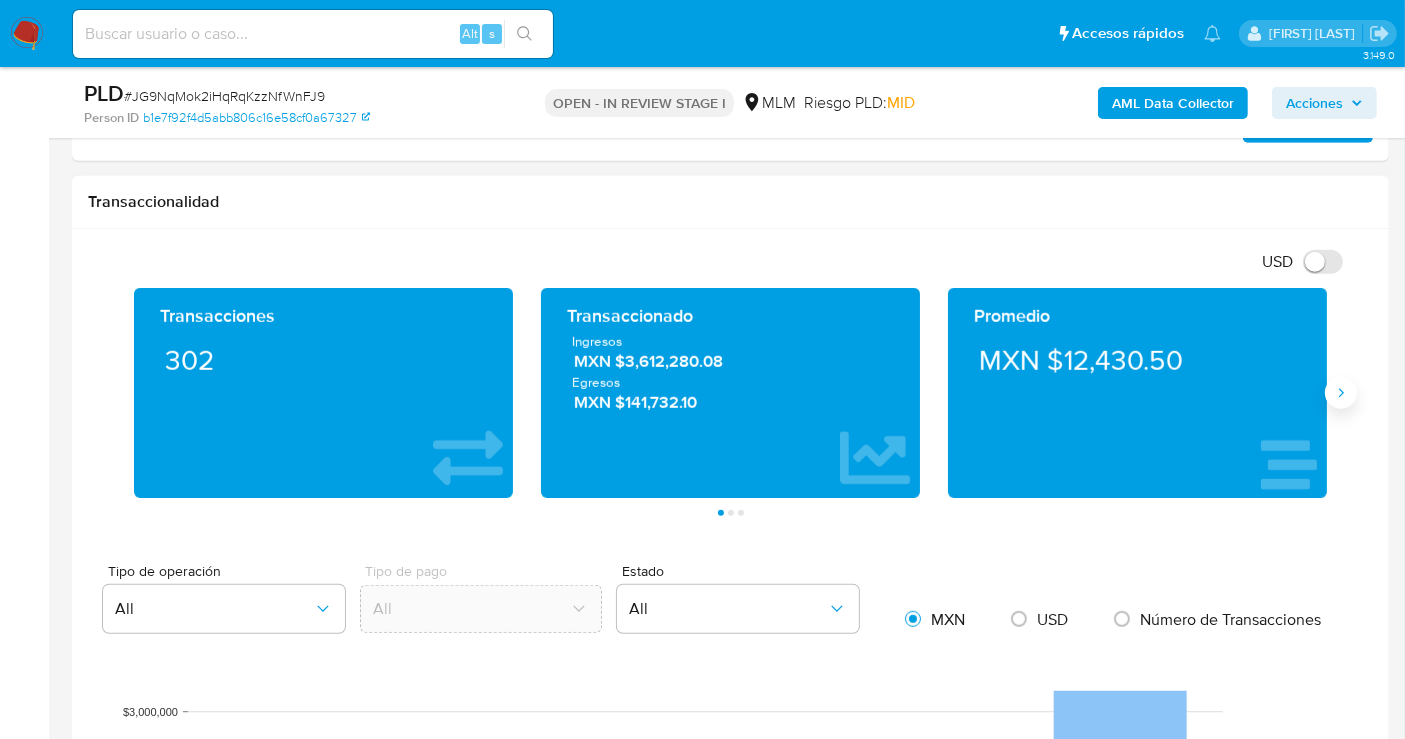 click 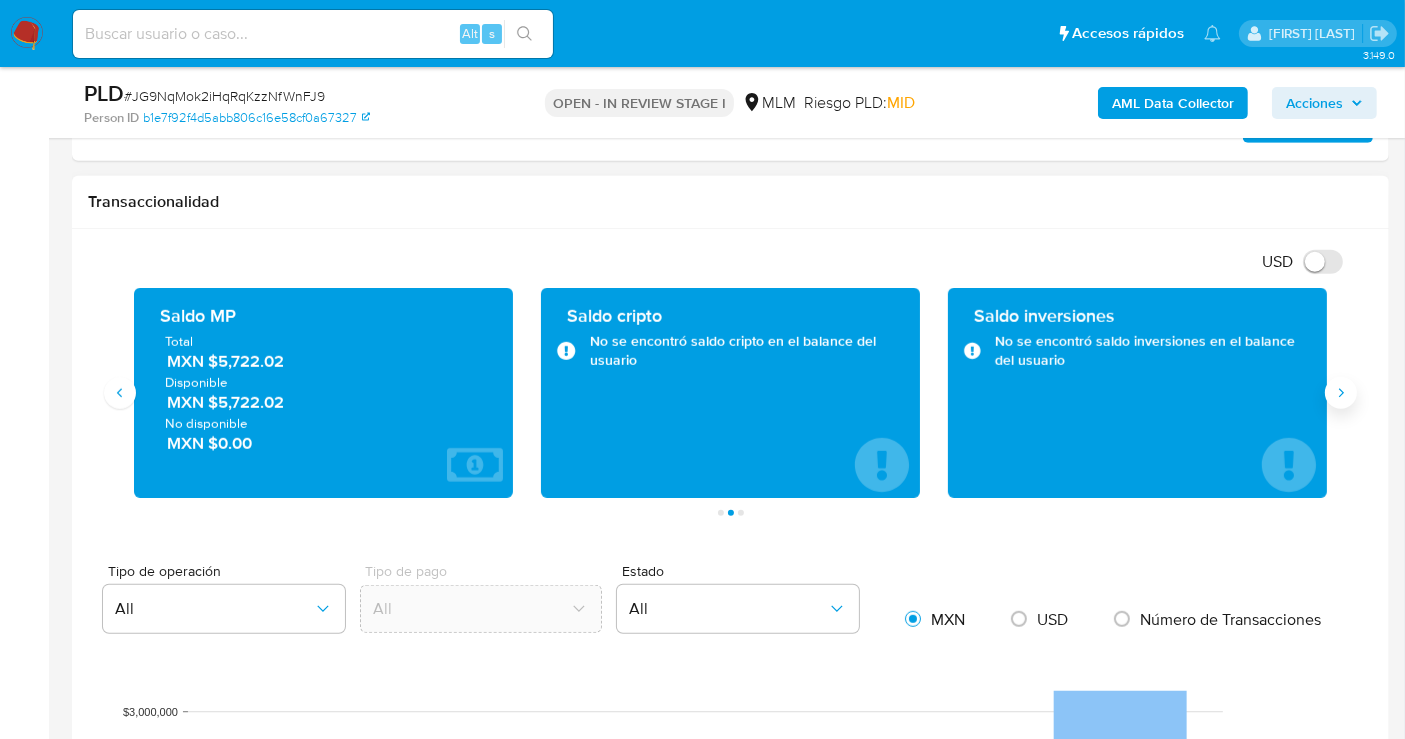 type 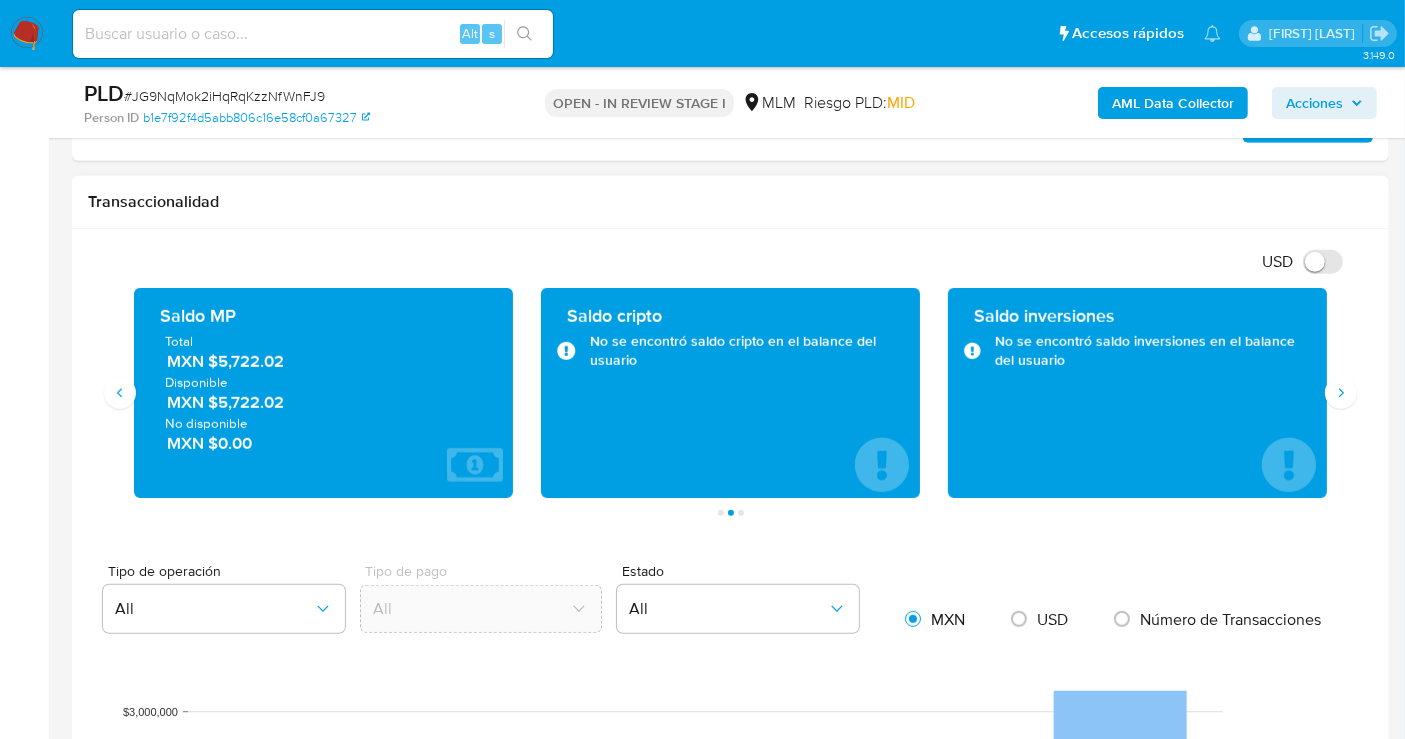 click on "MXN $5,722.02" at bounding box center (324, 361) 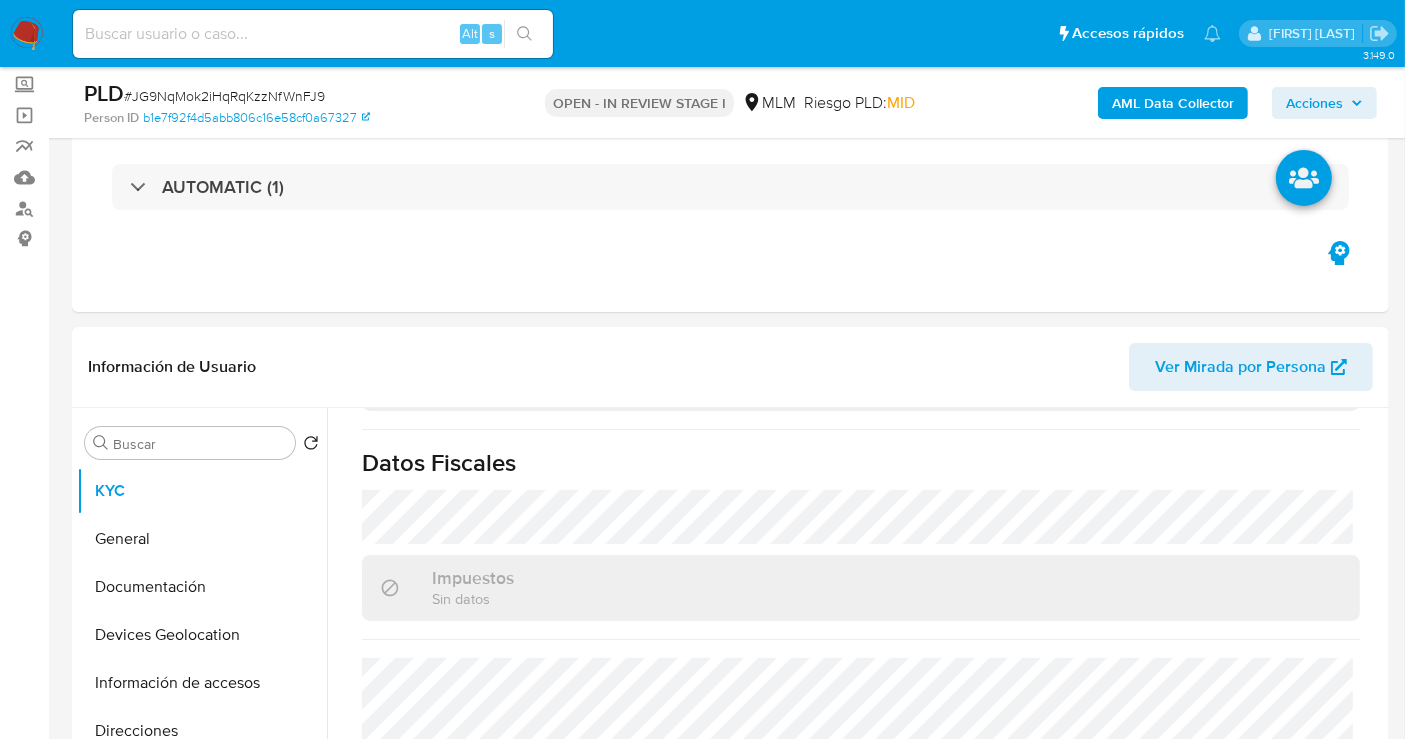 scroll, scrollTop: 333, scrollLeft: 0, axis: vertical 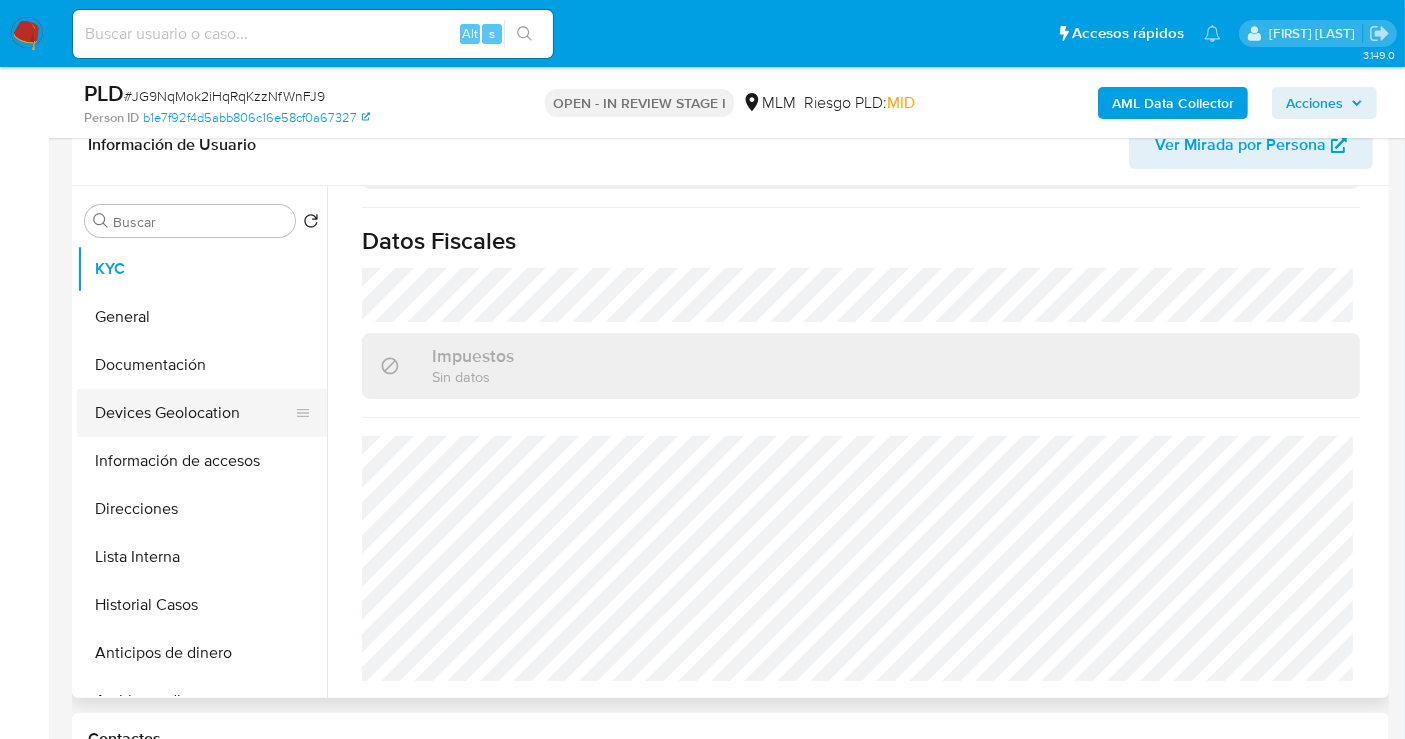 click on "Devices Geolocation" at bounding box center (194, 413) 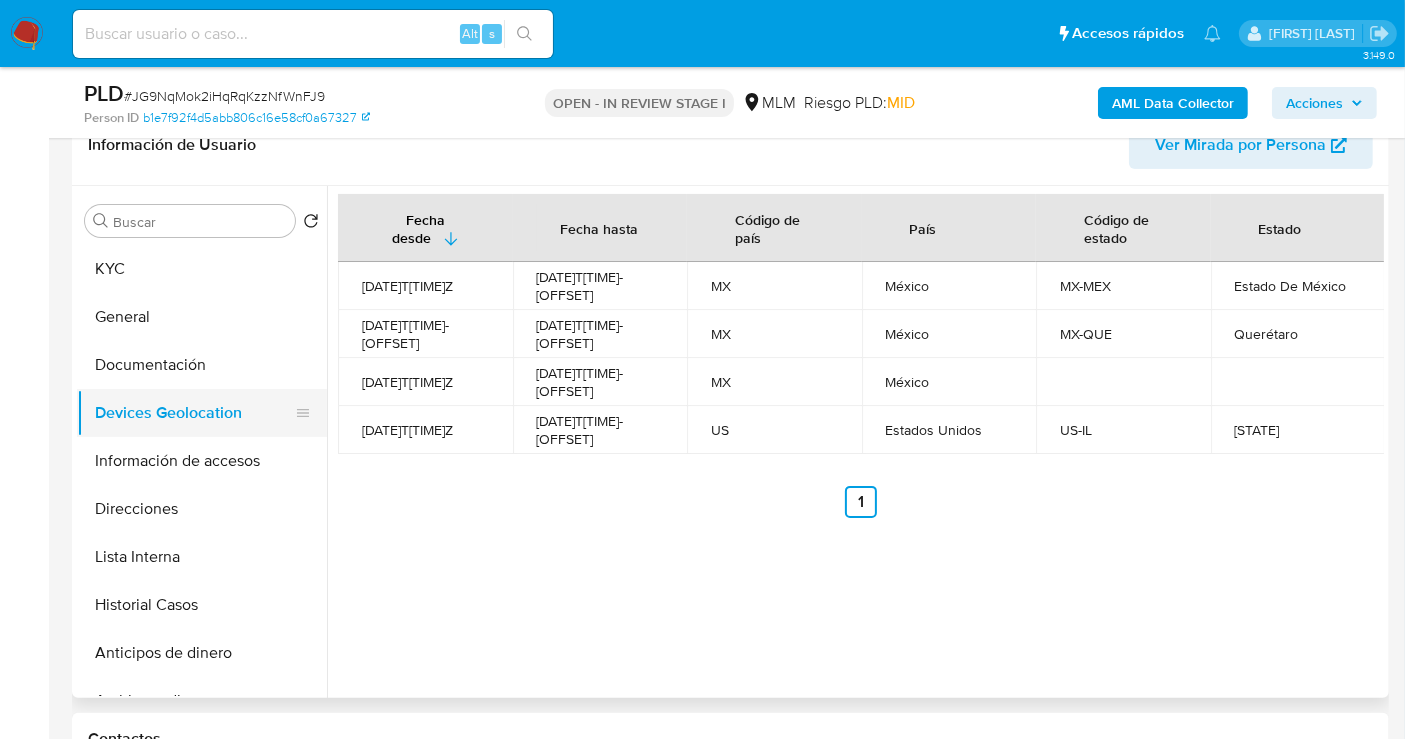 type 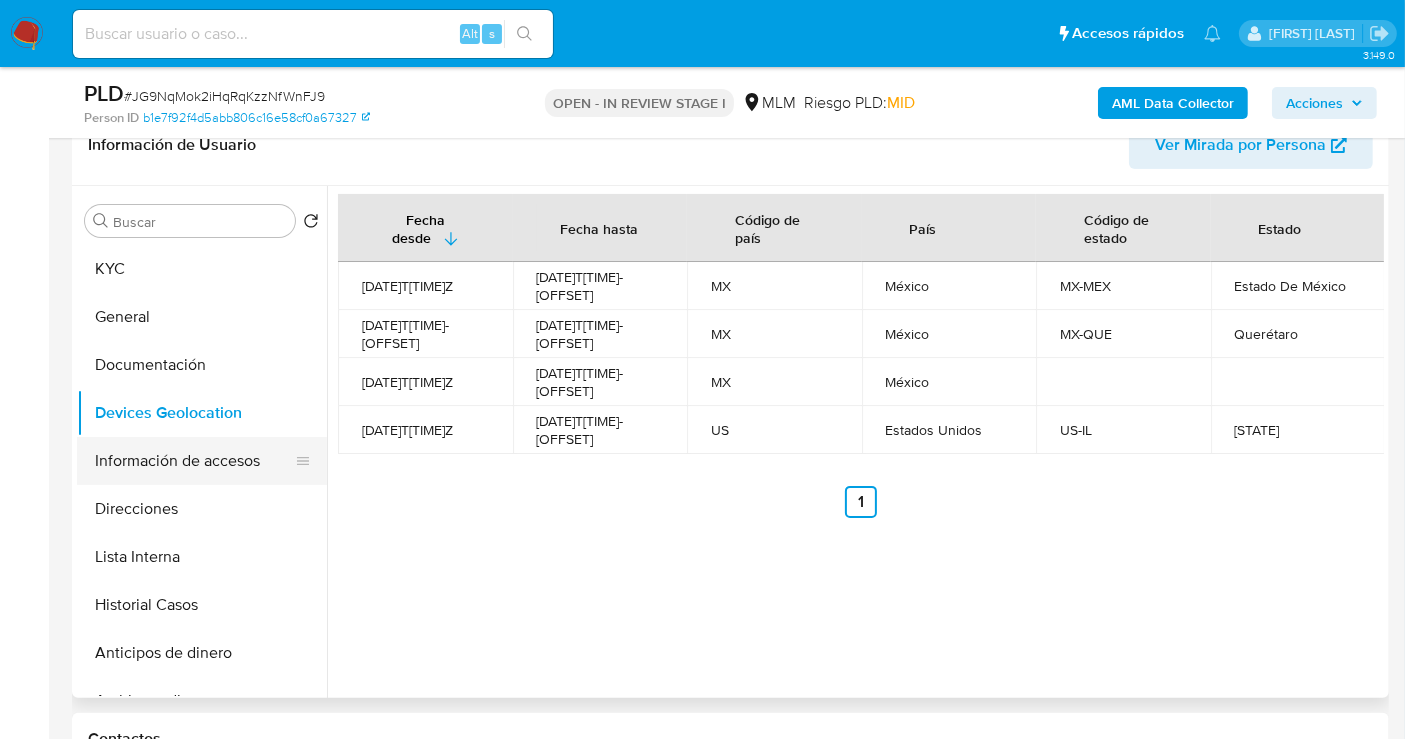 click on "Información de accesos" at bounding box center (194, 461) 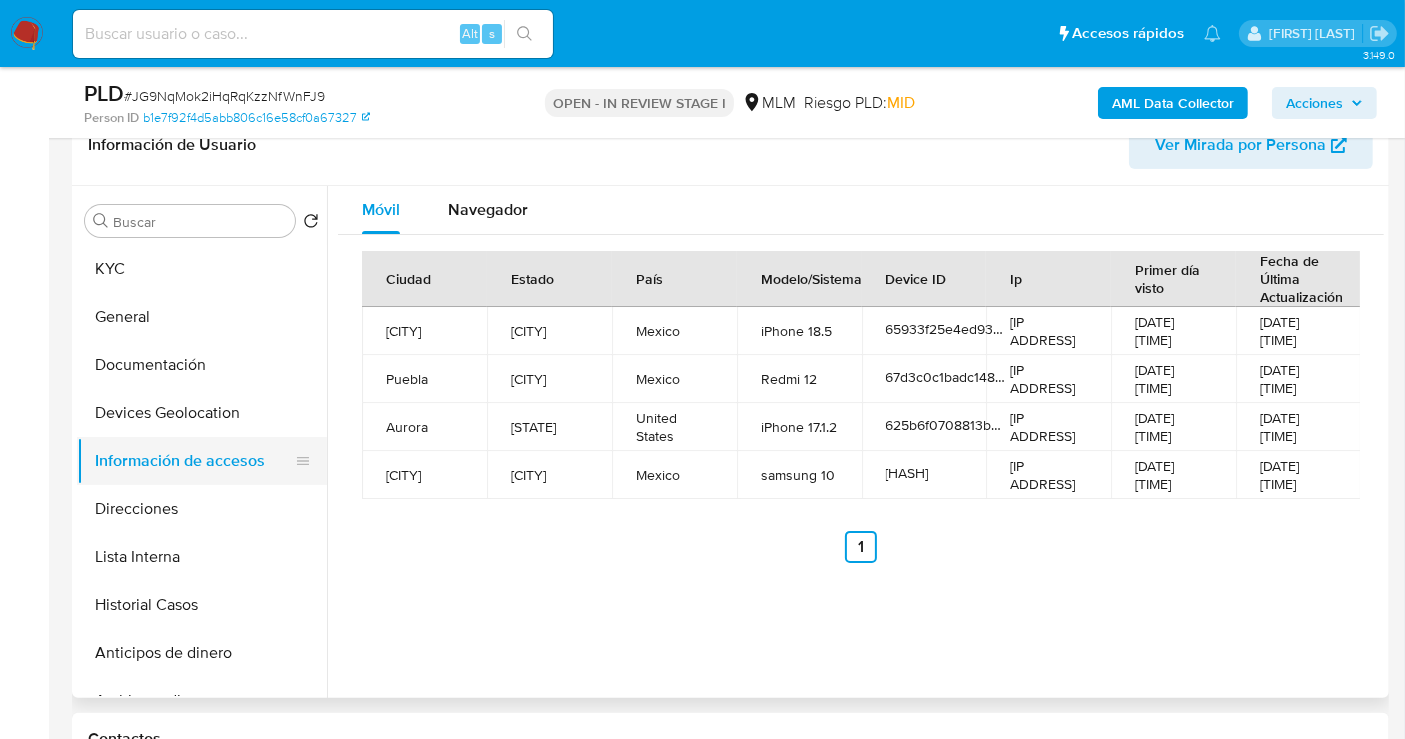 type 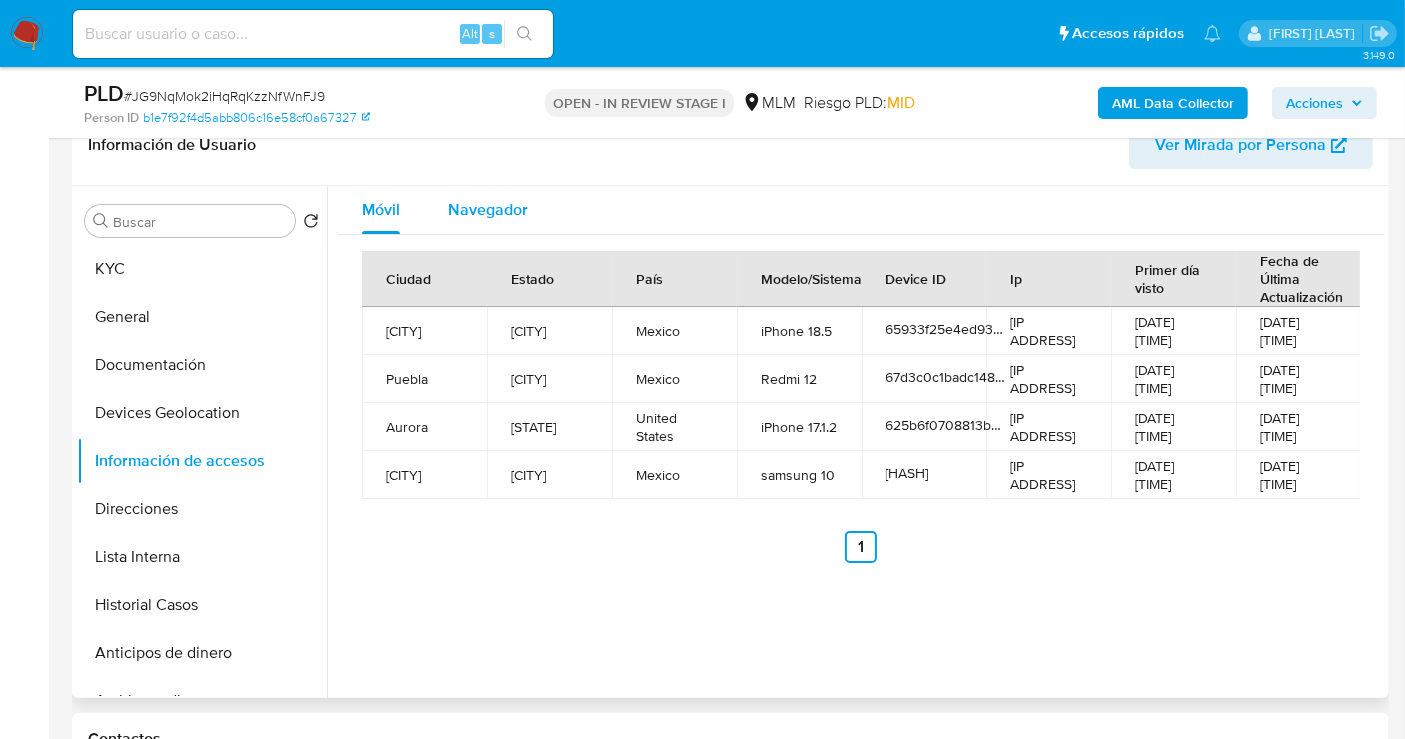 click on "Navegador" at bounding box center (488, 209) 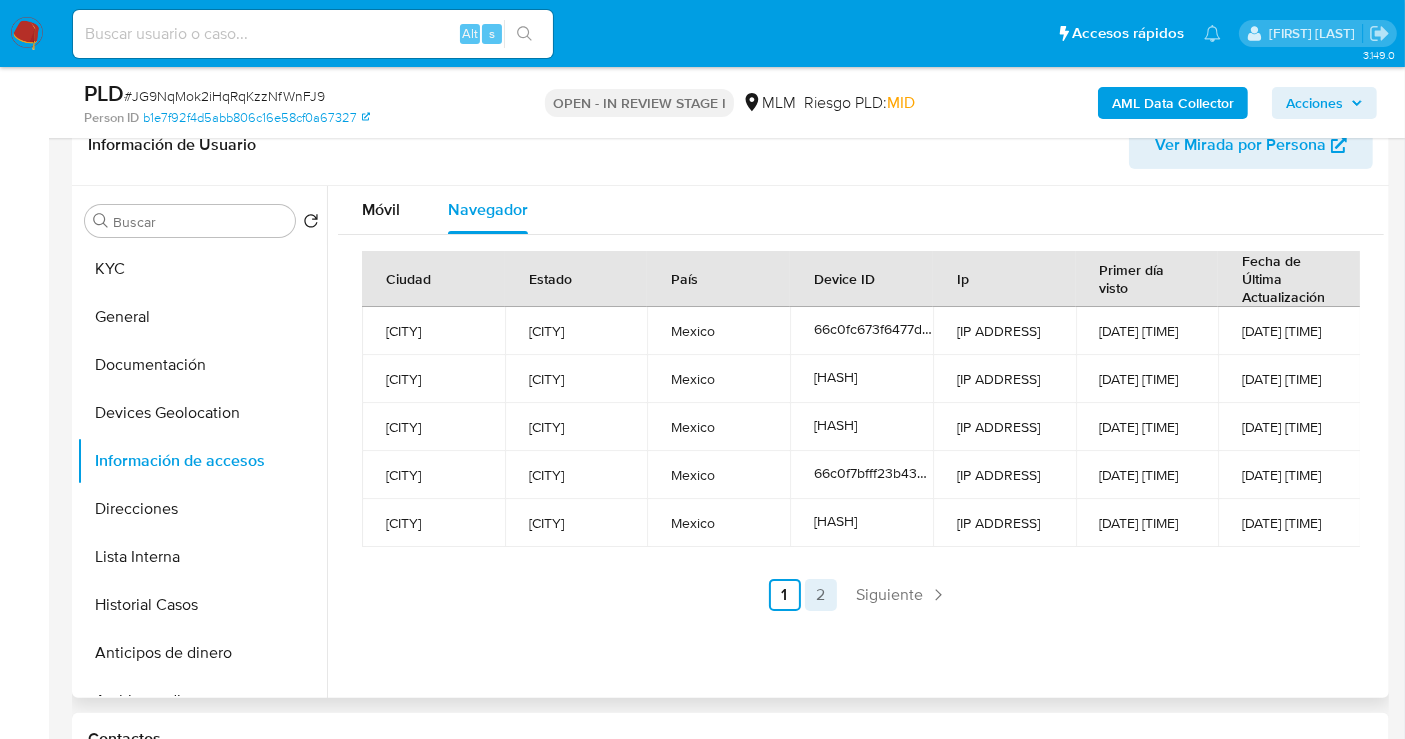 type 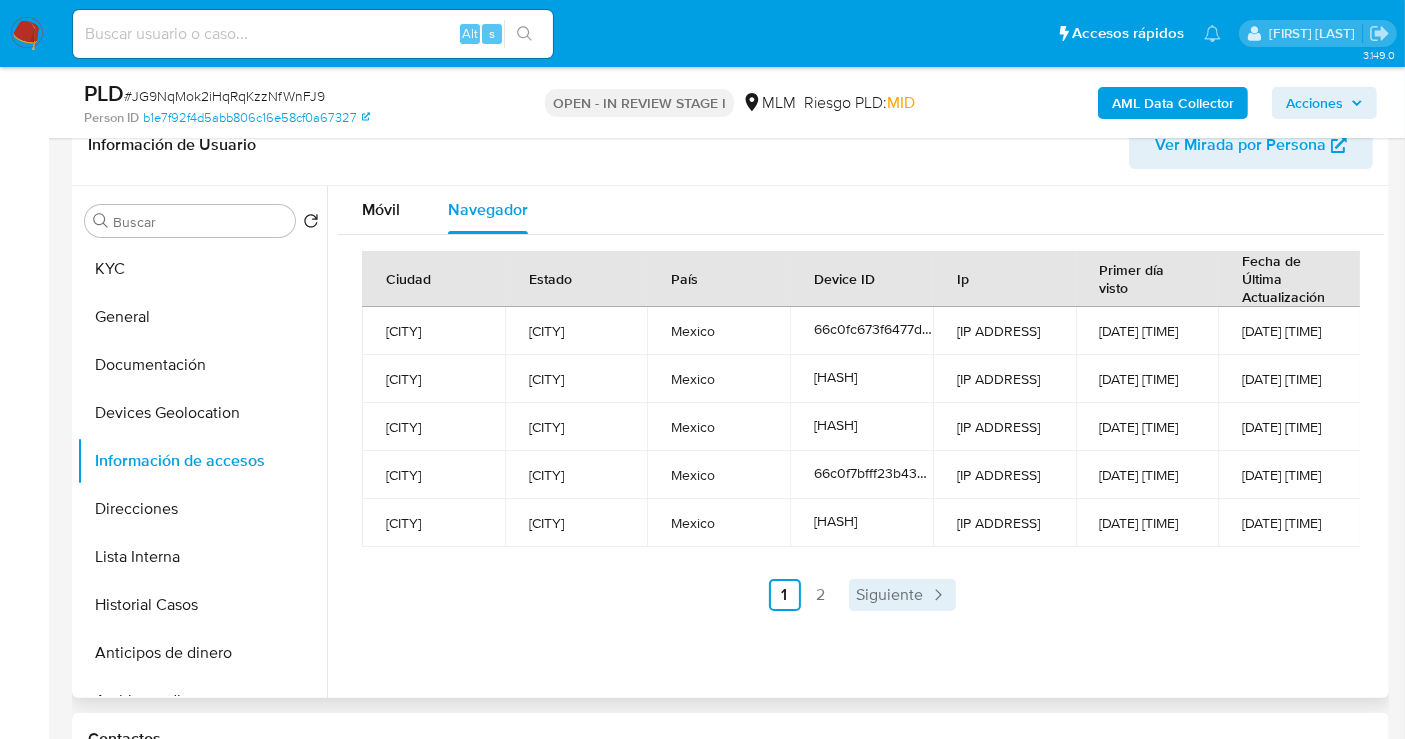 click on "Siguiente" at bounding box center (902, 595) 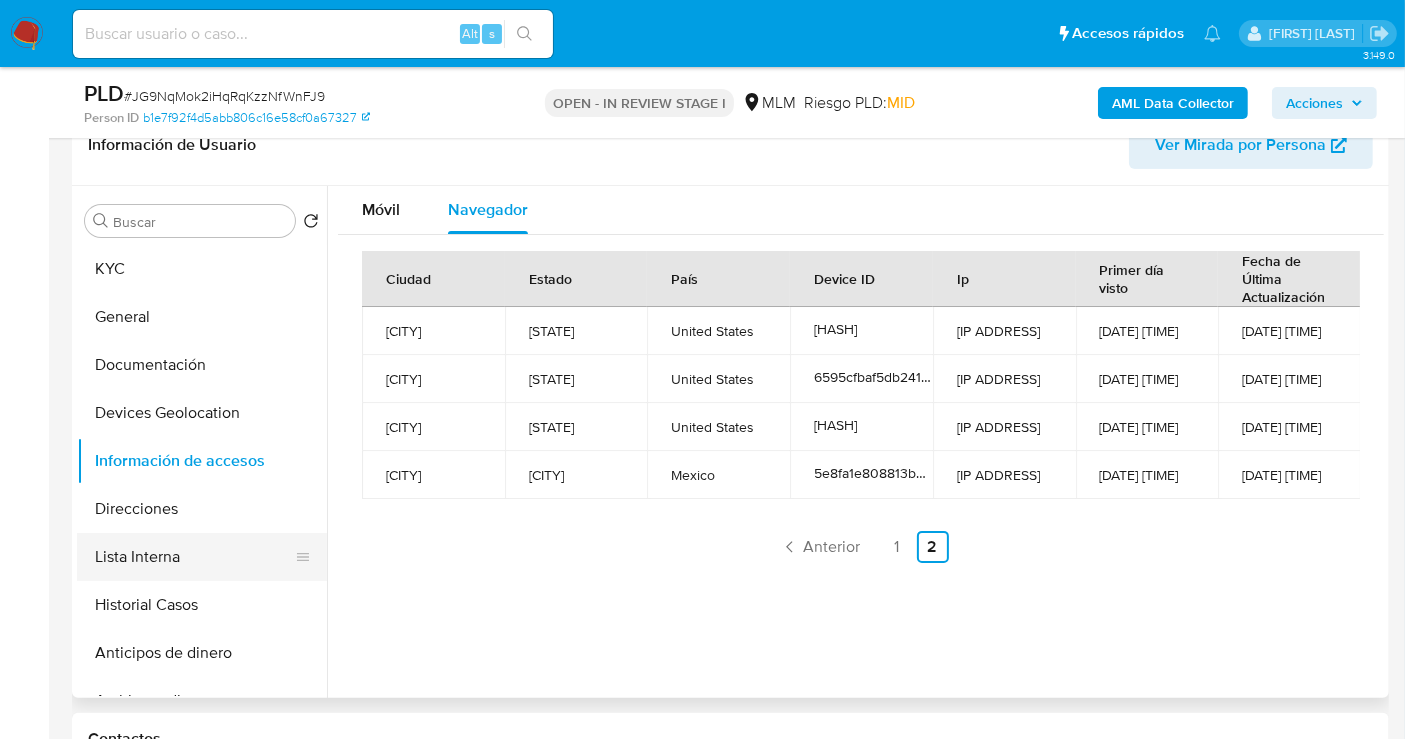 click on "Lista Interna" at bounding box center (194, 557) 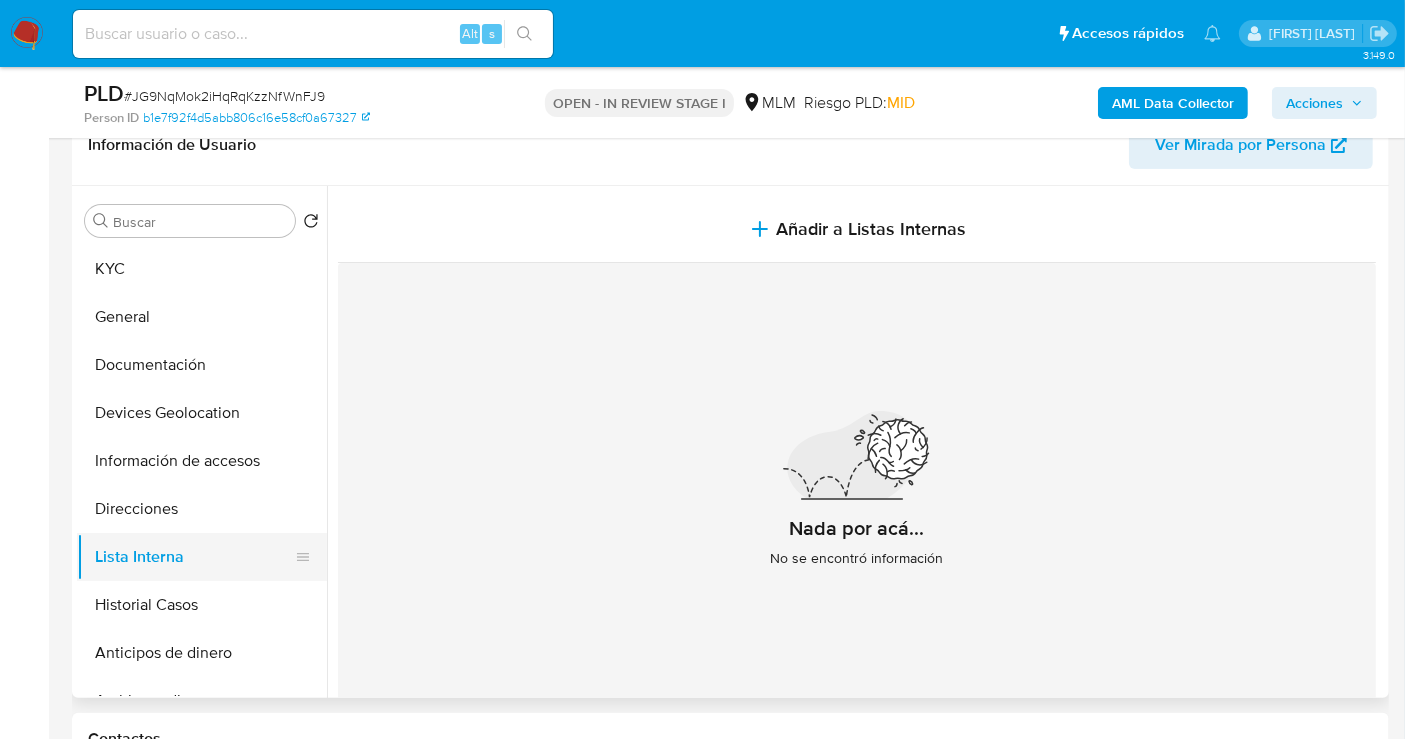 type 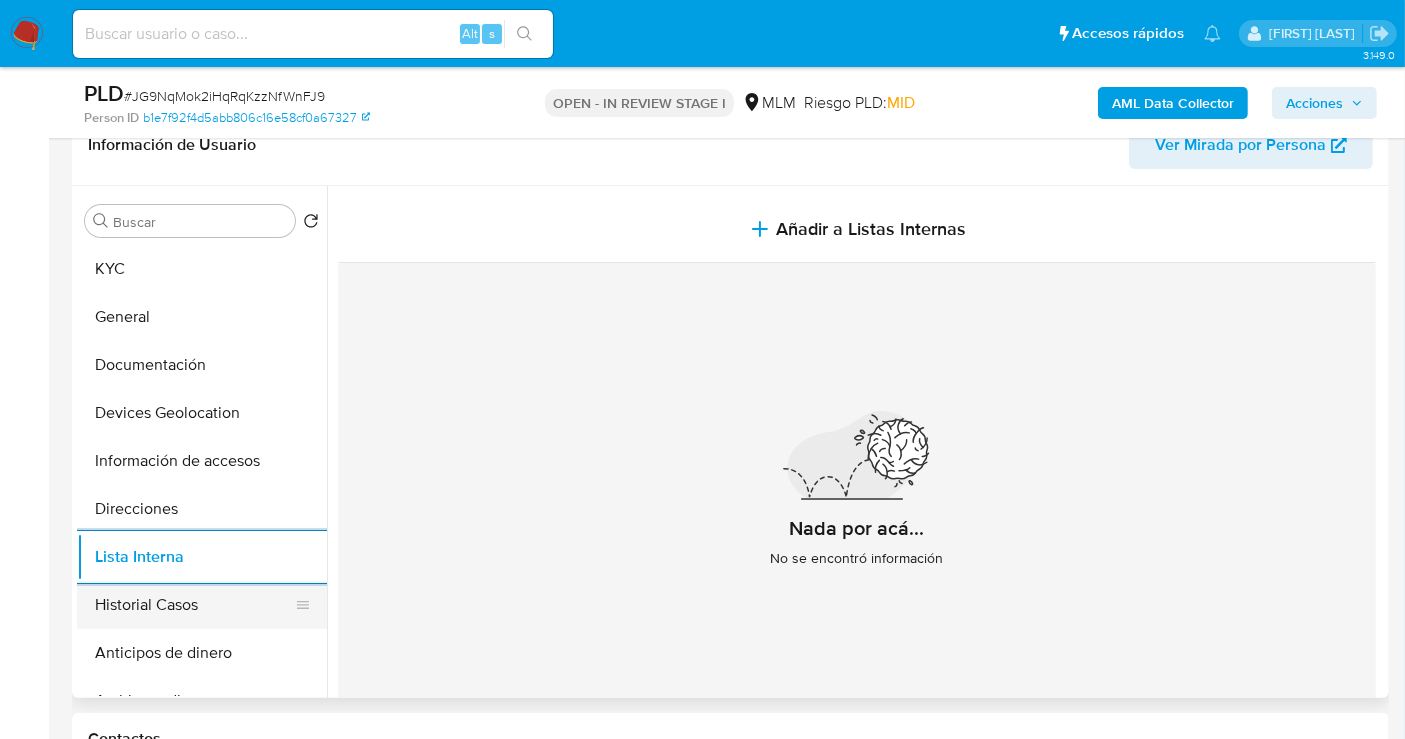 click on "Historial Casos" at bounding box center (194, 605) 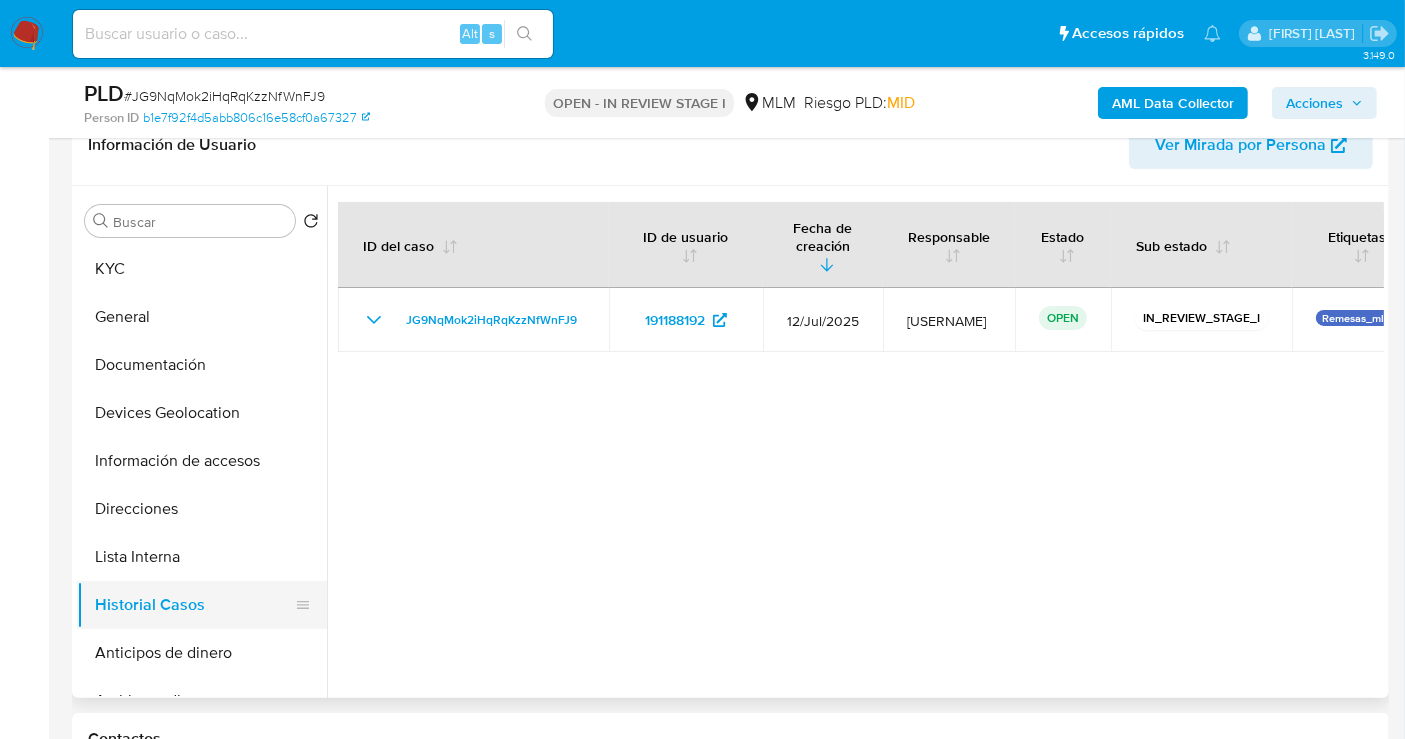type 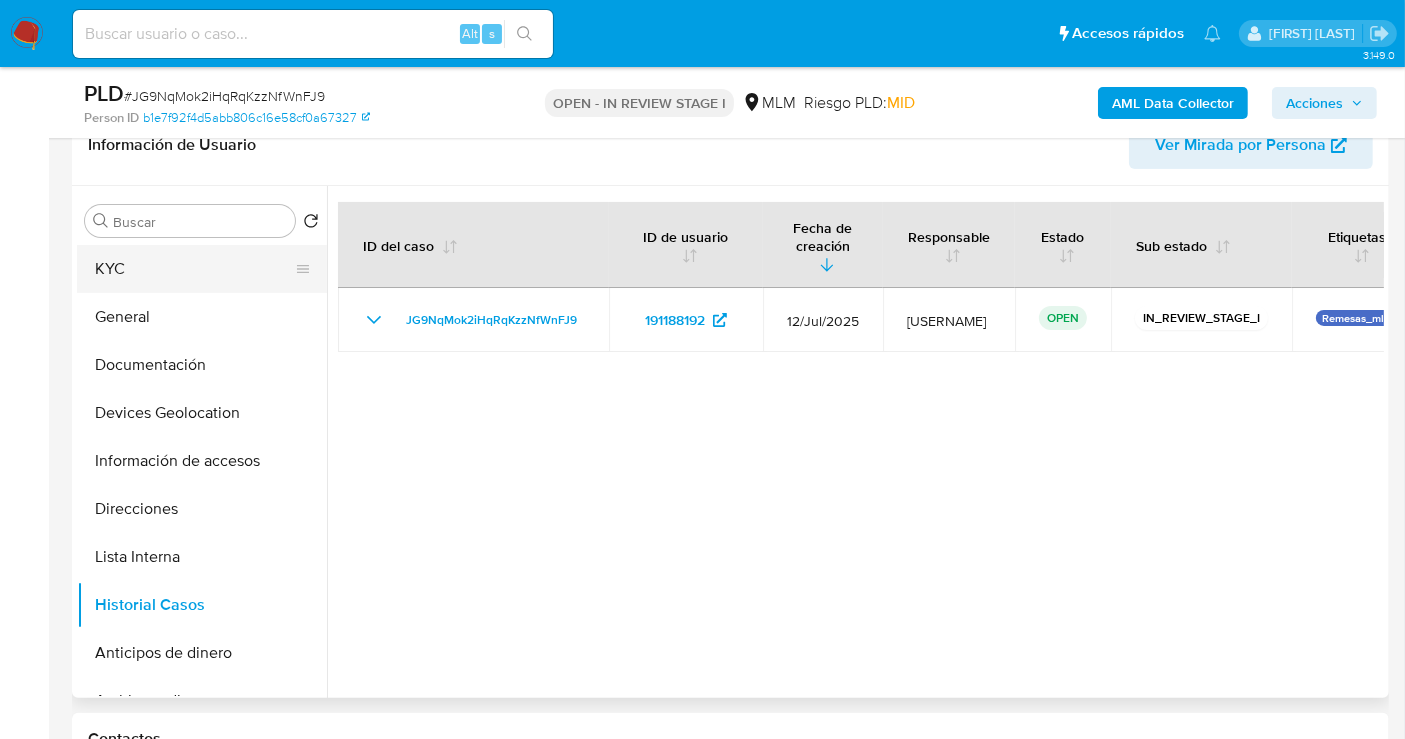 click on "KYC" at bounding box center [194, 269] 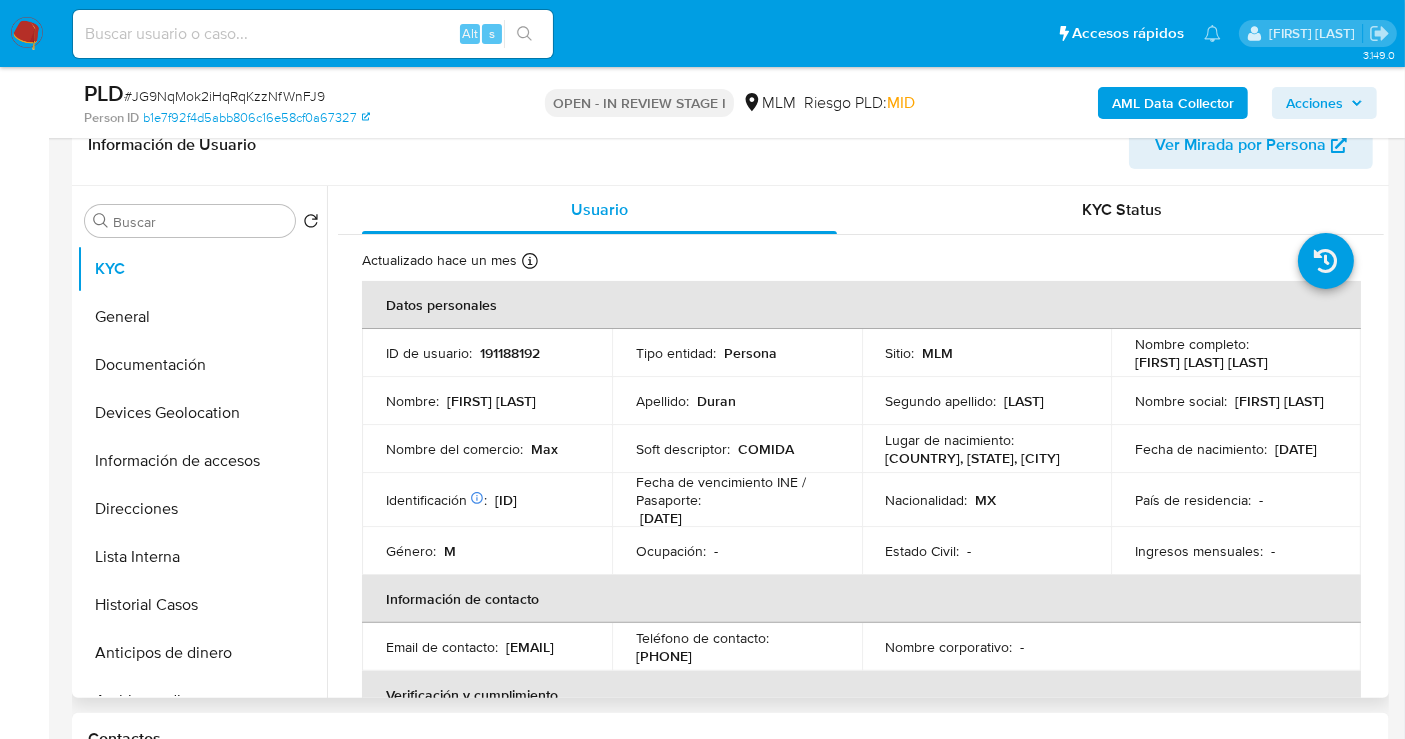scroll, scrollTop: 111, scrollLeft: 0, axis: vertical 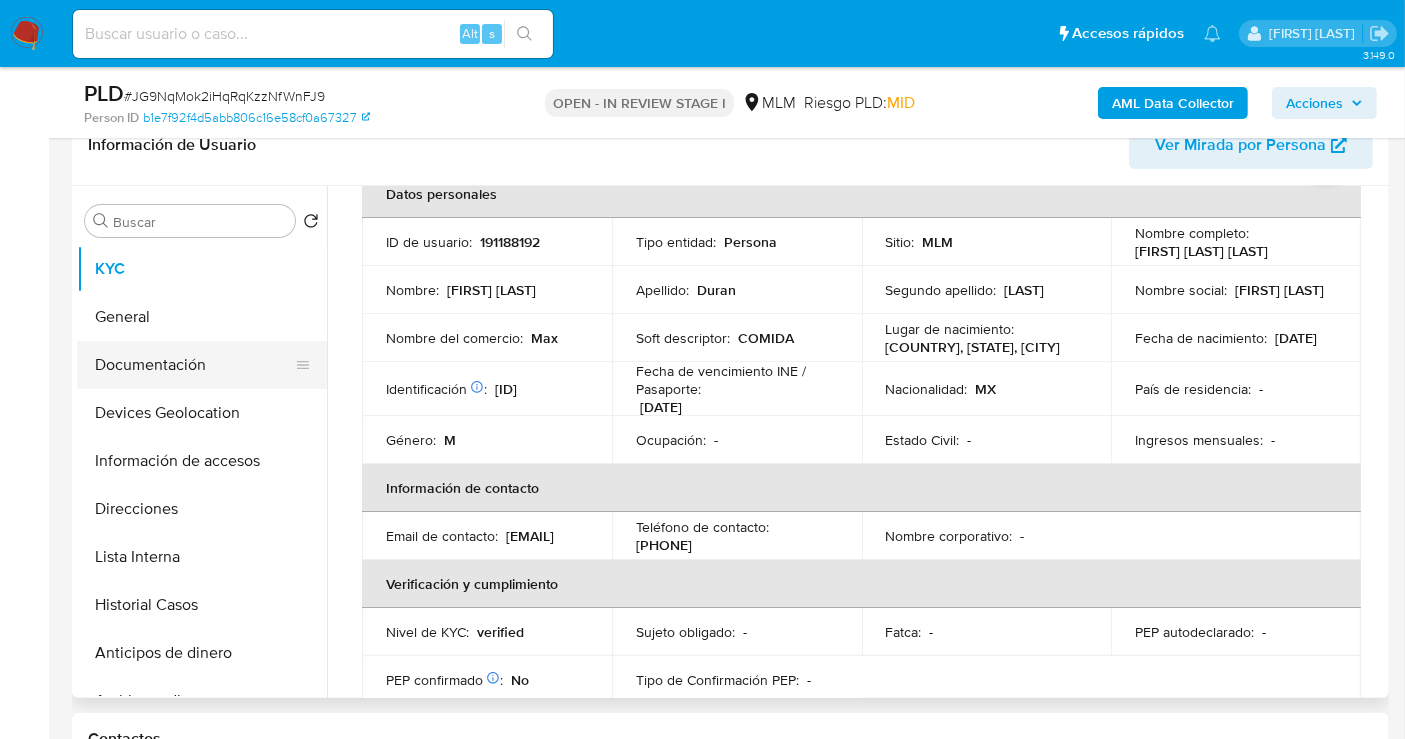click on "Documentación" at bounding box center (194, 365) 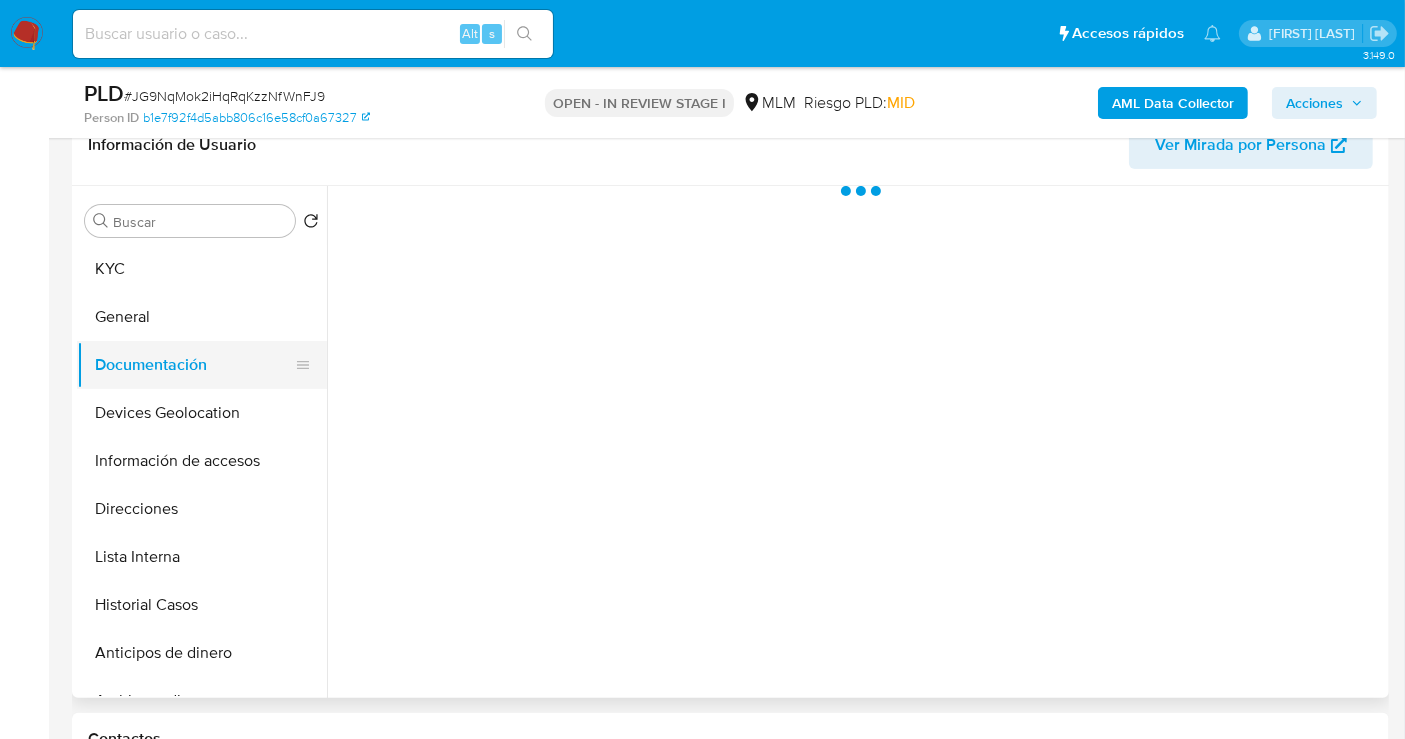 scroll, scrollTop: 0, scrollLeft: 0, axis: both 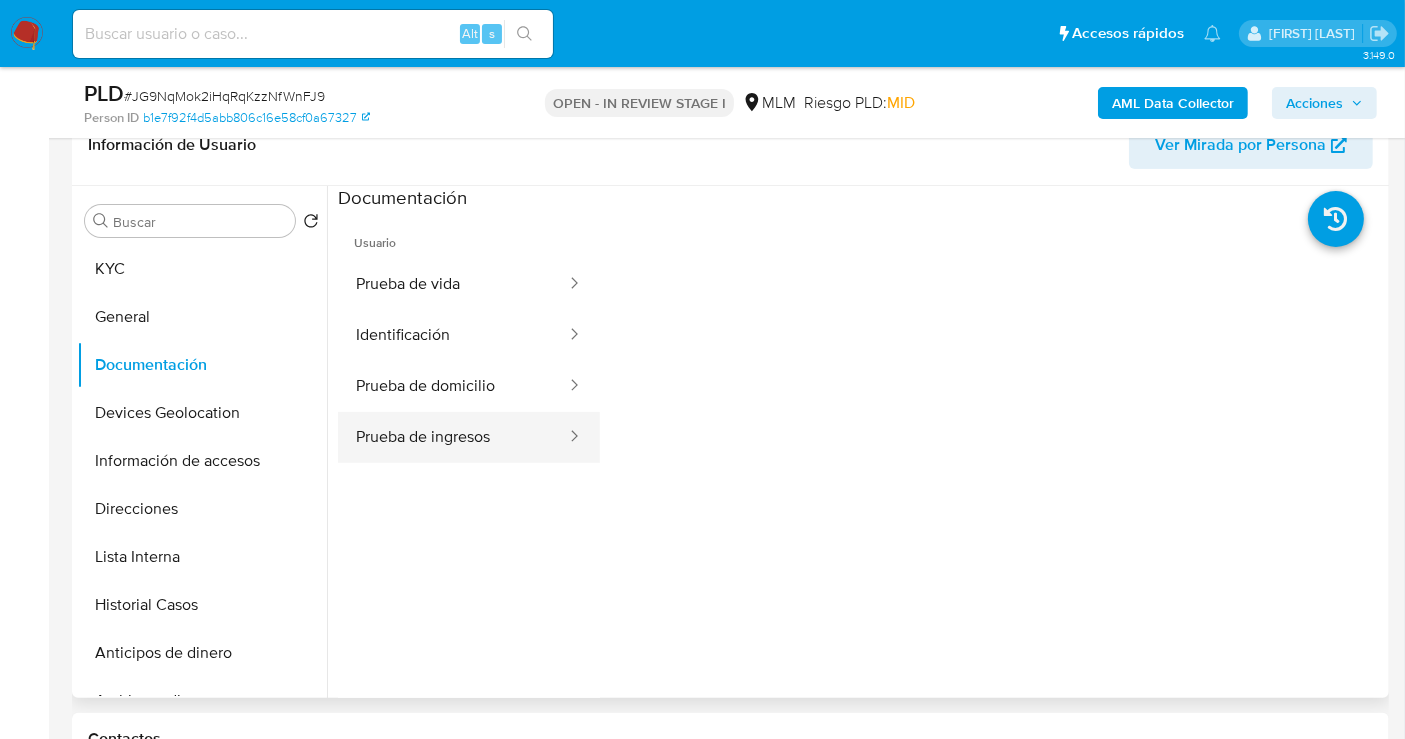 click on "Prueba de ingresos" at bounding box center [453, 437] 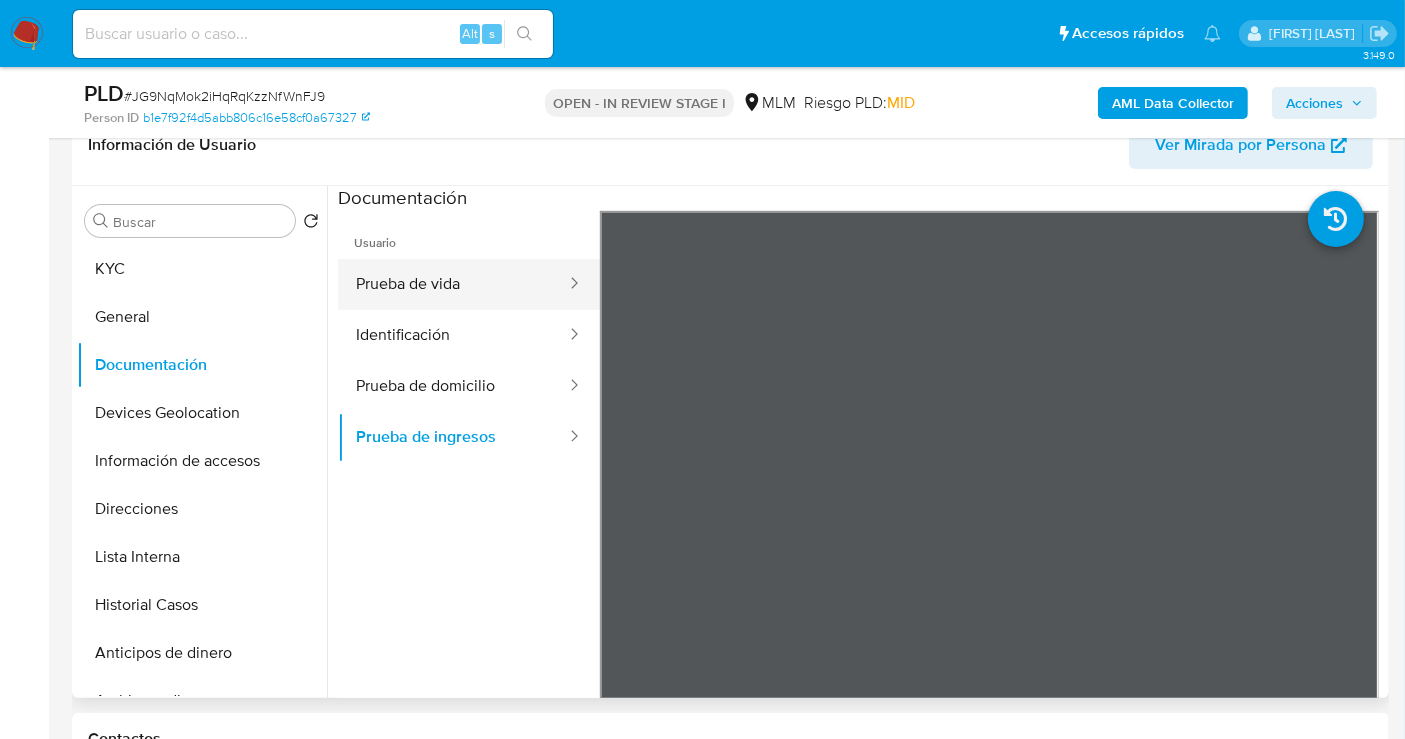 click on "Prueba de vida" at bounding box center [453, 284] 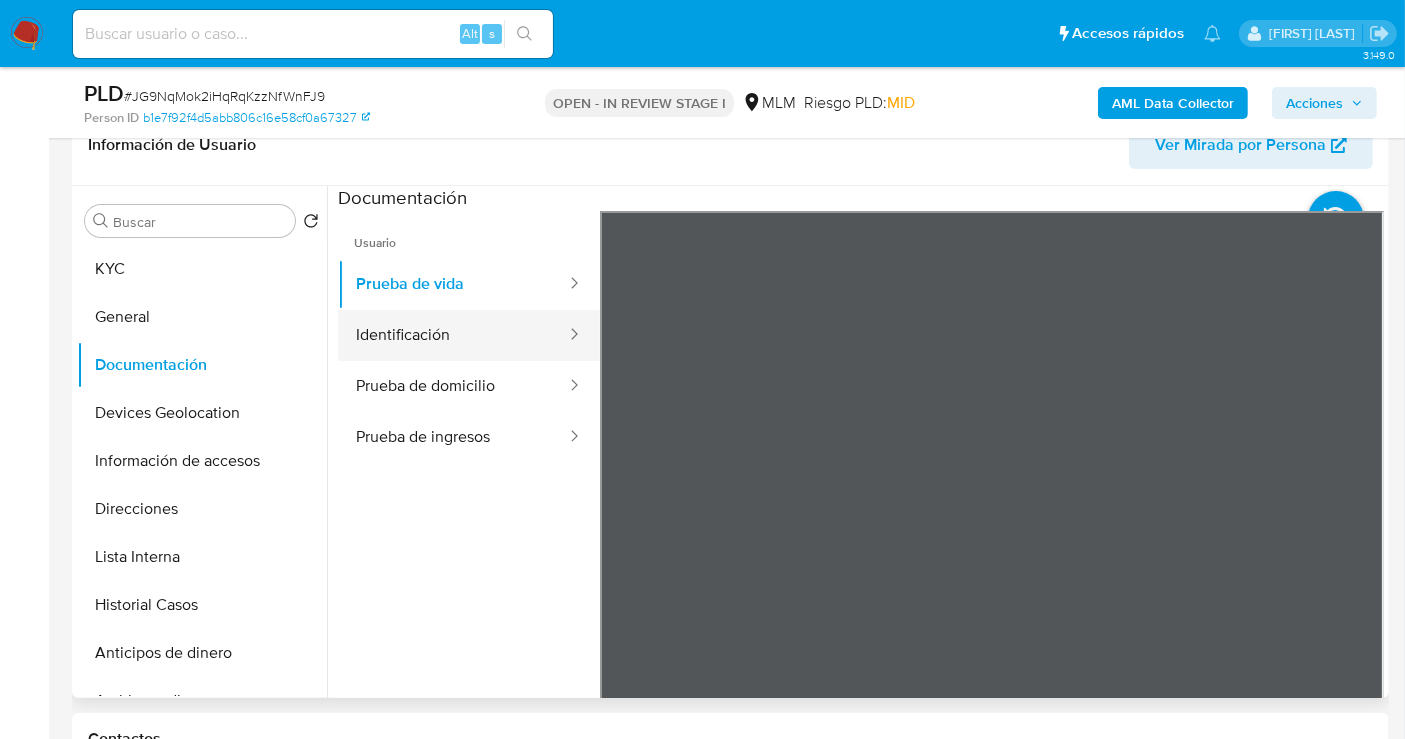 click on "Identificación" at bounding box center [453, 335] 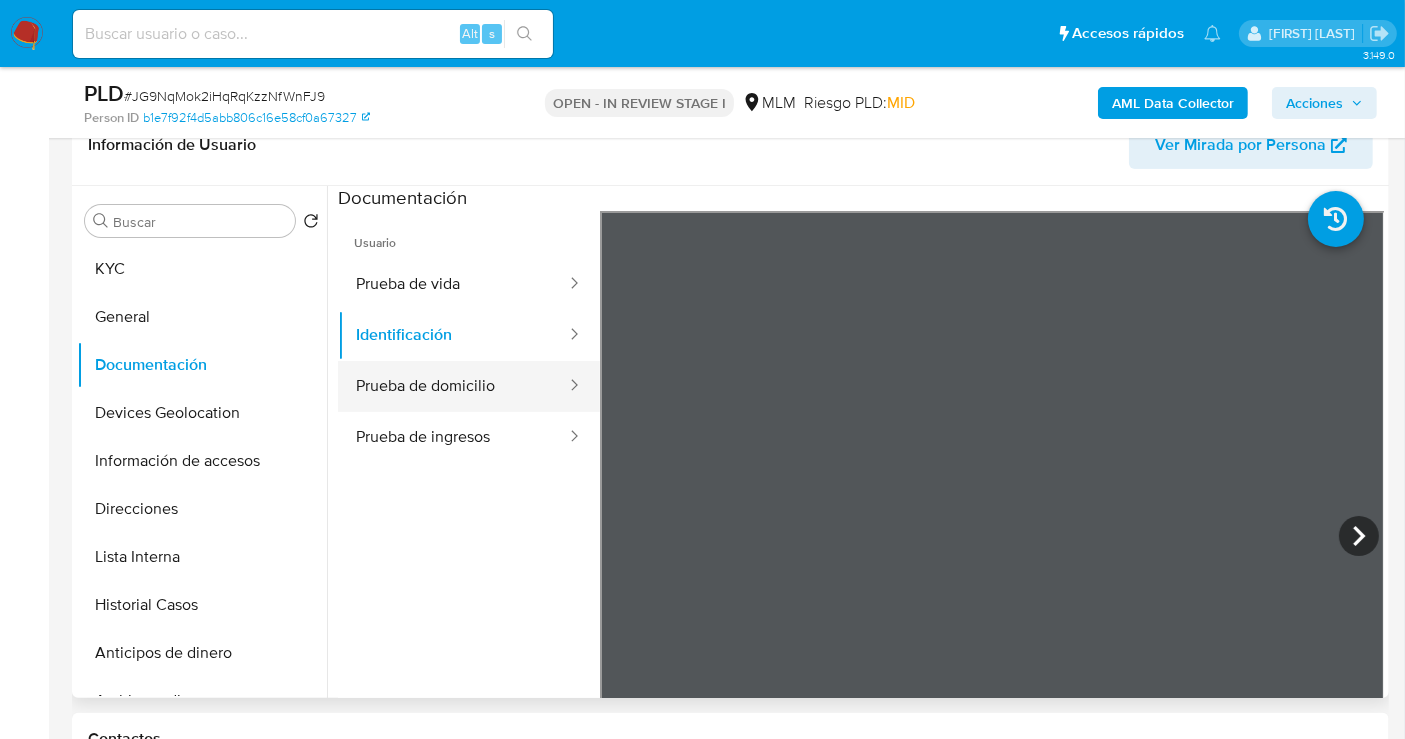 click on "Prueba de domicilio" at bounding box center [453, 386] 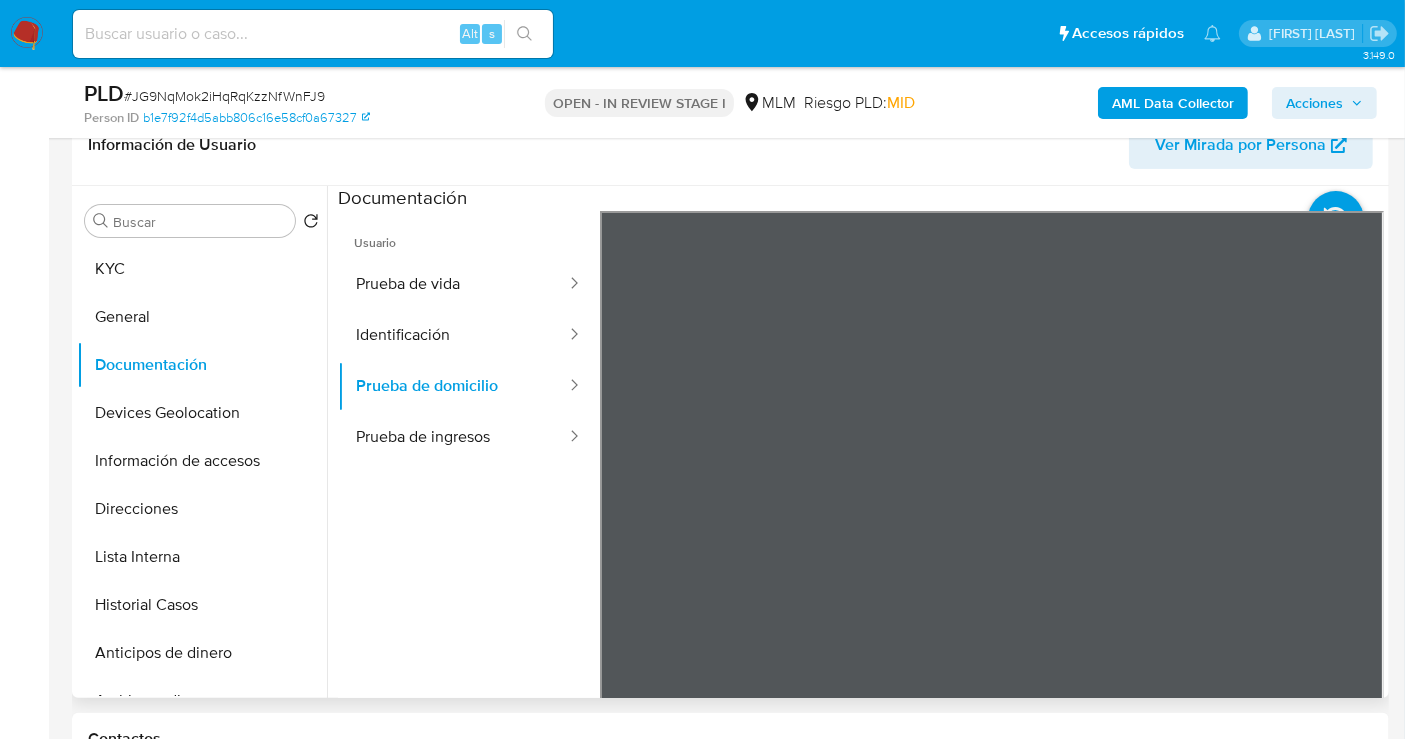 scroll, scrollTop: 71, scrollLeft: 0, axis: vertical 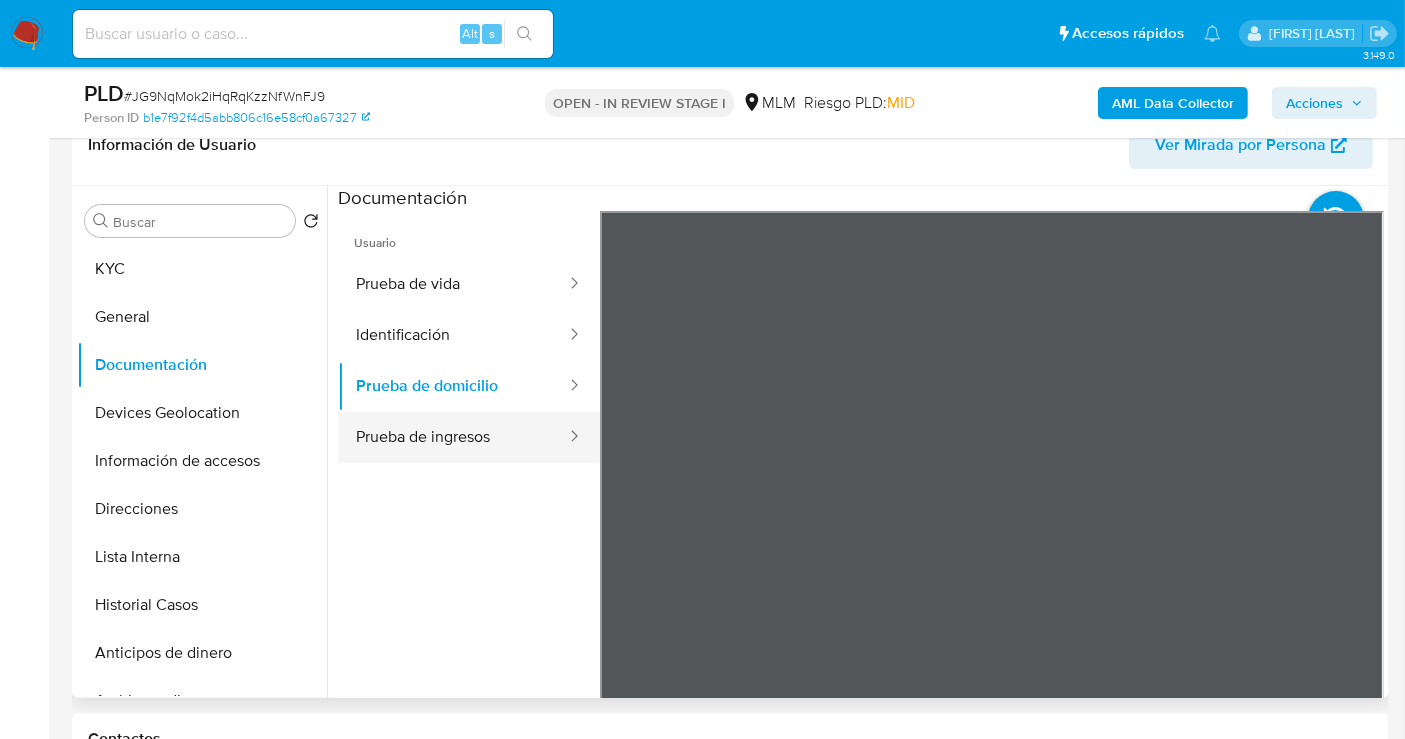 click on "Prueba de ingresos" at bounding box center (453, 437) 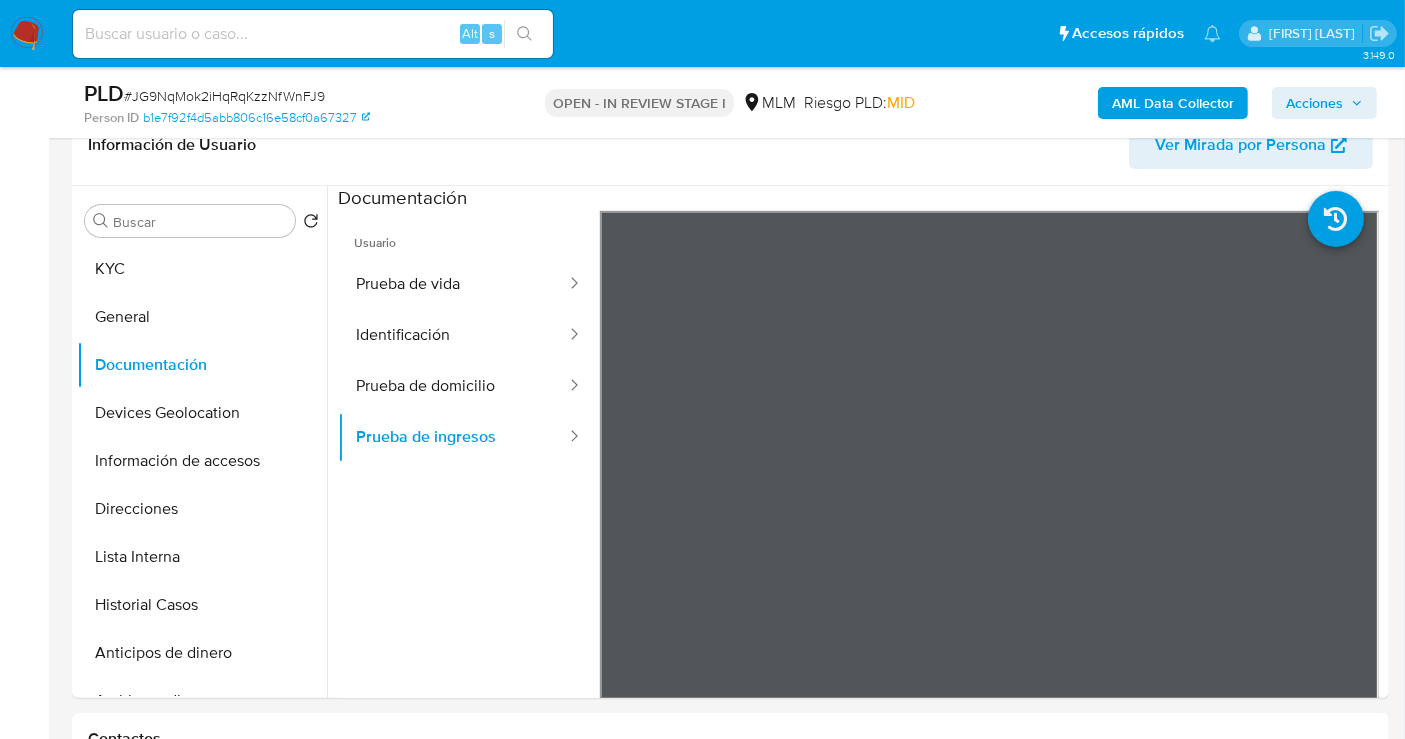 type 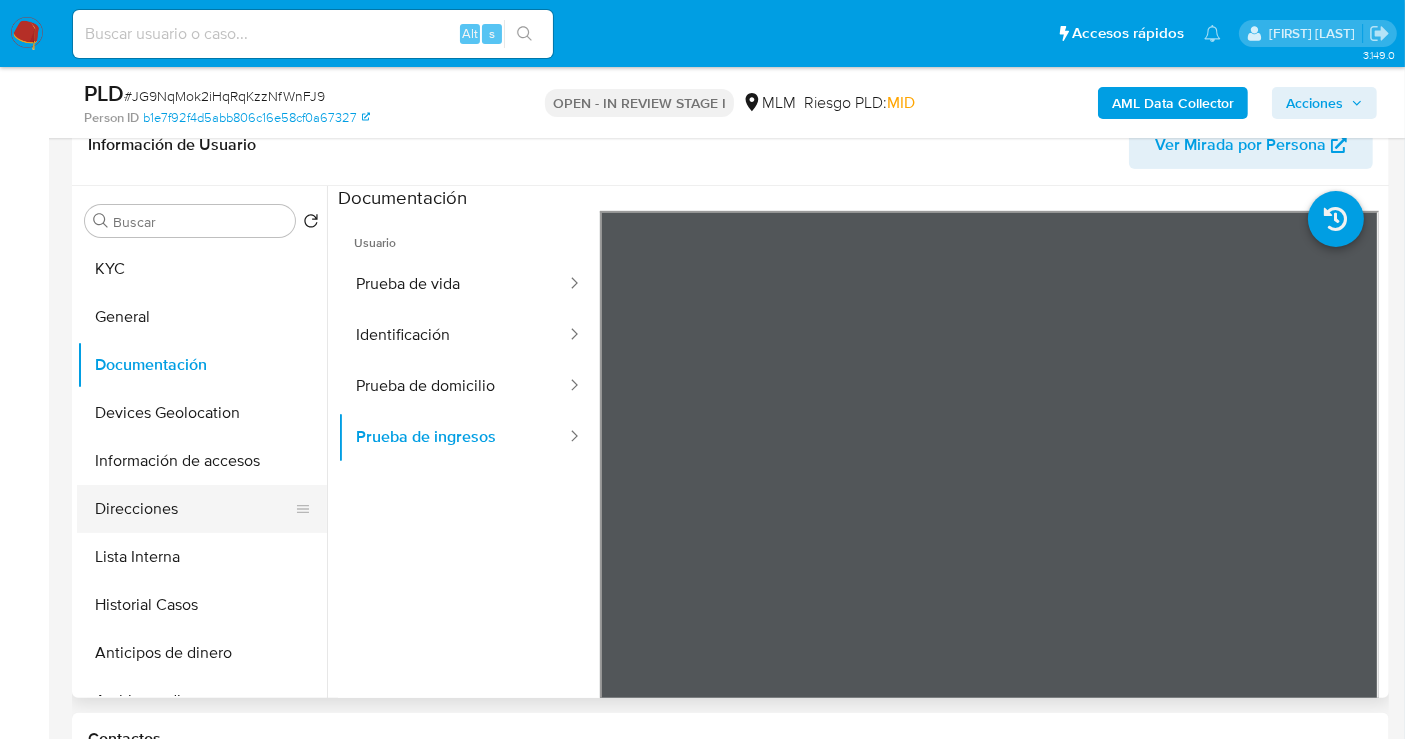 click on "Direcciones" at bounding box center (194, 509) 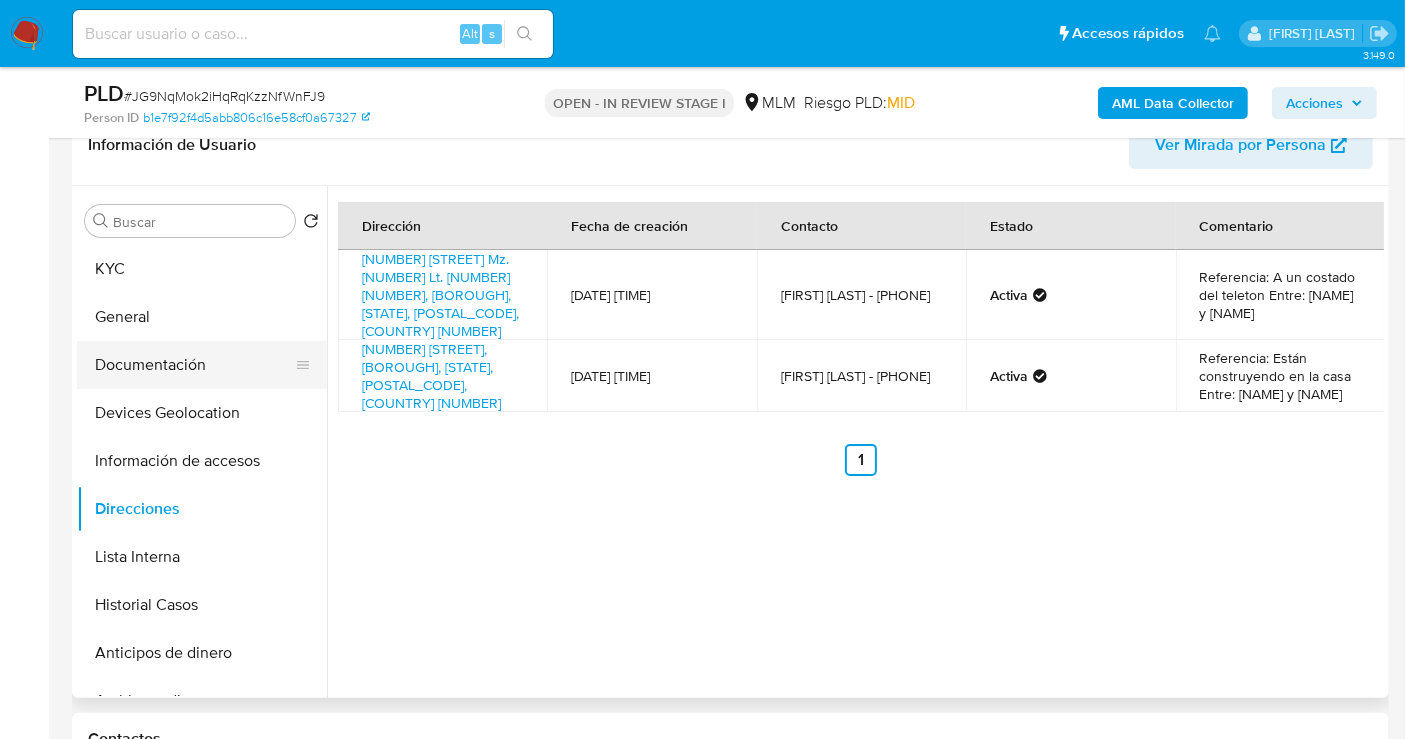 click on "Documentación" at bounding box center (194, 365) 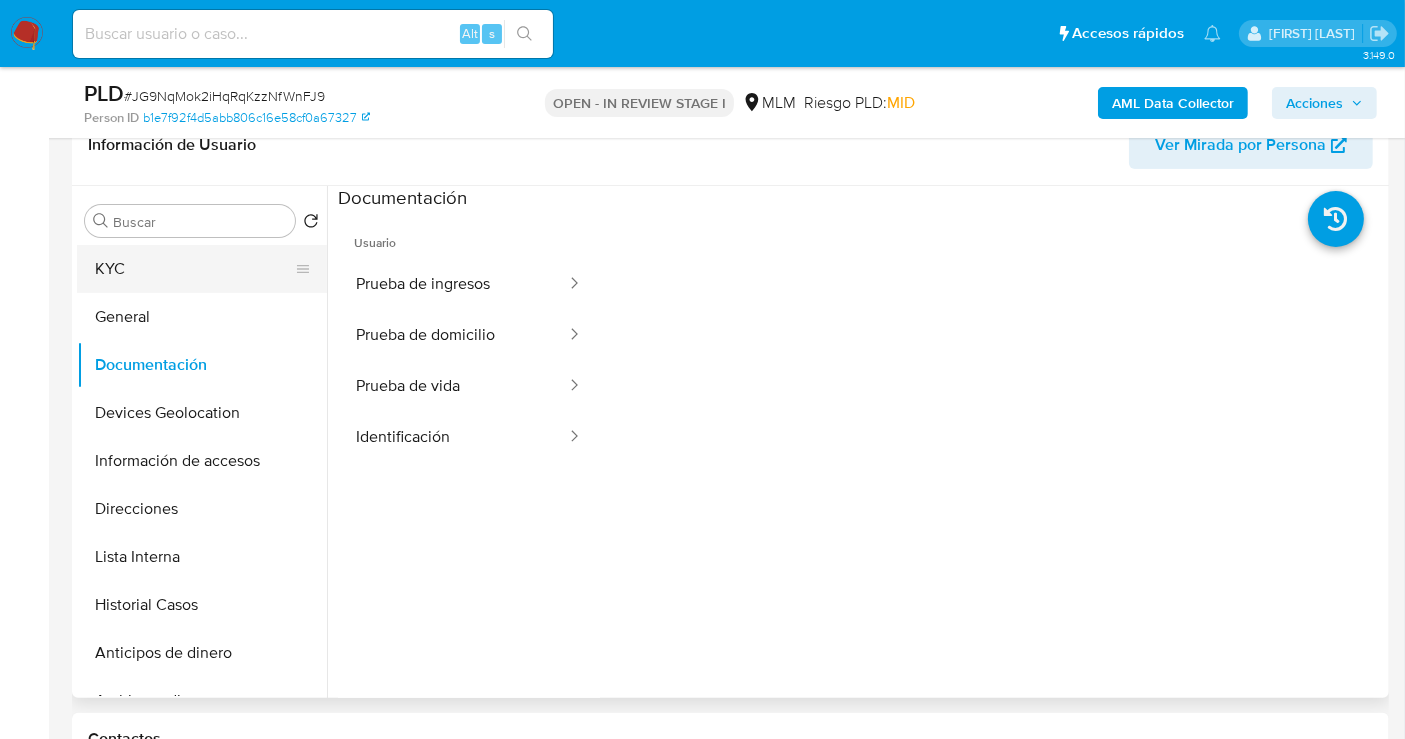 click on "KYC" at bounding box center (194, 269) 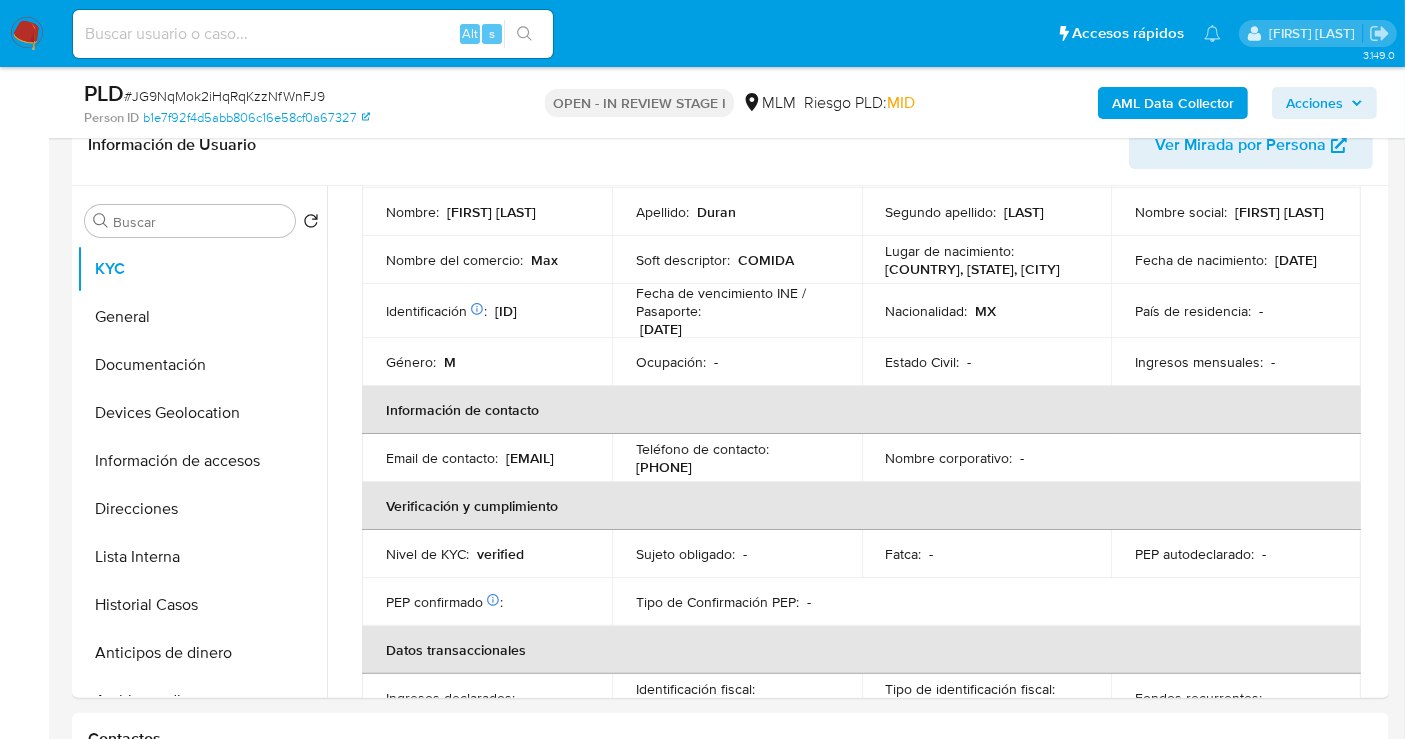 scroll, scrollTop: 222, scrollLeft: 0, axis: vertical 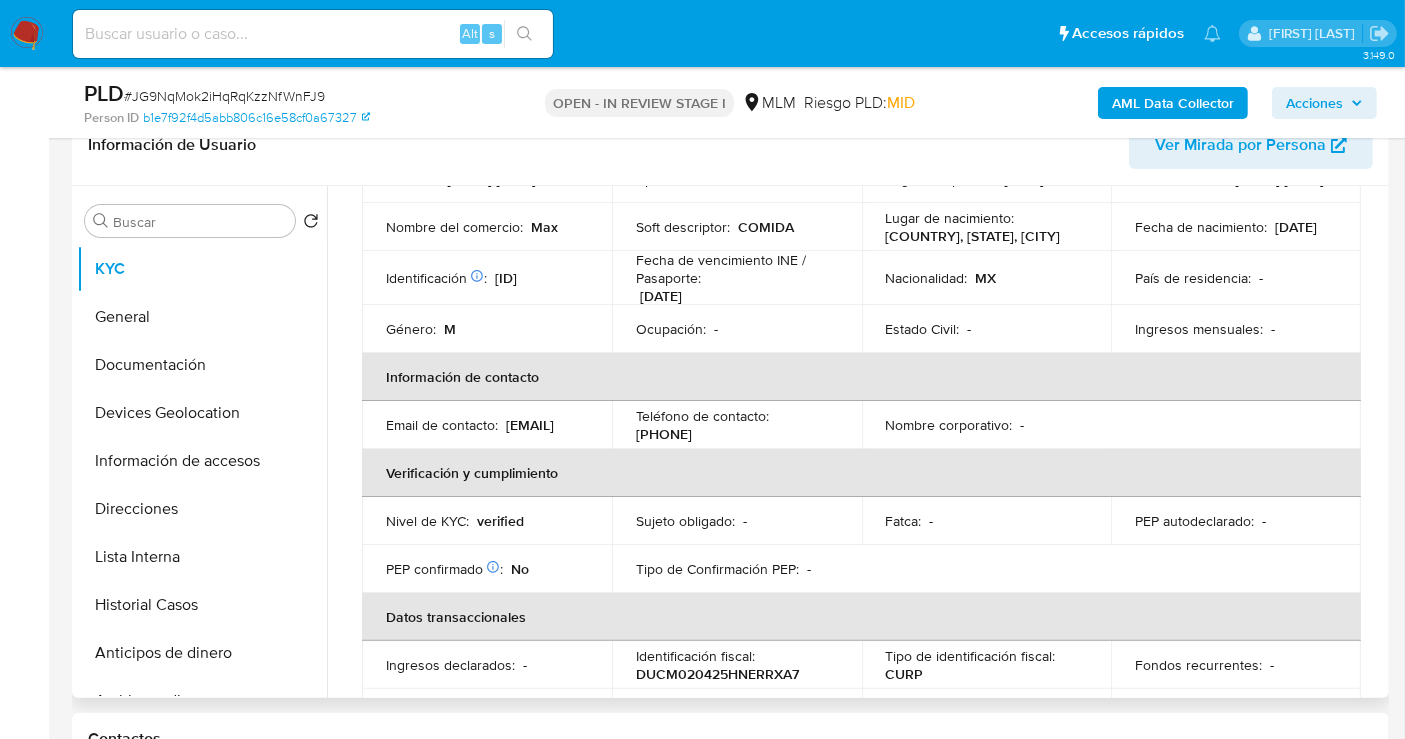 drag, startPoint x: 549, startPoint y: 452, endPoint x: 374, endPoint y: 455, distance: 175.02571 